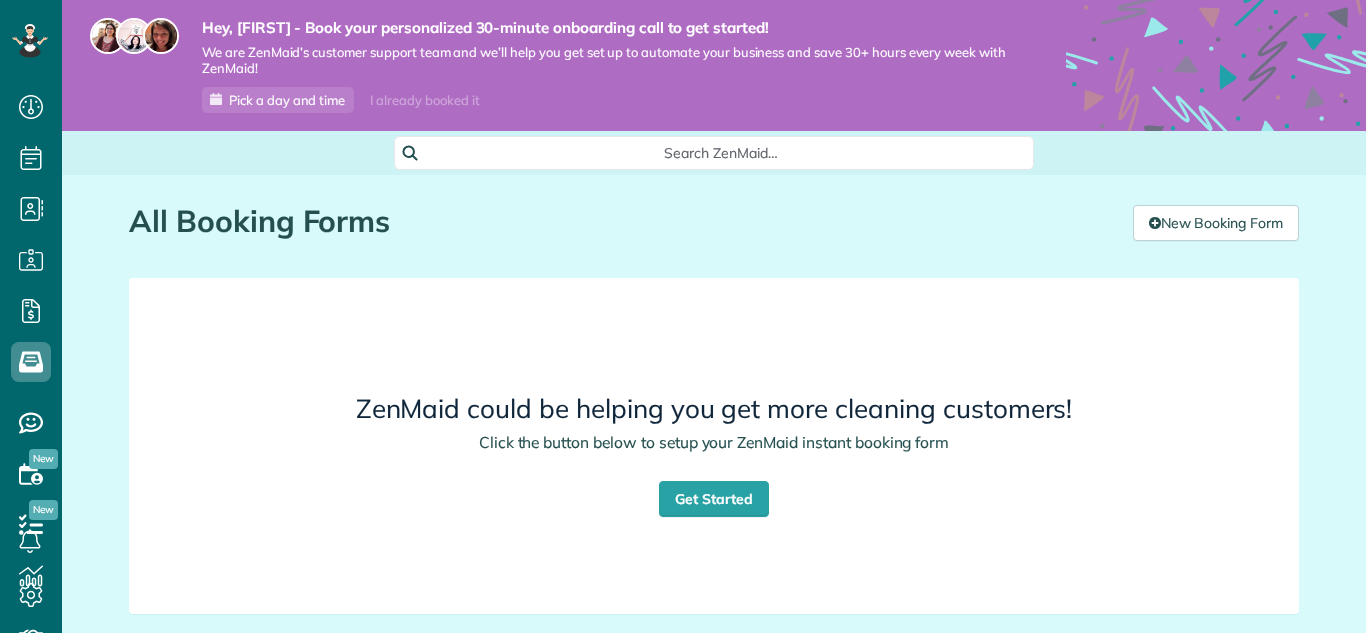 scroll, scrollTop: 0, scrollLeft: 0, axis: both 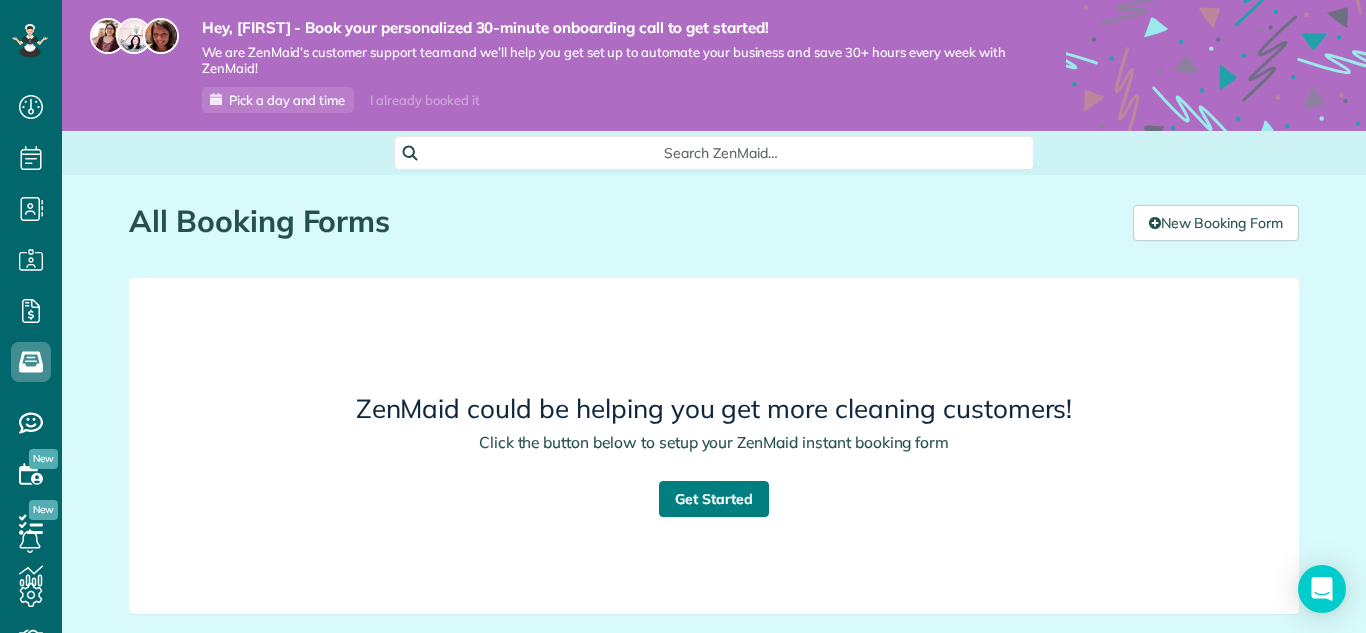 click on "Get Started" at bounding box center (714, 499) 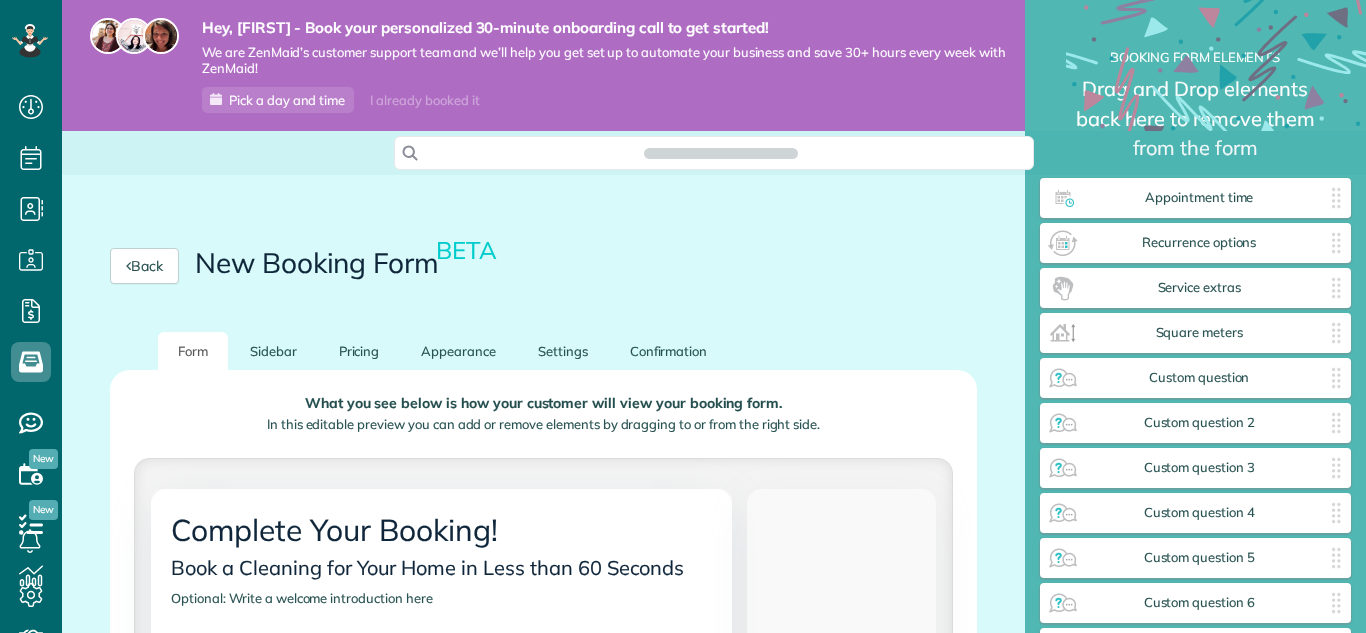 scroll, scrollTop: 0, scrollLeft: 0, axis: both 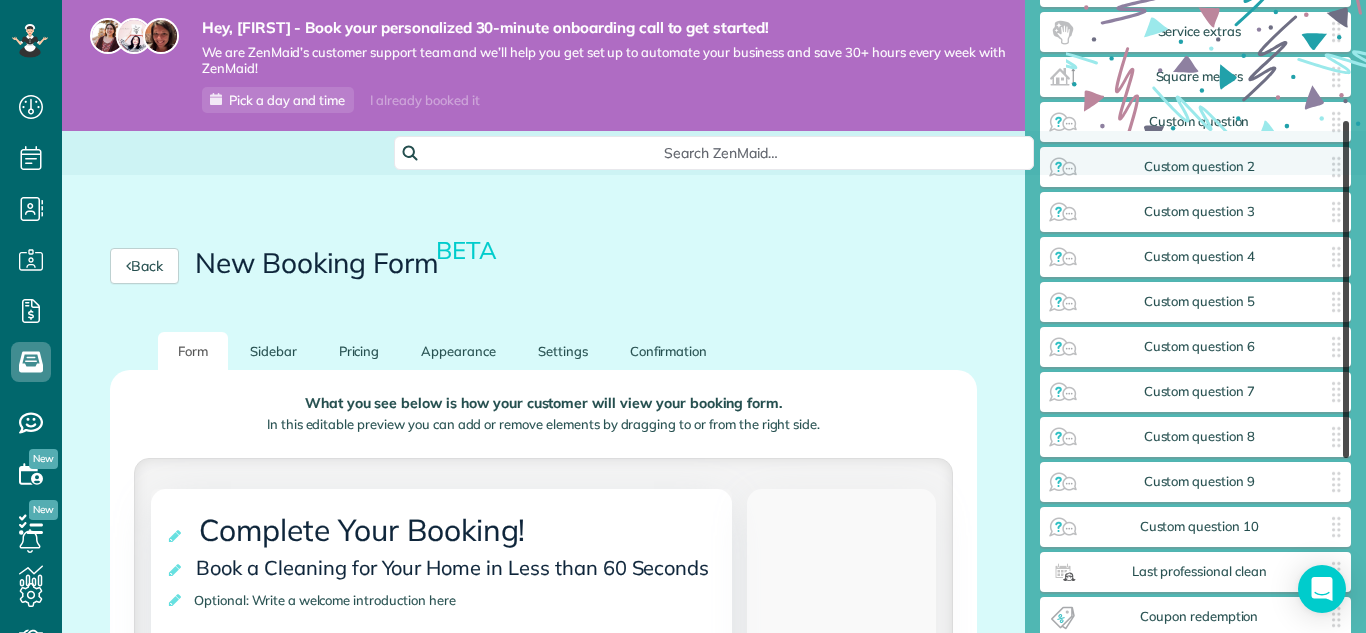 drag, startPoint x: 1346, startPoint y: 184, endPoint x: 1356, endPoint y: 331, distance: 147.33974 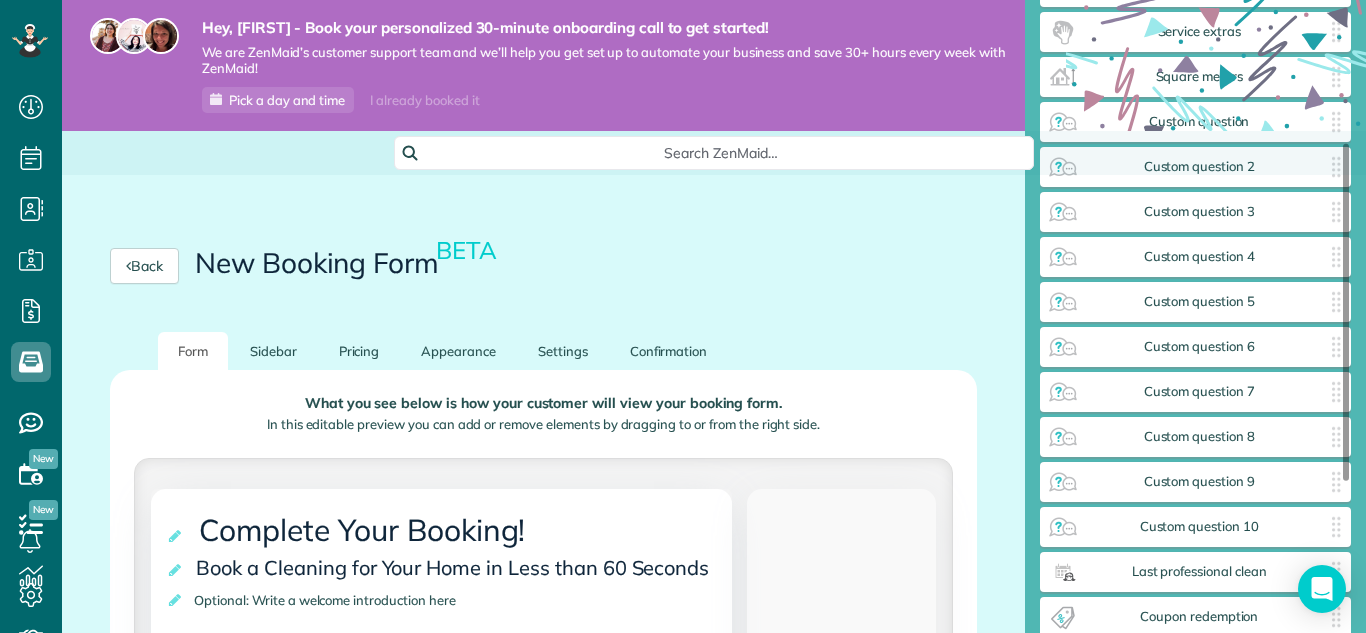 scroll, scrollTop: 267, scrollLeft: 0, axis: vertical 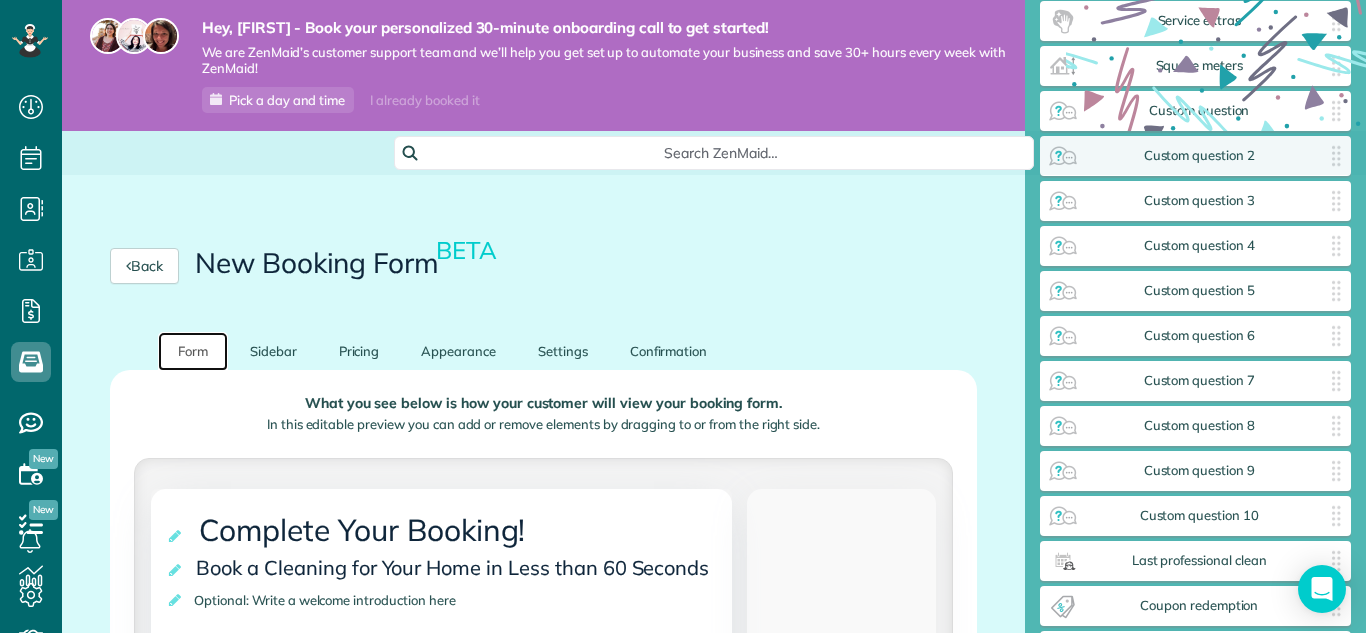 click on "Form" at bounding box center (193, 351) 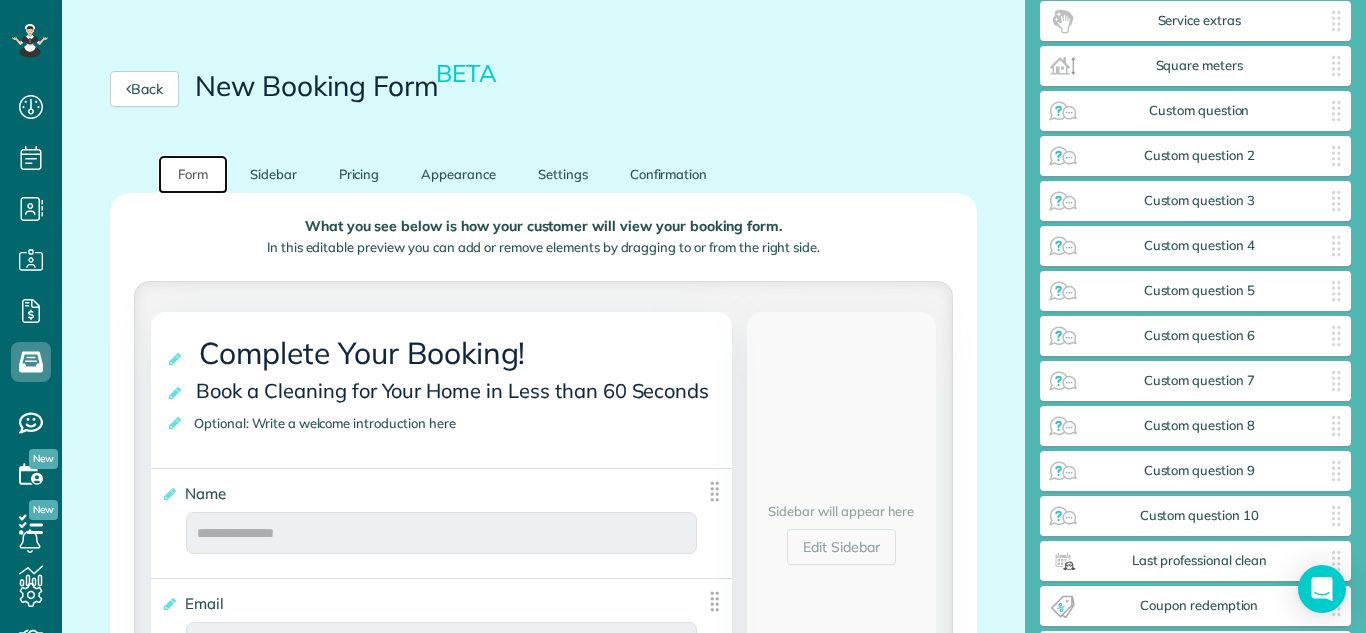scroll, scrollTop: 200, scrollLeft: 0, axis: vertical 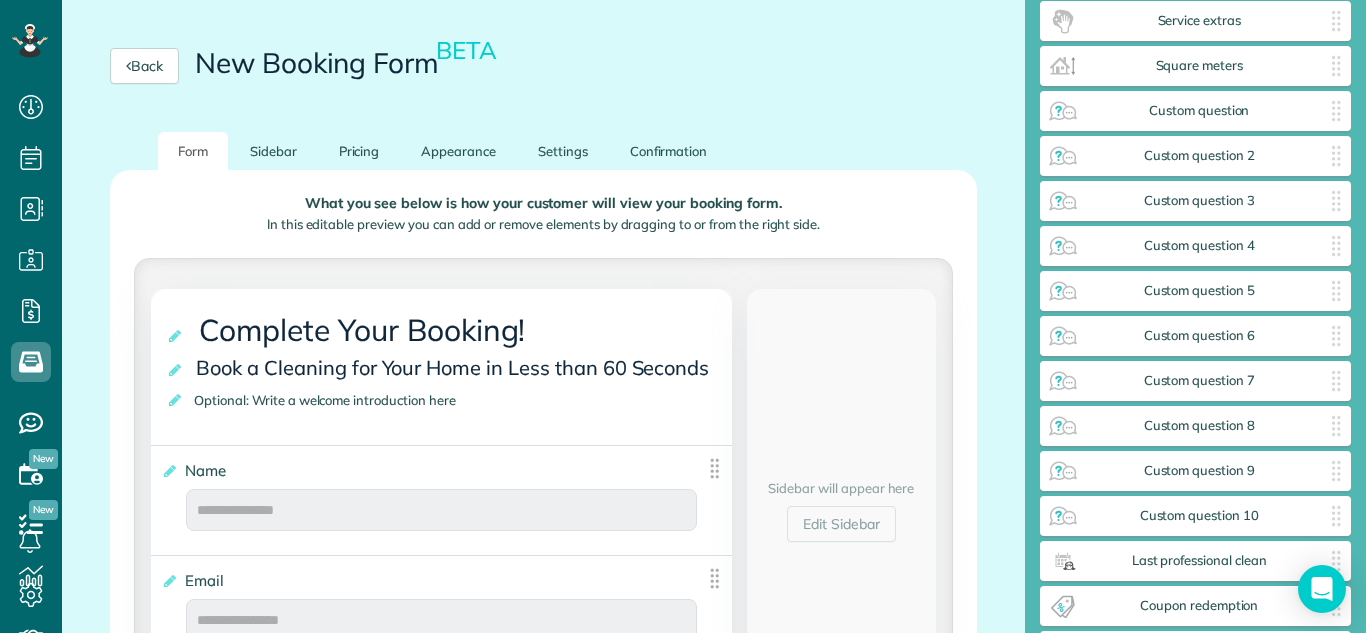 click on "Complete Your Booking!" at bounding box center [366, 330] 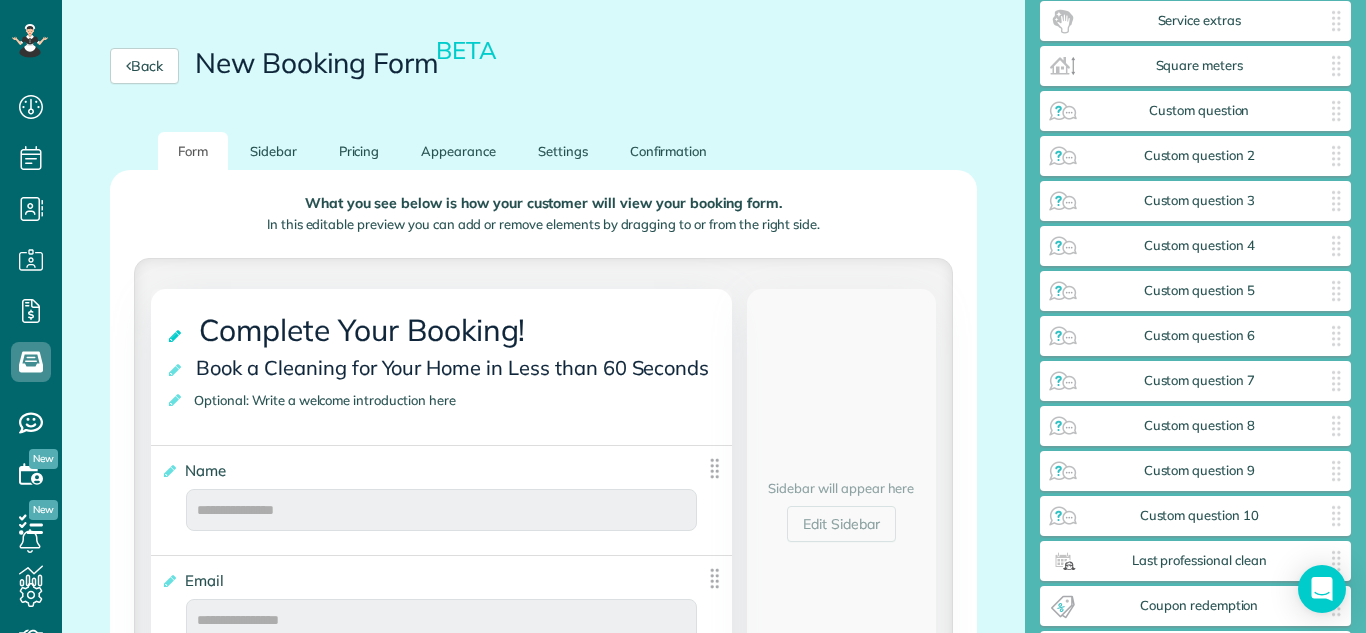 click at bounding box center (176, 336) 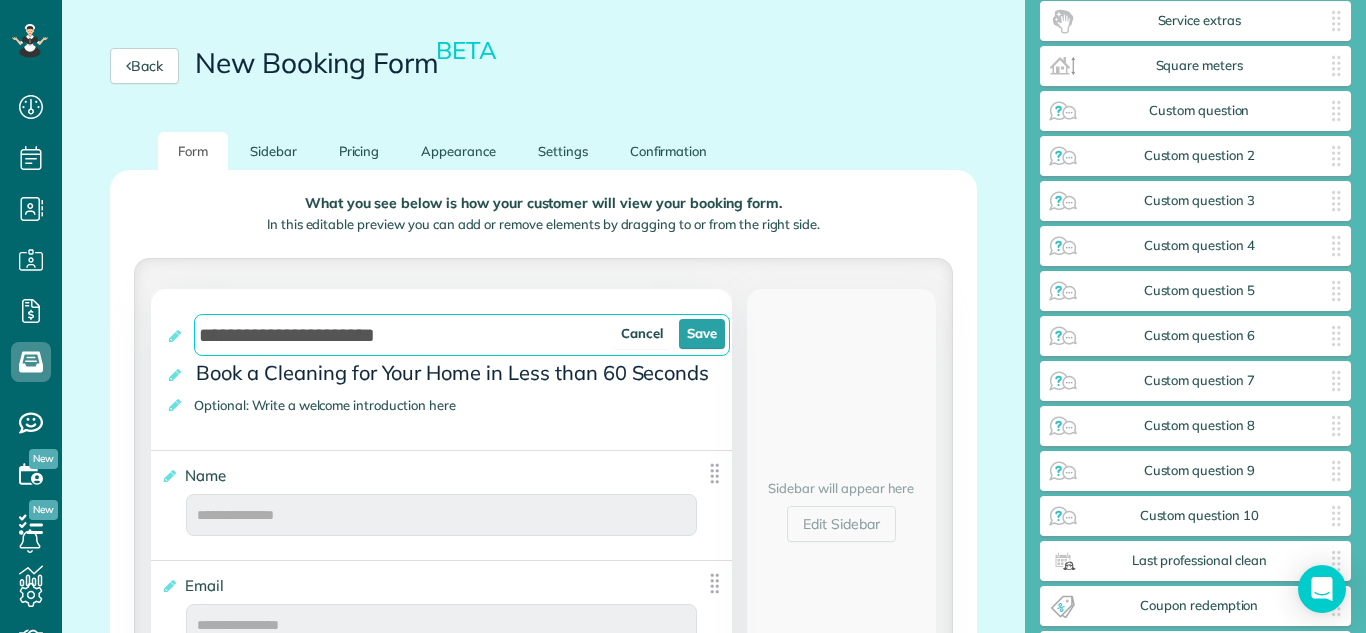 click on "**********" at bounding box center (462, 335) 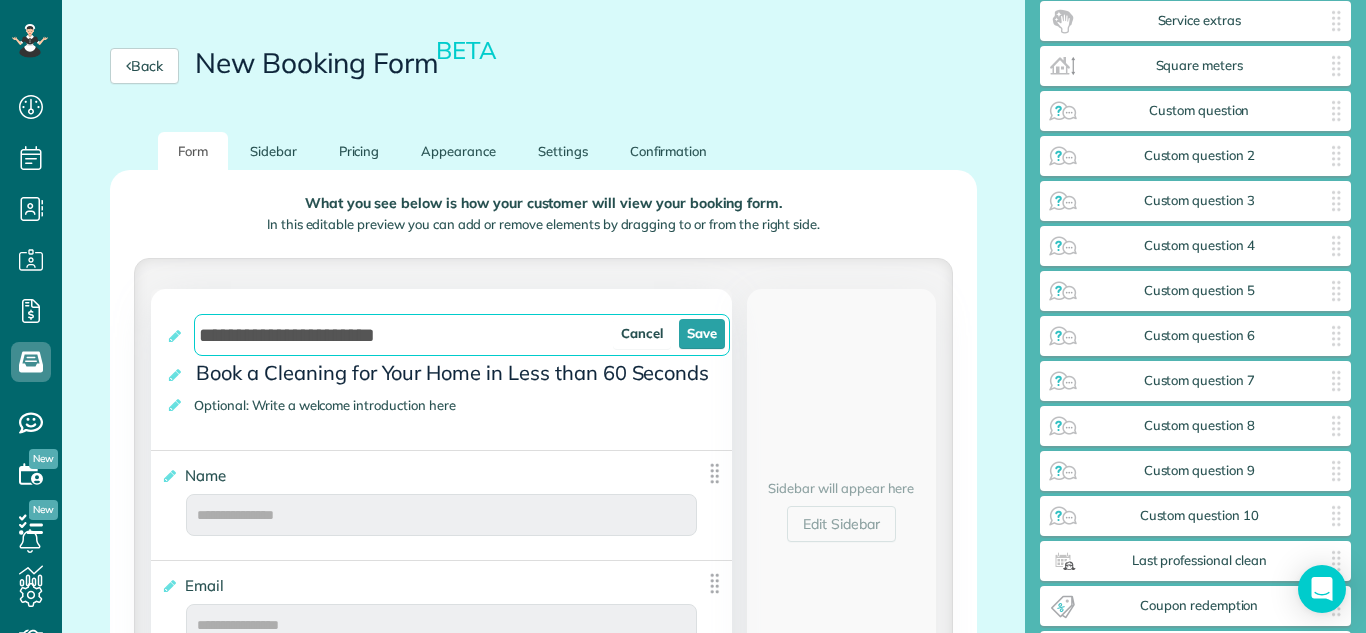 drag, startPoint x: 554, startPoint y: 343, endPoint x: 0, endPoint y: 314, distance: 554.7585 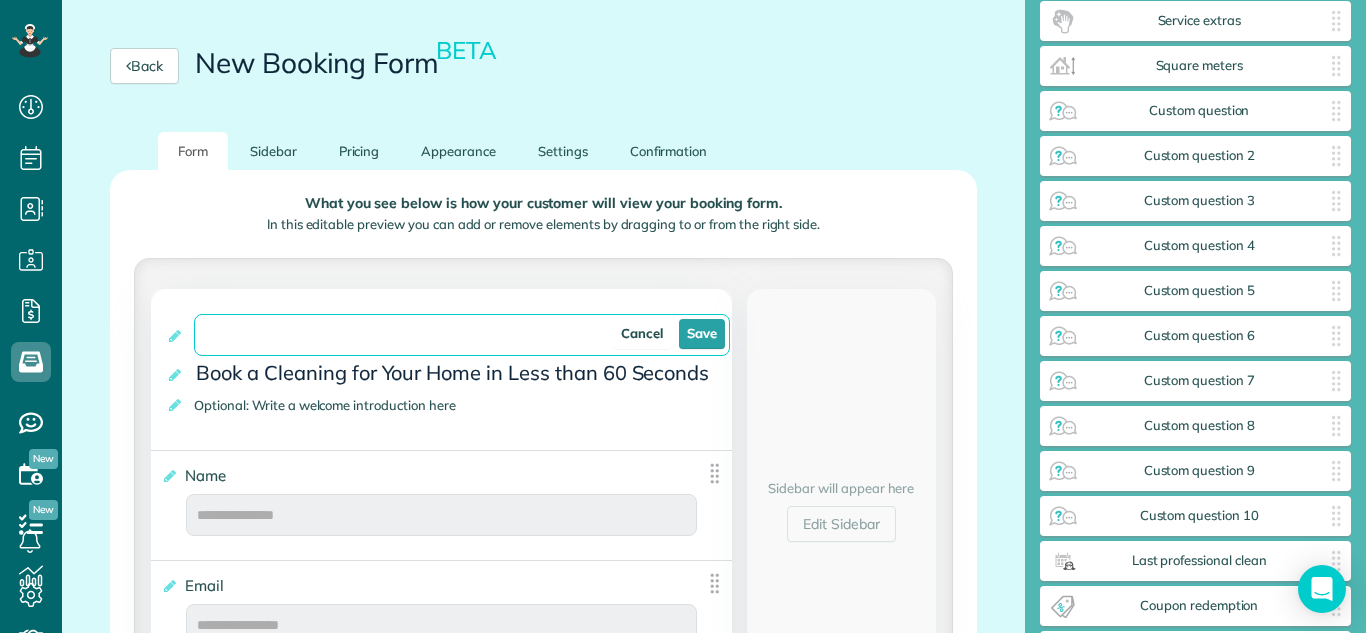 paste on "**********" 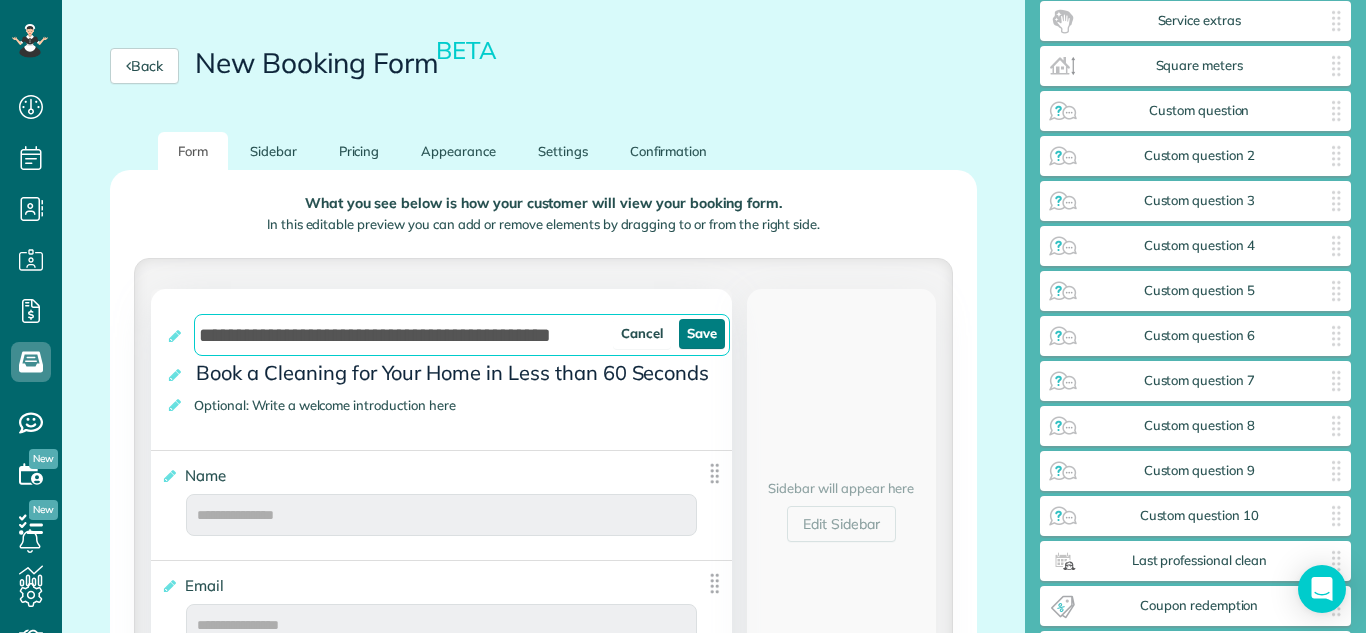type on "**********" 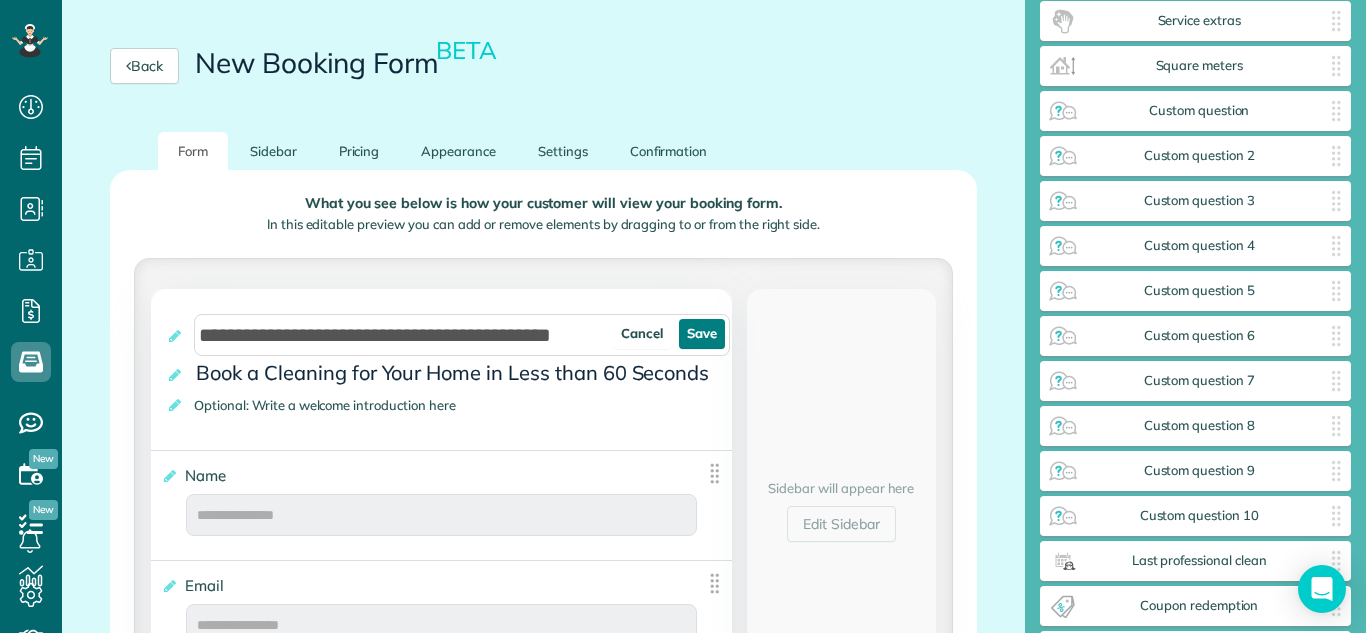 click on "Save" at bounding box center (702, 334) 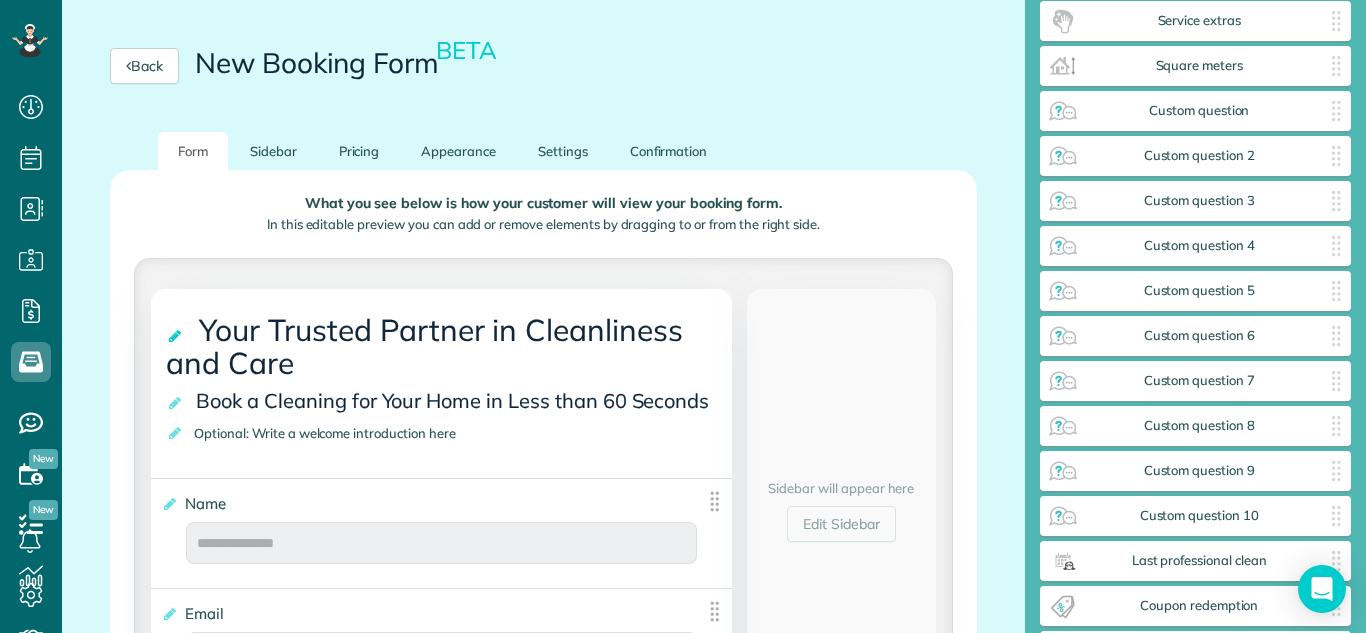 click at bounding box center [176, 336] 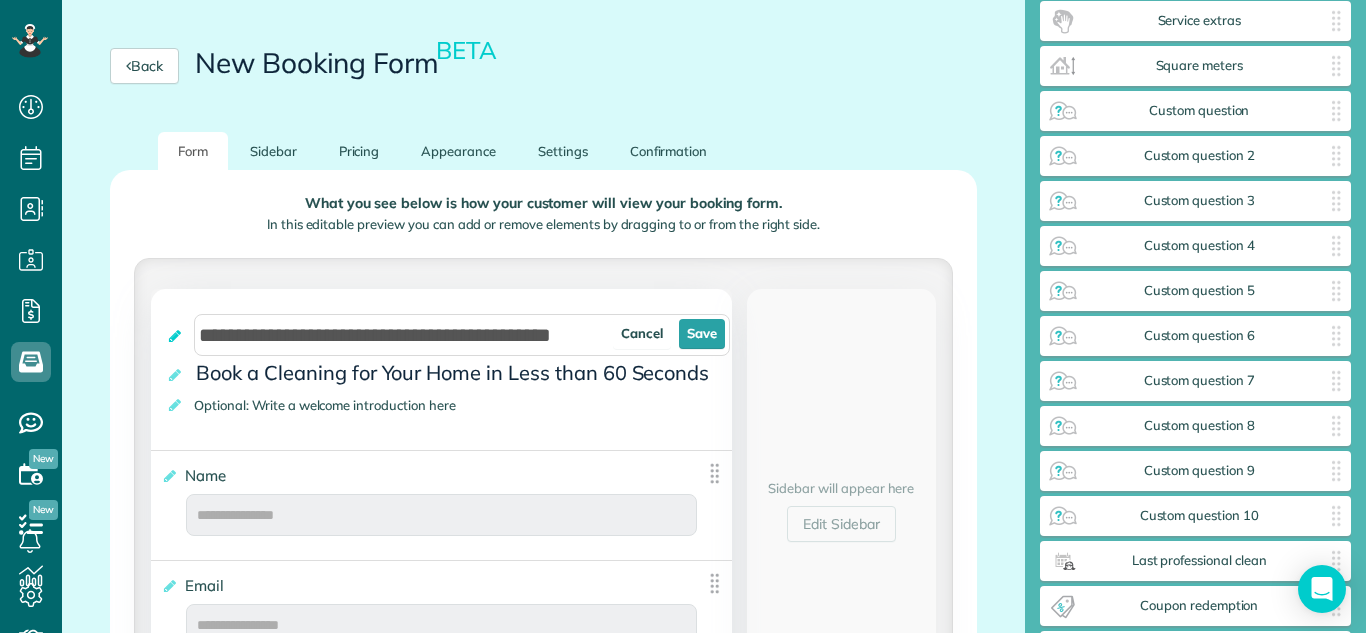 click at bounding box center (176, 336) 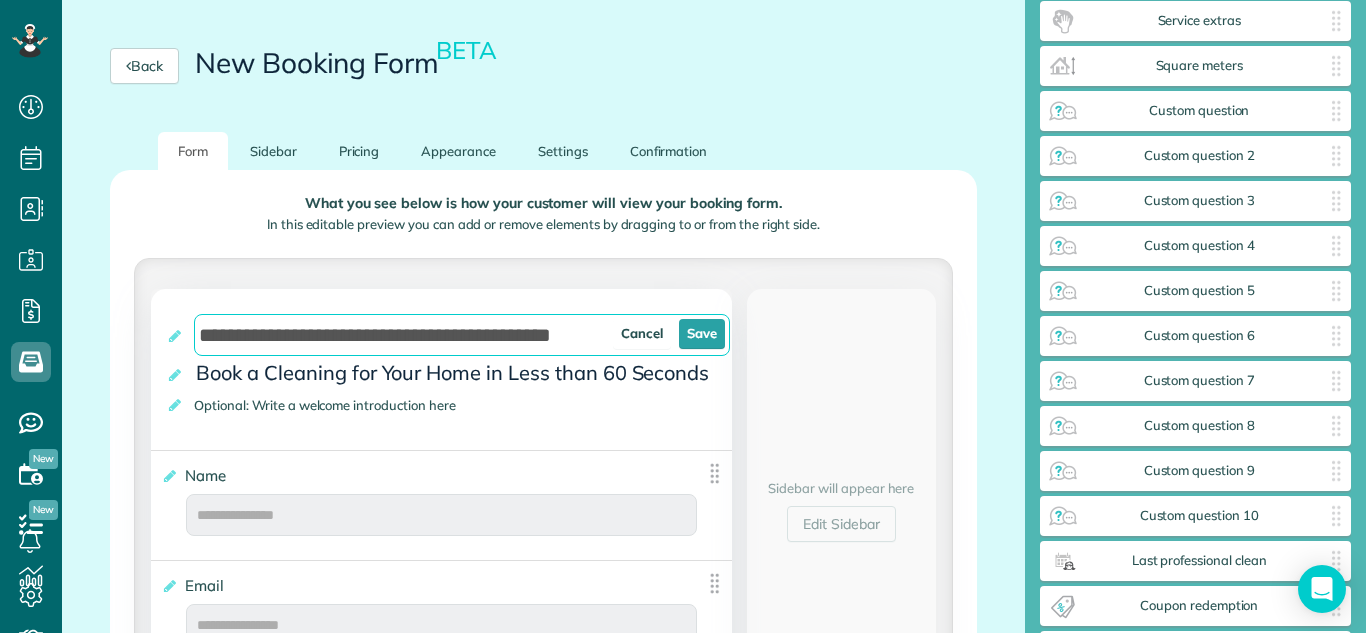 click on "**********" at bounding box center [462, 335] 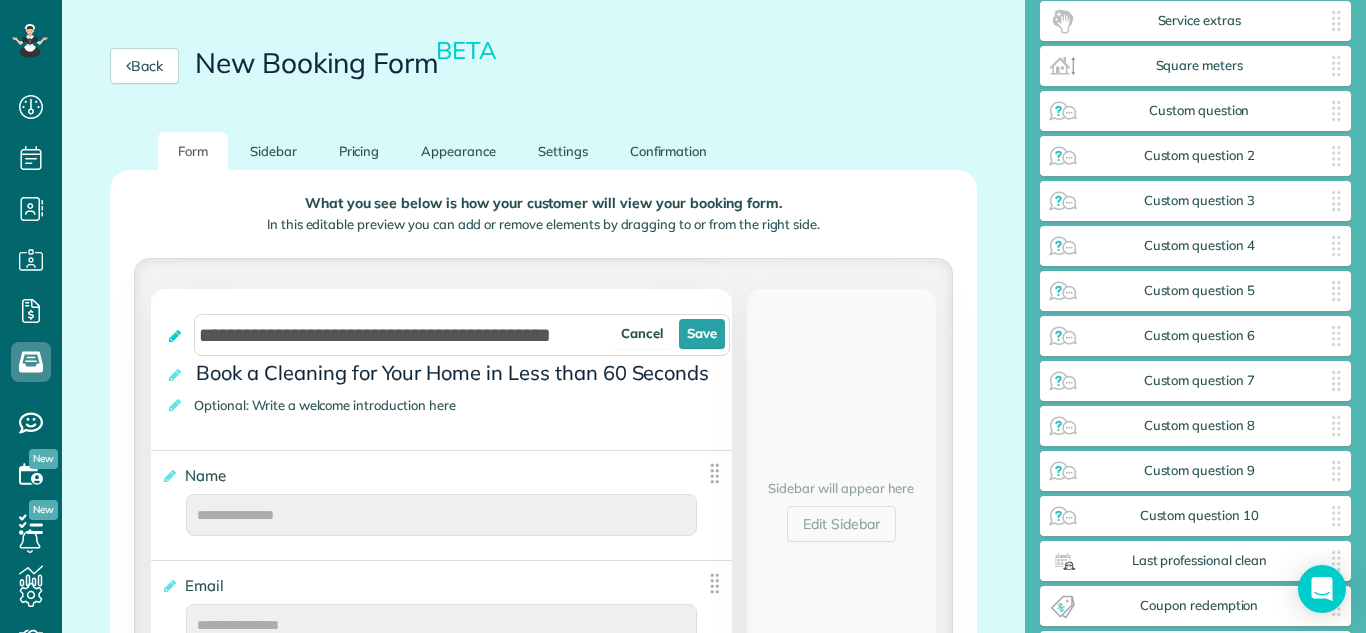 click at bounding box center (176, 336) 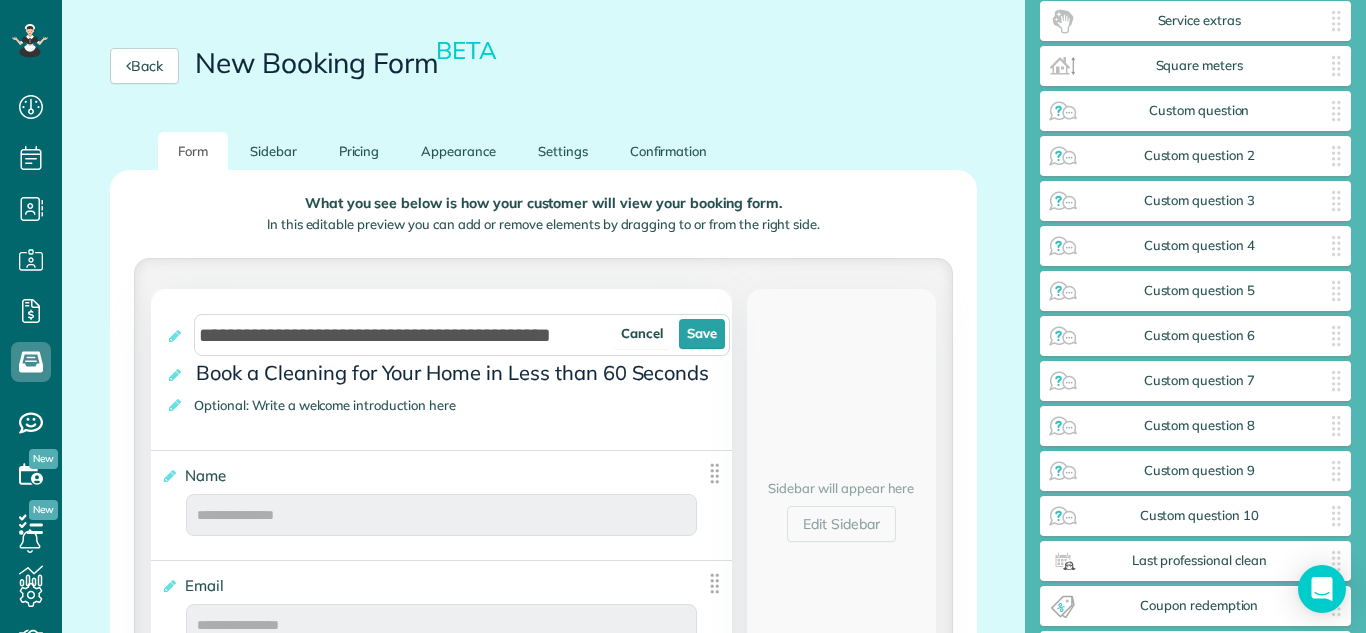 click on "**********" at bounding box center [441, 1259] 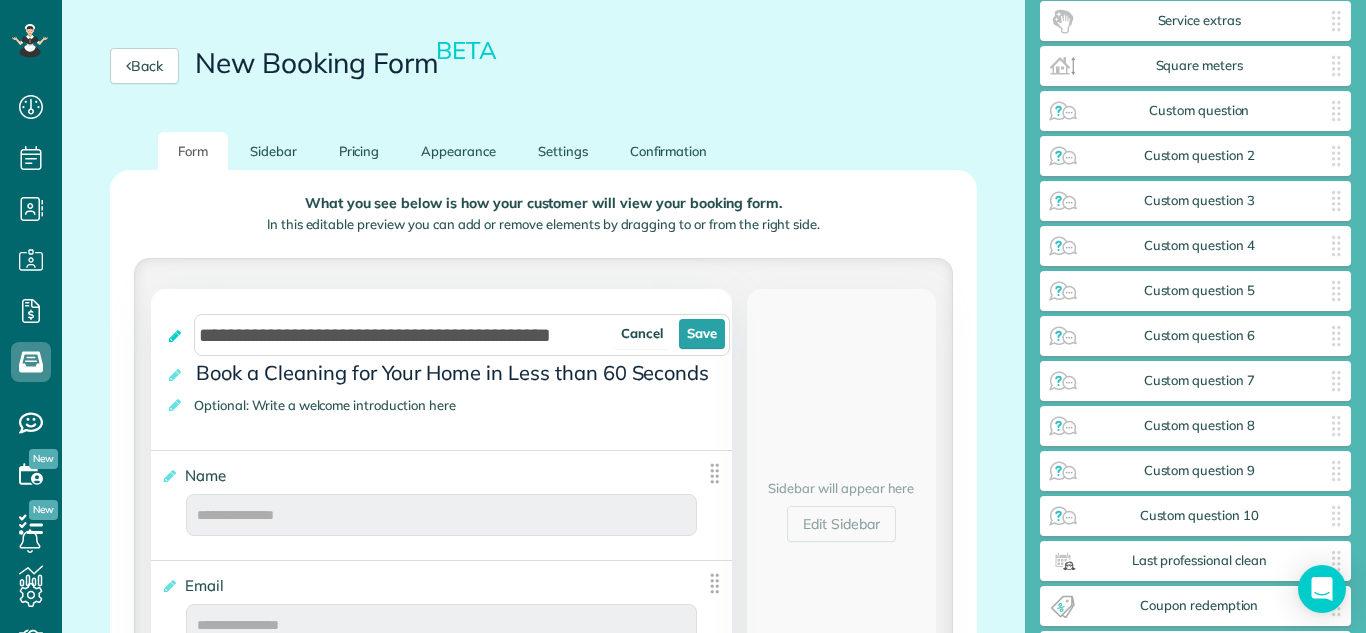 click at bounding box center [176, 336] 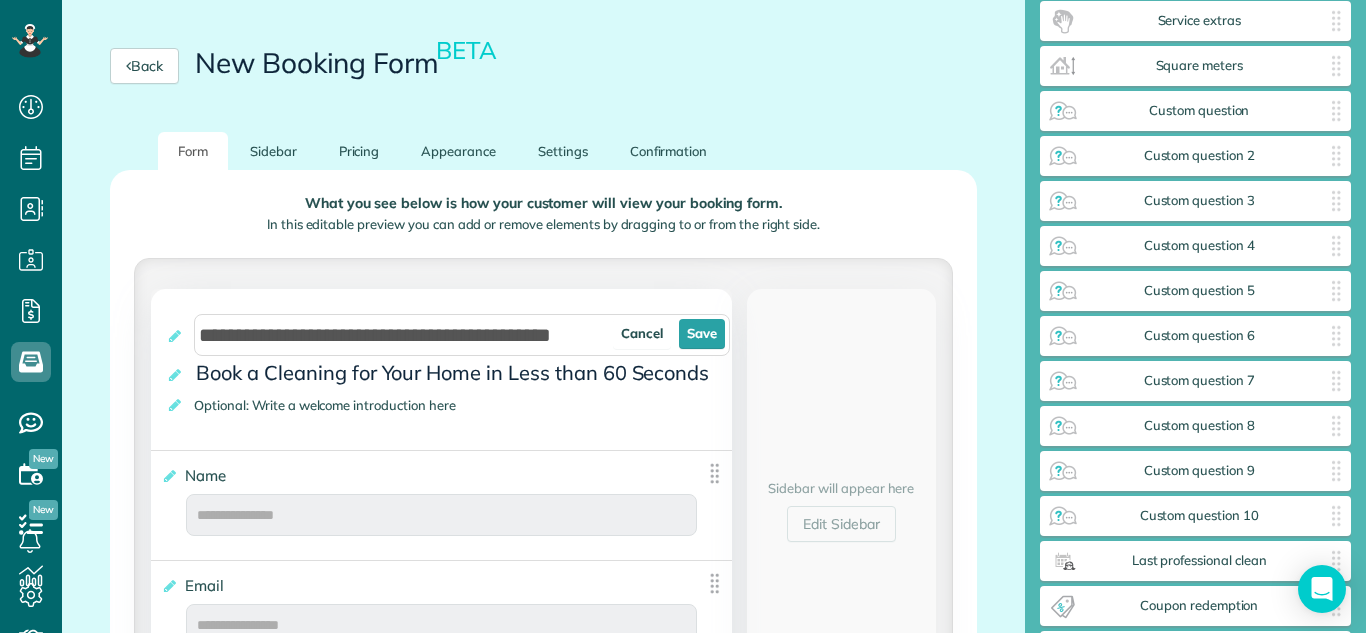 click on "**********" at bounding box center [449, 333] 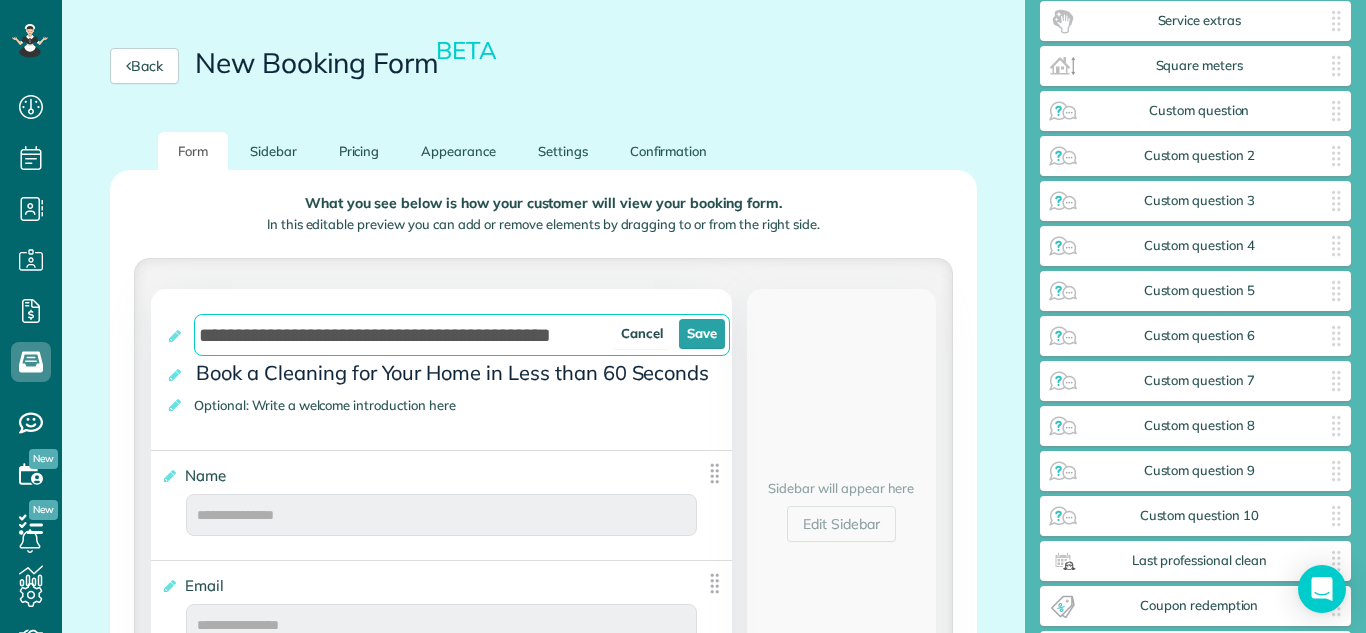 click on "**********" at bounding box center [462, 335] 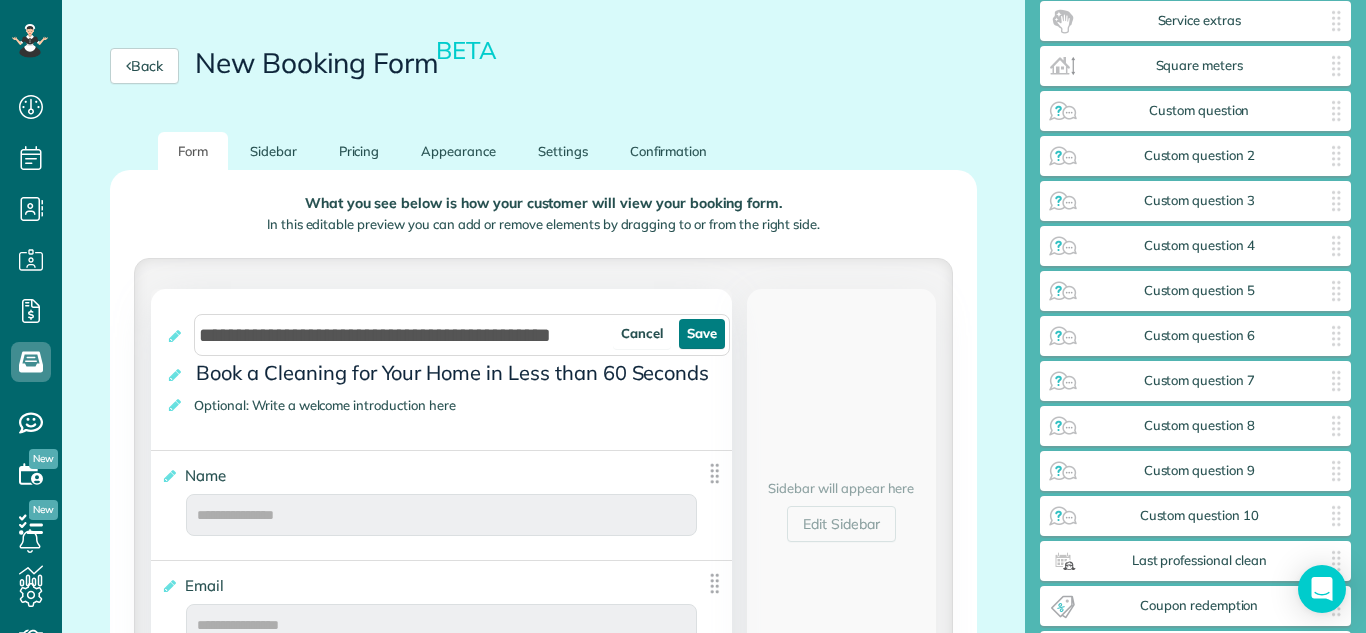 click on "Save" at bounding box center [702, 334] 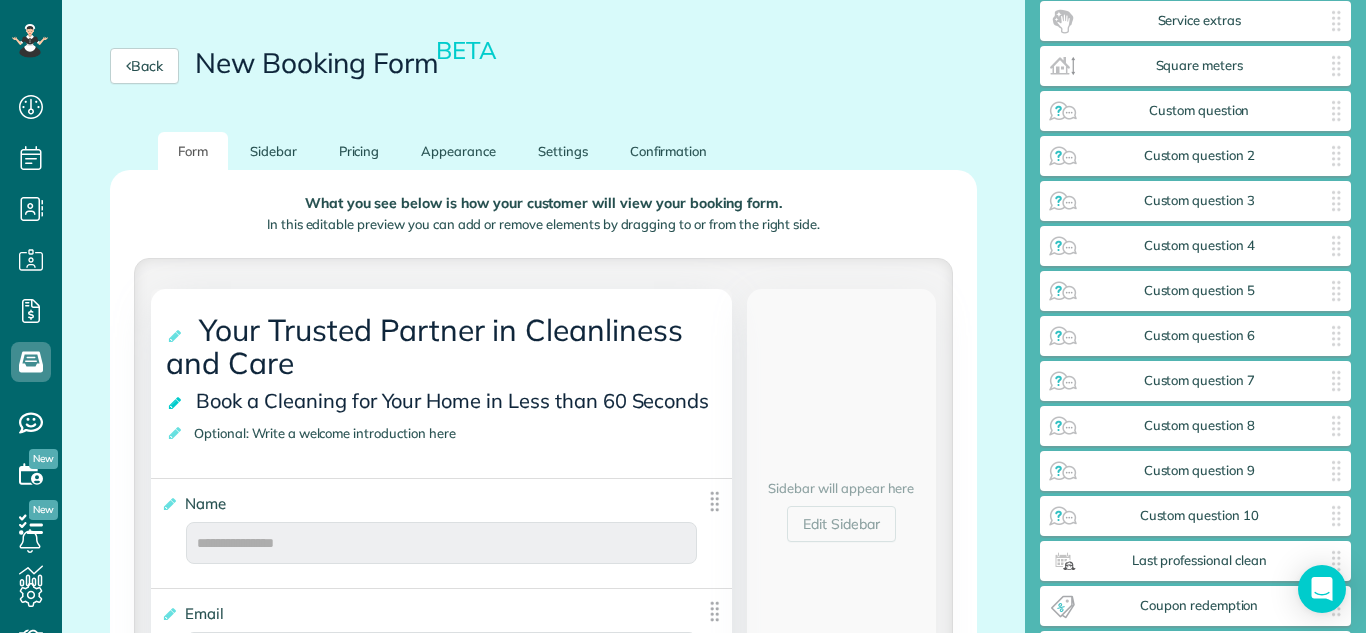 click at bounding box center [176, 403] 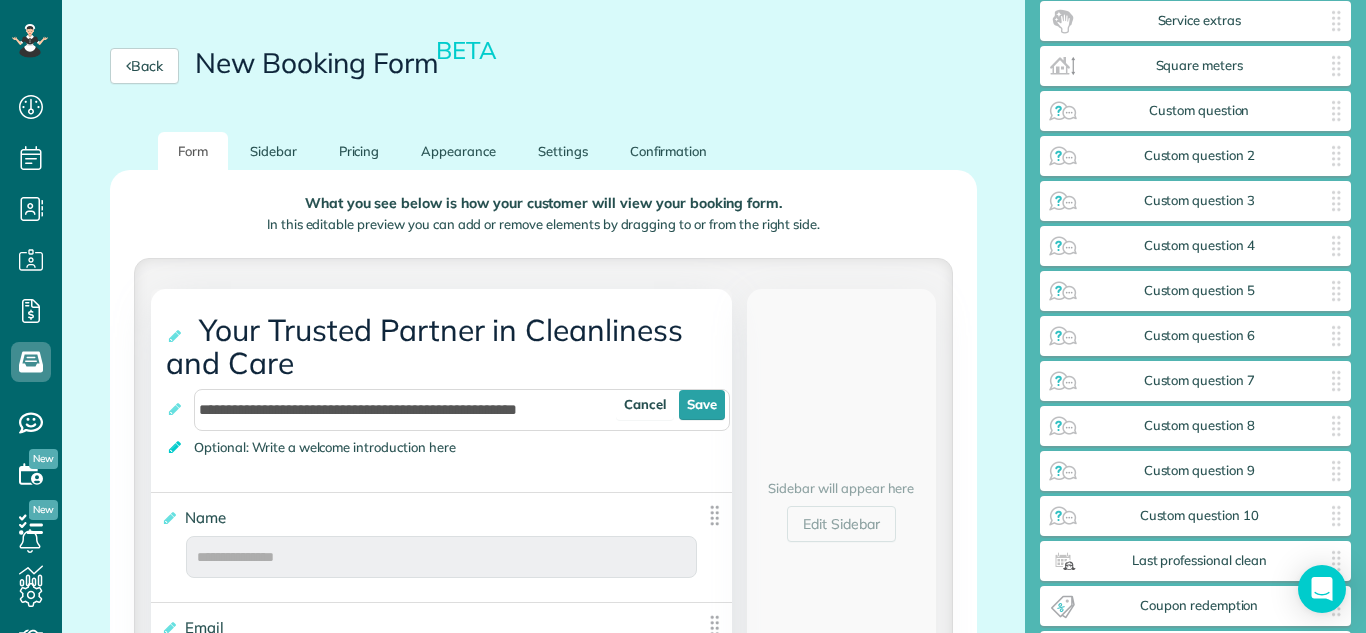 click at bounding box center [176, 447] 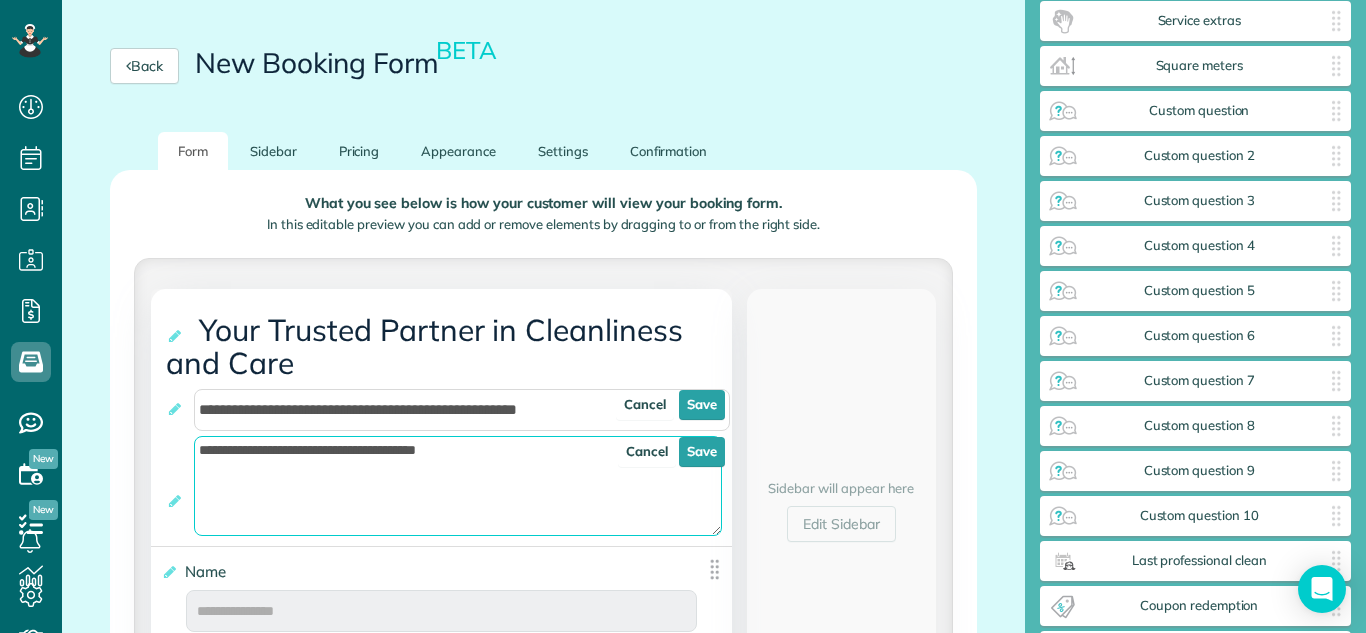 drag, startPoint x: 503, startPoint y: 444, endPoint x: 109, endPoint y: 410, distance: 395.4643 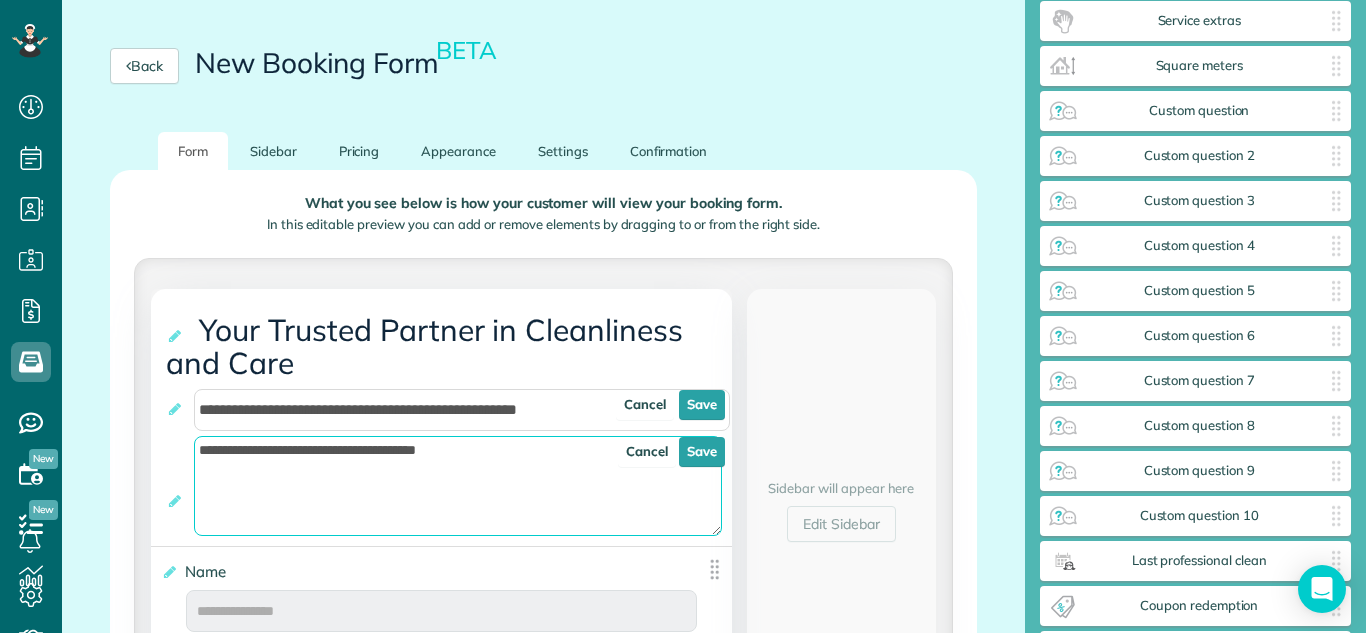 click on "**********" at bounding box center (543, 1390) 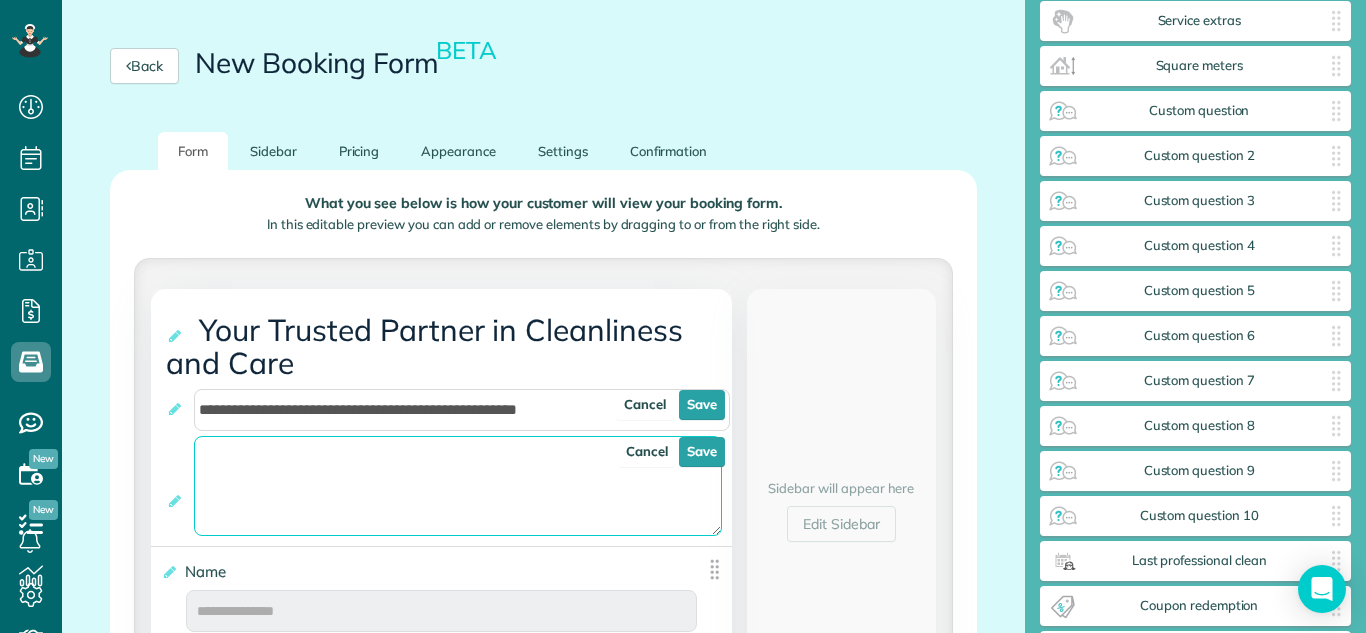 click on "**********" at bounding box center (458, 486) 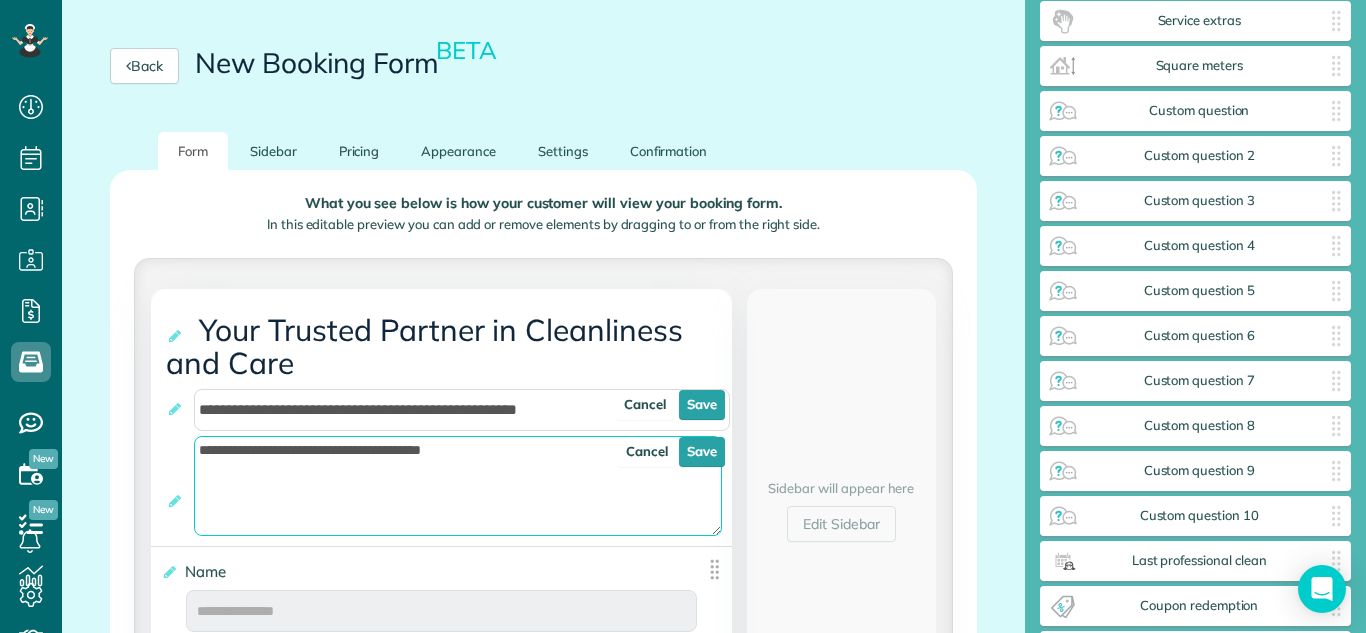 drag, startPoint x: 527, startPoint y: 461, endPoint x: 64, endPoint y: 428, distance: 464.17453 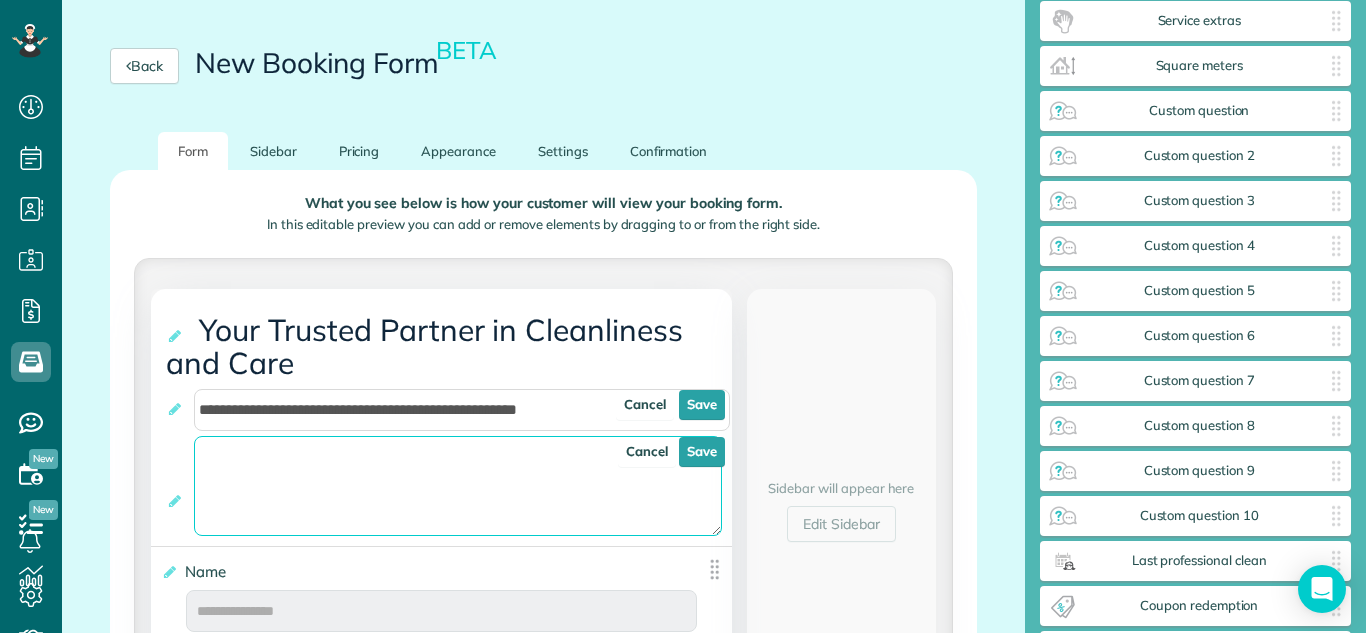 paste on "**********" 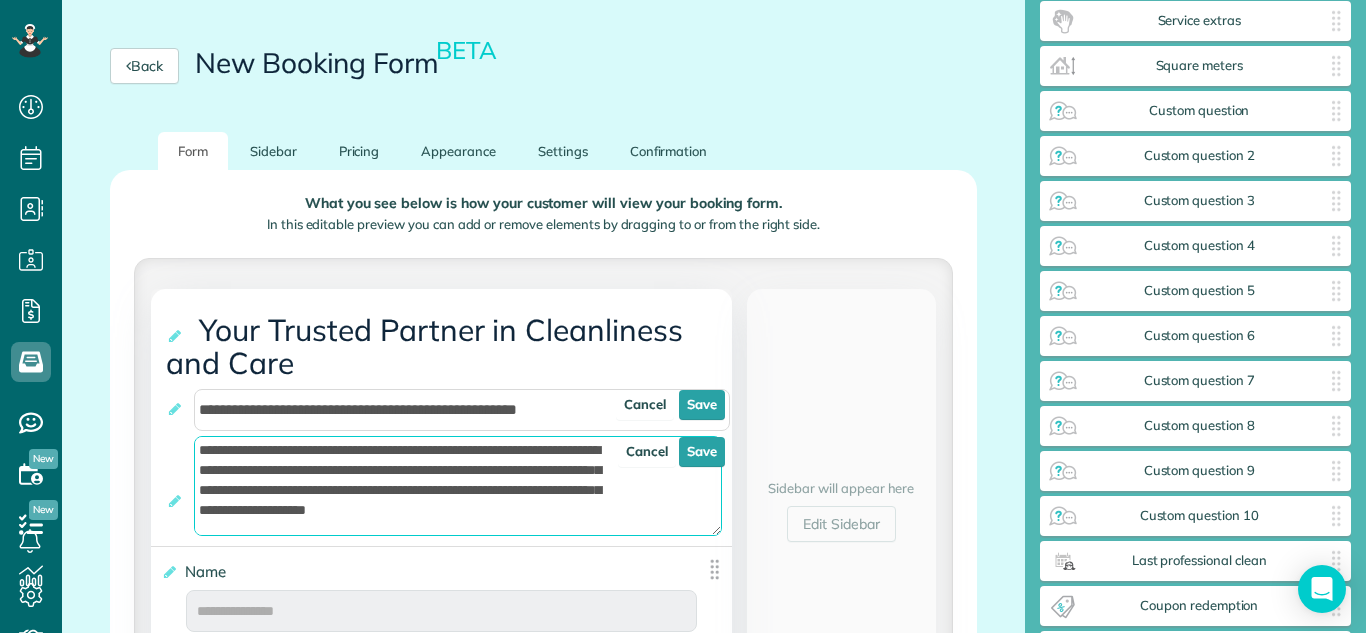 scroll, scrollTop: 305, scrollLeft: 0, axis: vertical 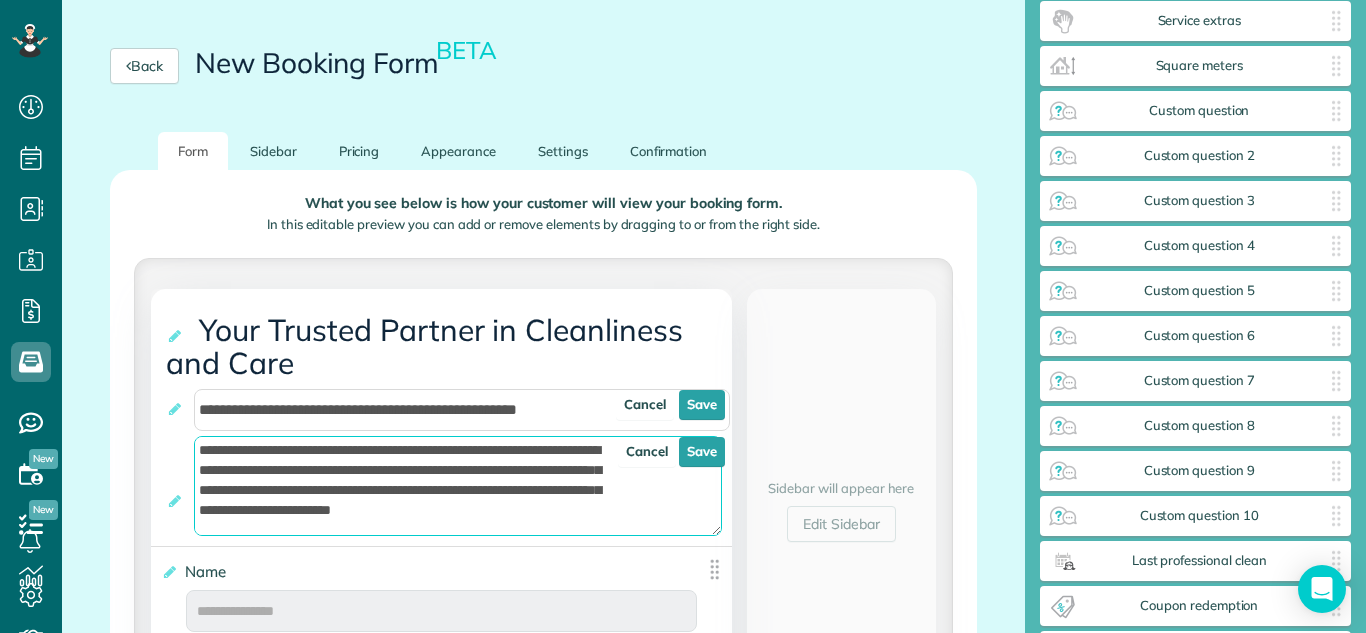 click on "**********" at bounding box center (458, 486) 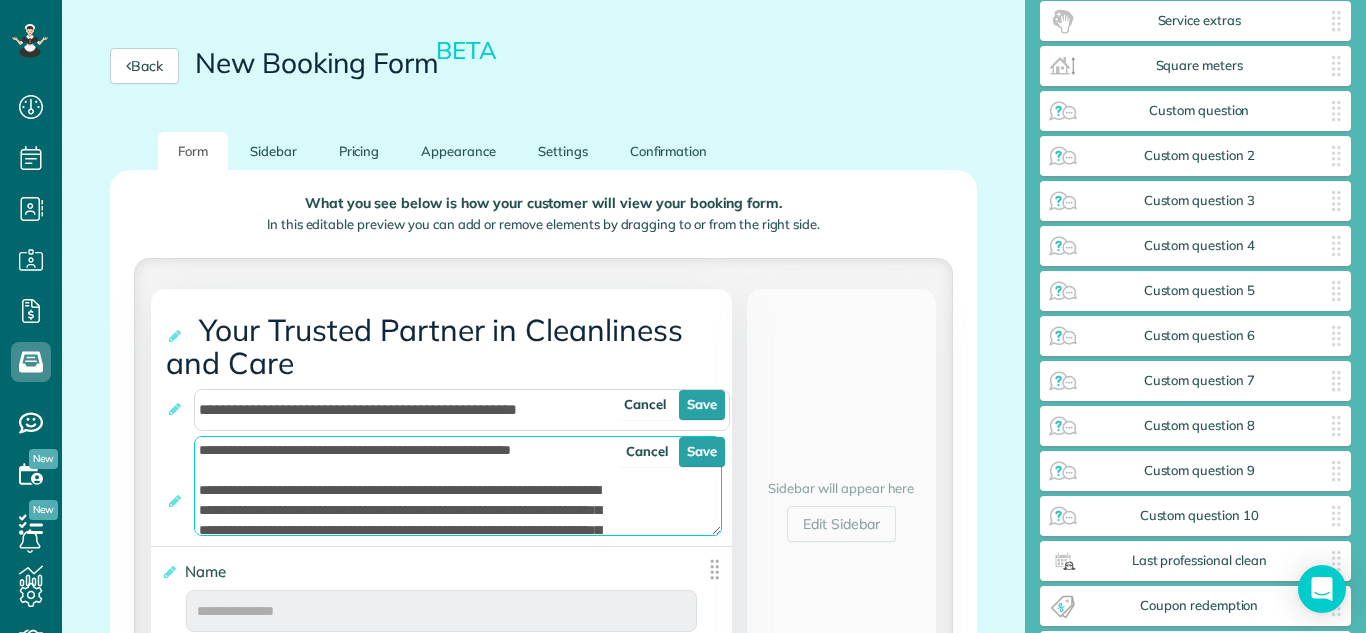 scroll, scrollTop: 80, scrollLeft: 0, axis: vertical 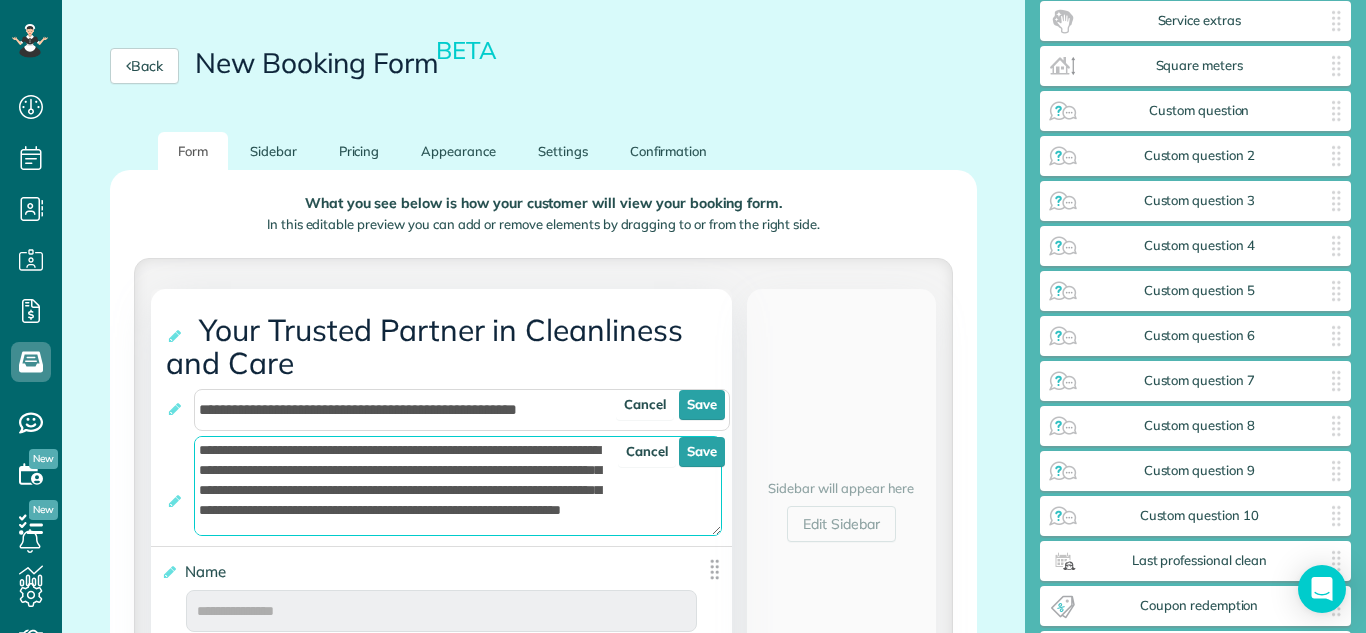 click on "**********" at bounding box center (458, 486) 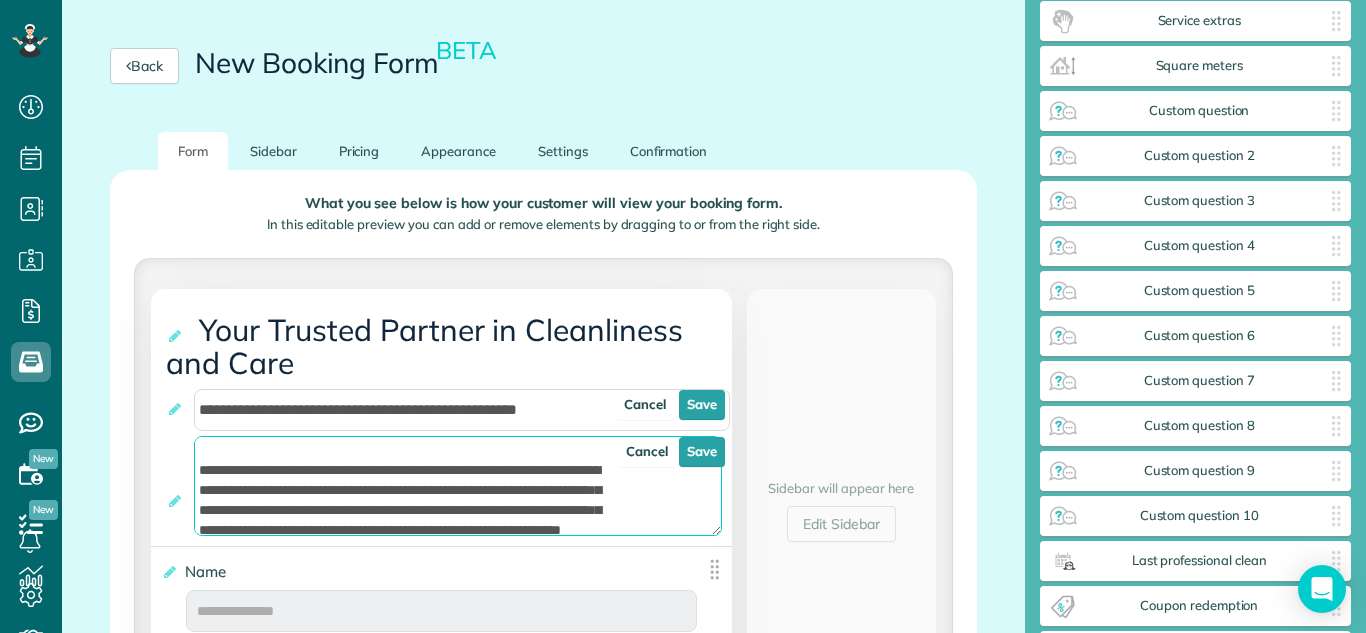 scroll, scrollTop: 80, scrollLeft: 0, axis: vertical 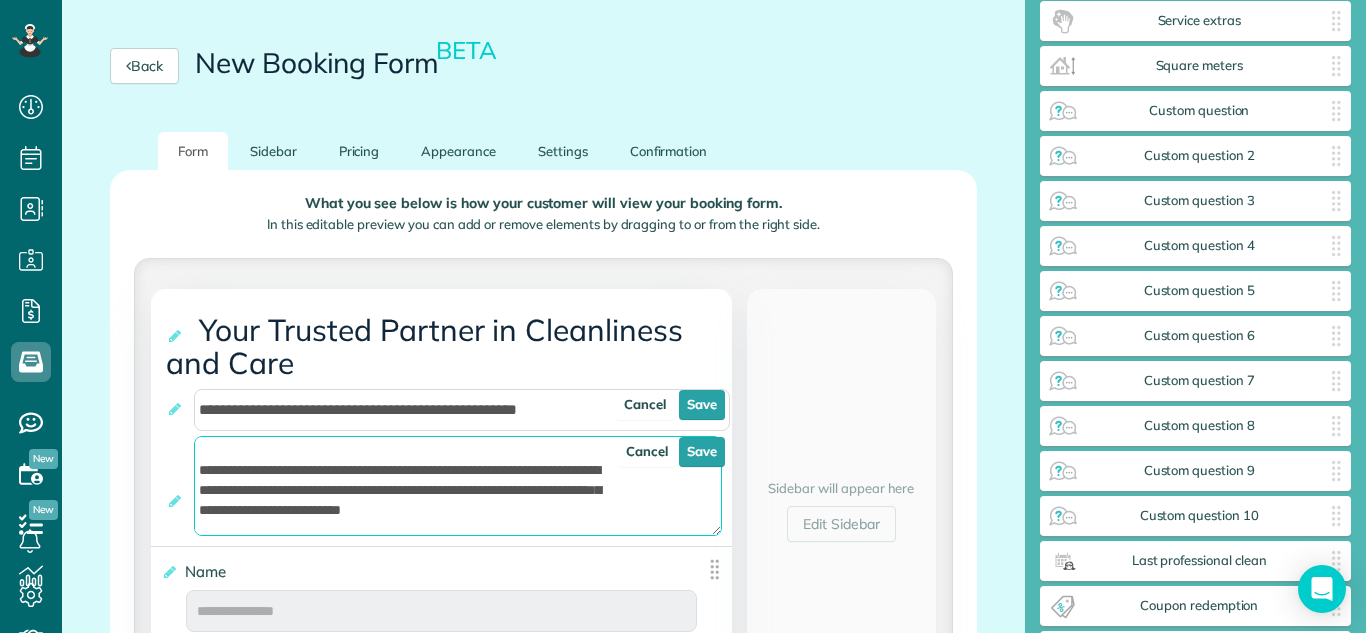 drag, startPoint x: 429, startPoint y: 496, endPoint x: 324, endPoint y: 496, distance: 105 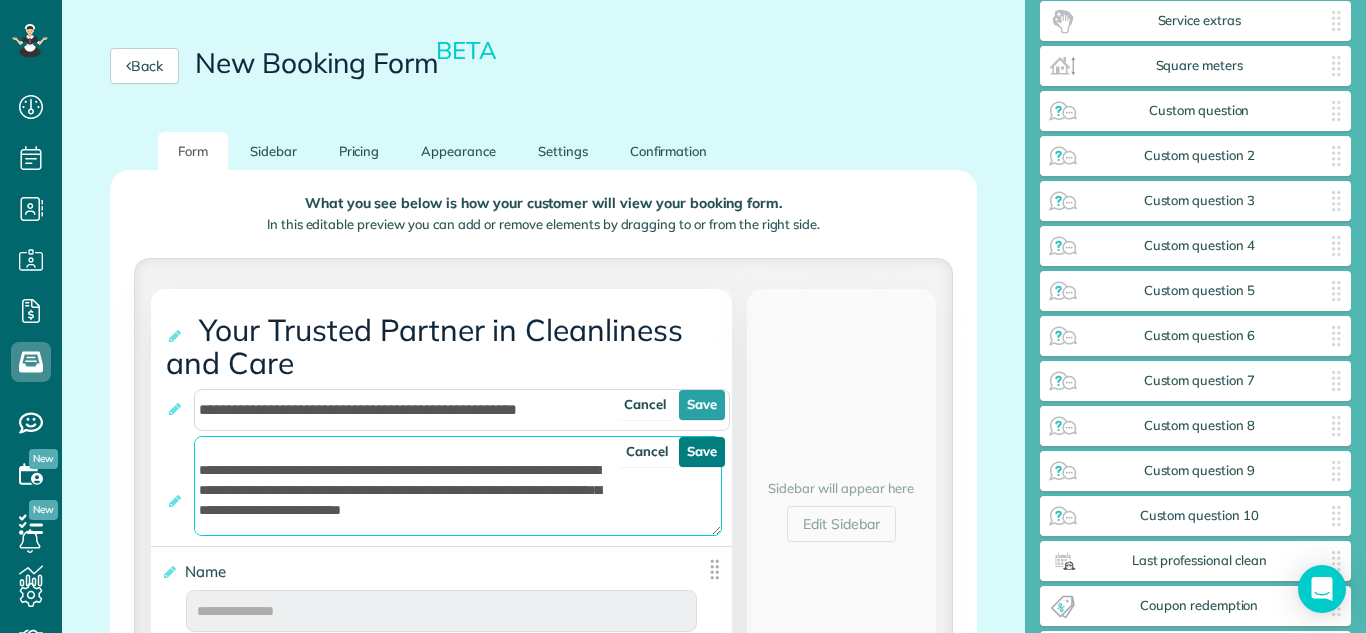type on "**********" 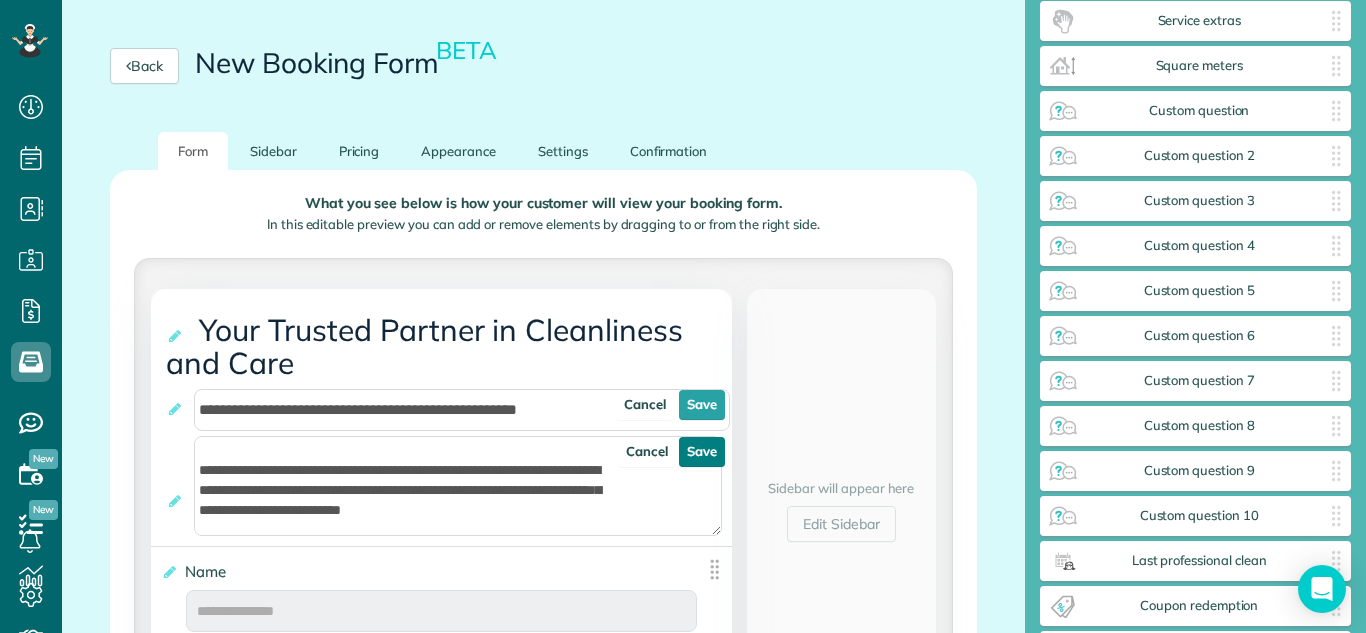click on "Save" at bounding box center (702, 452) 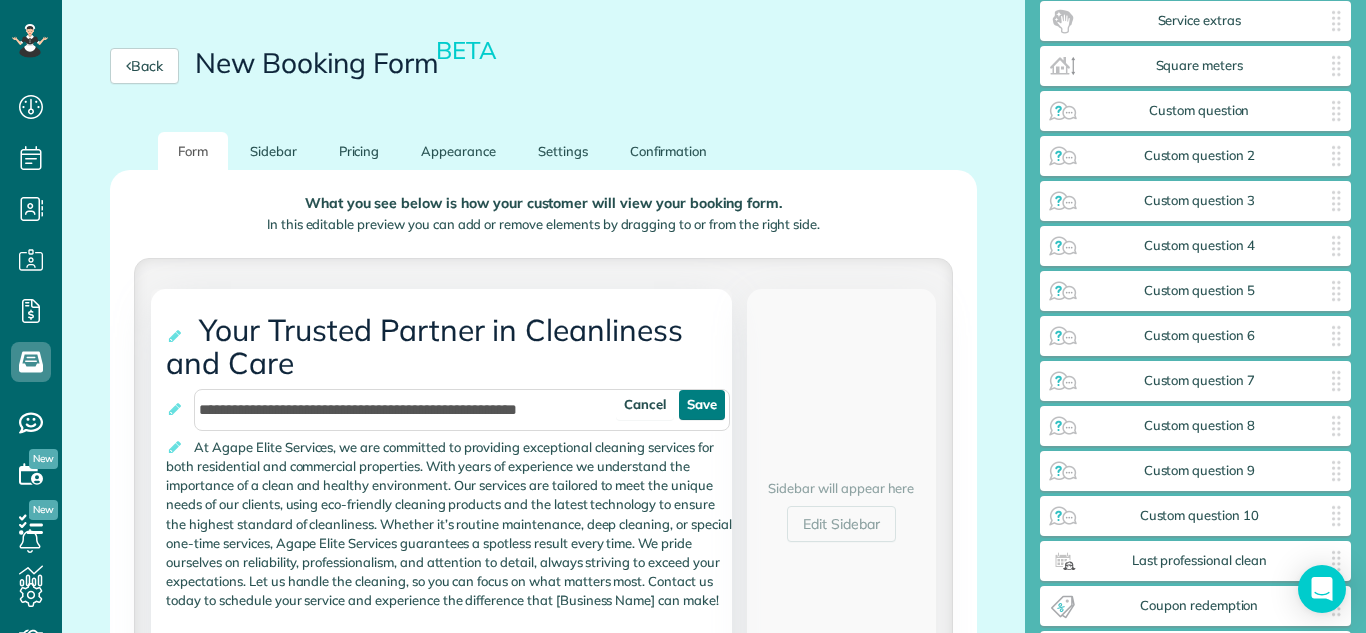 click on "Save" at bounding box center (702, 405) 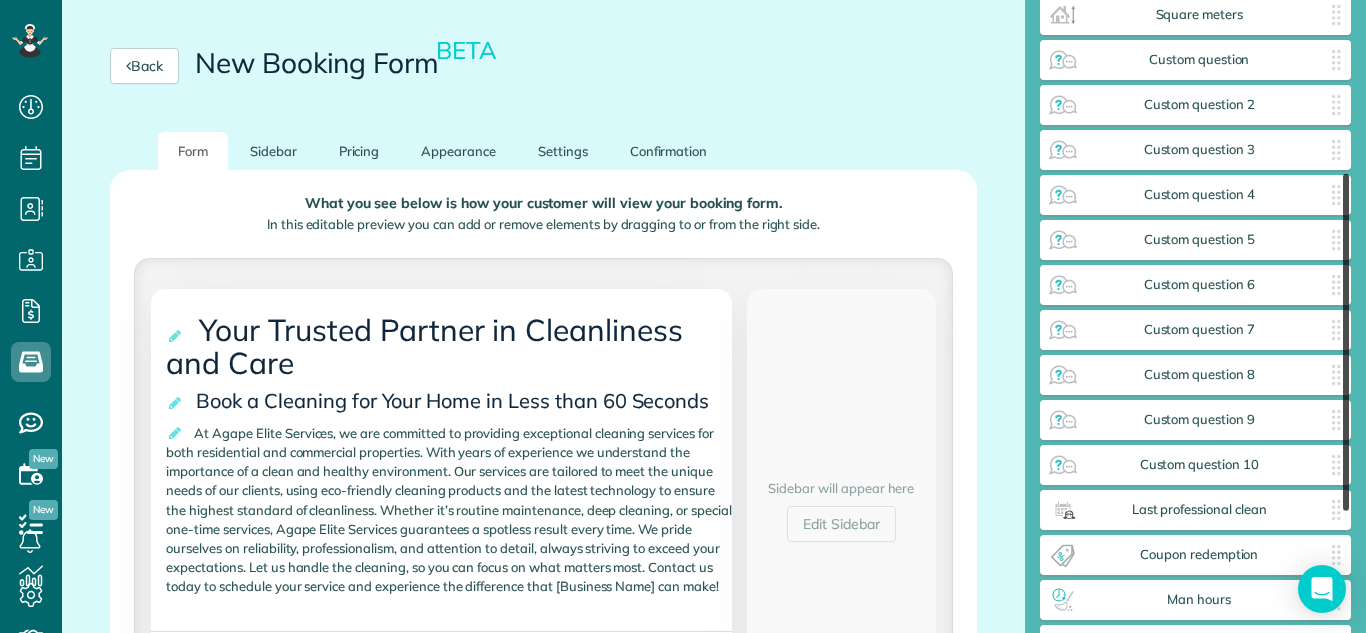 scroll, scrollTop: 331, scrollLeft: 0, axis: vertical 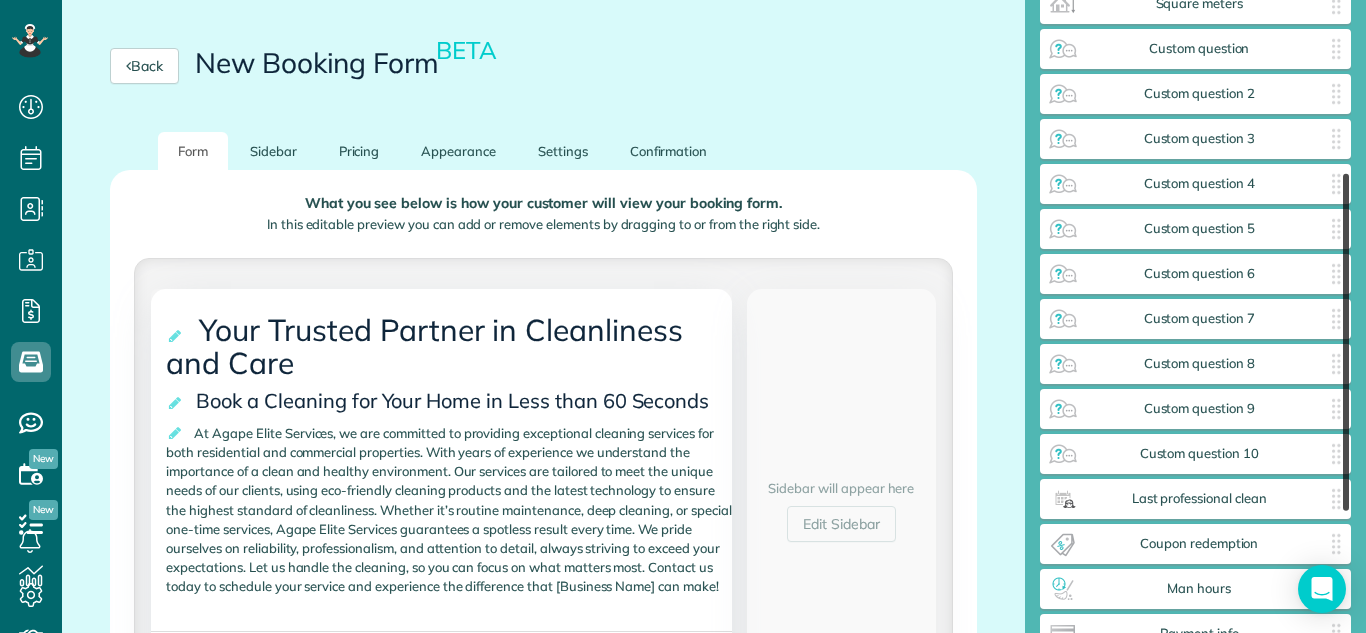 drag, startPoint x: 1345, startPoint y: 306, endPoint x: 1346, endPoint y: 341, distance: 35.014282 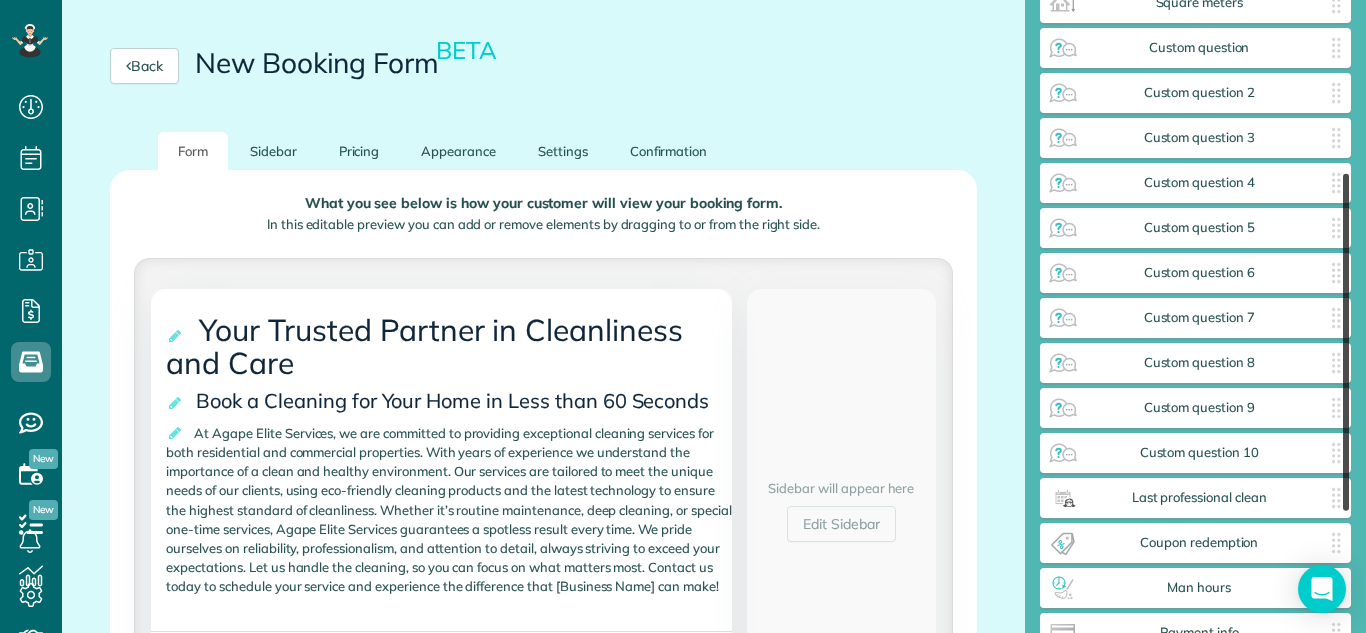 click at bounding box center [1346, 342] 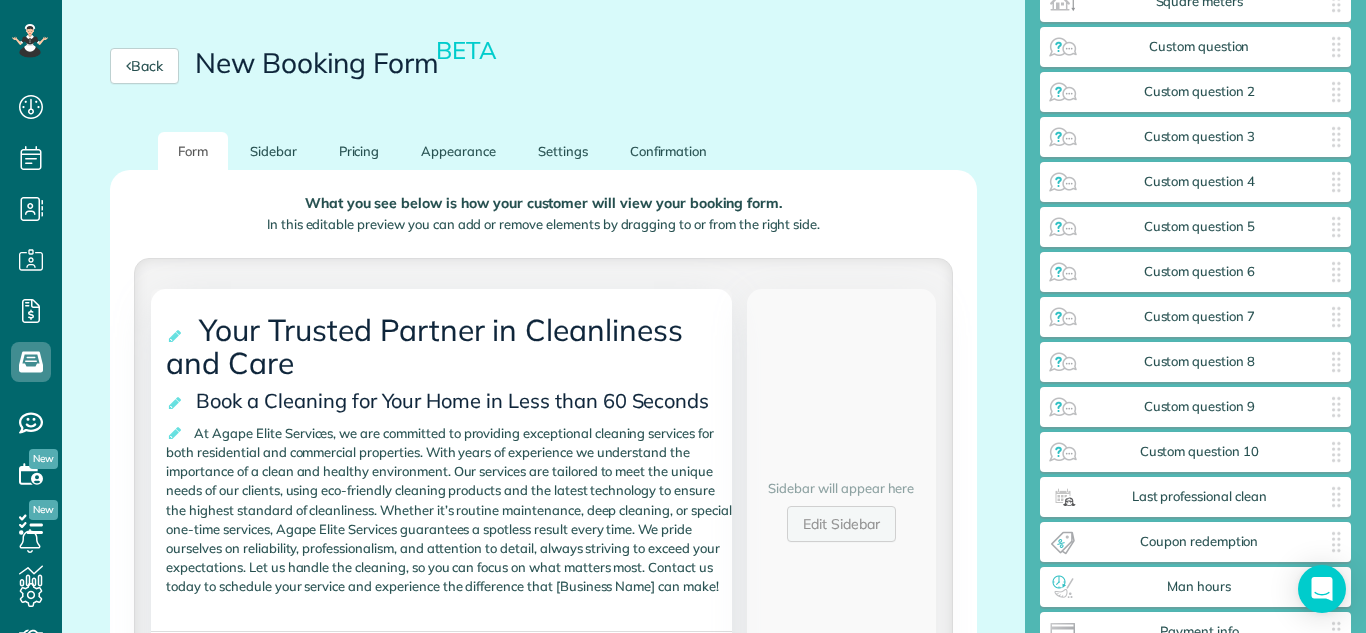click on "Edit Sidebar" at bounding box center [841, 524] 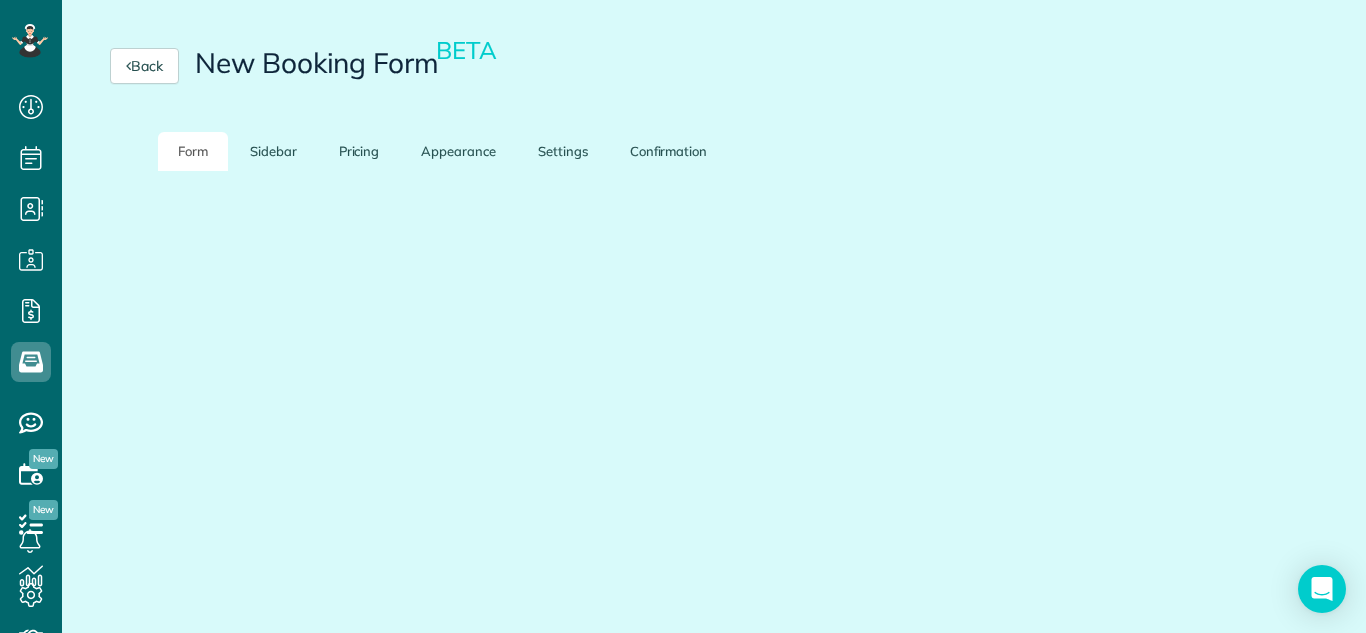 click on "**********" at bounding box center (543, 1327) 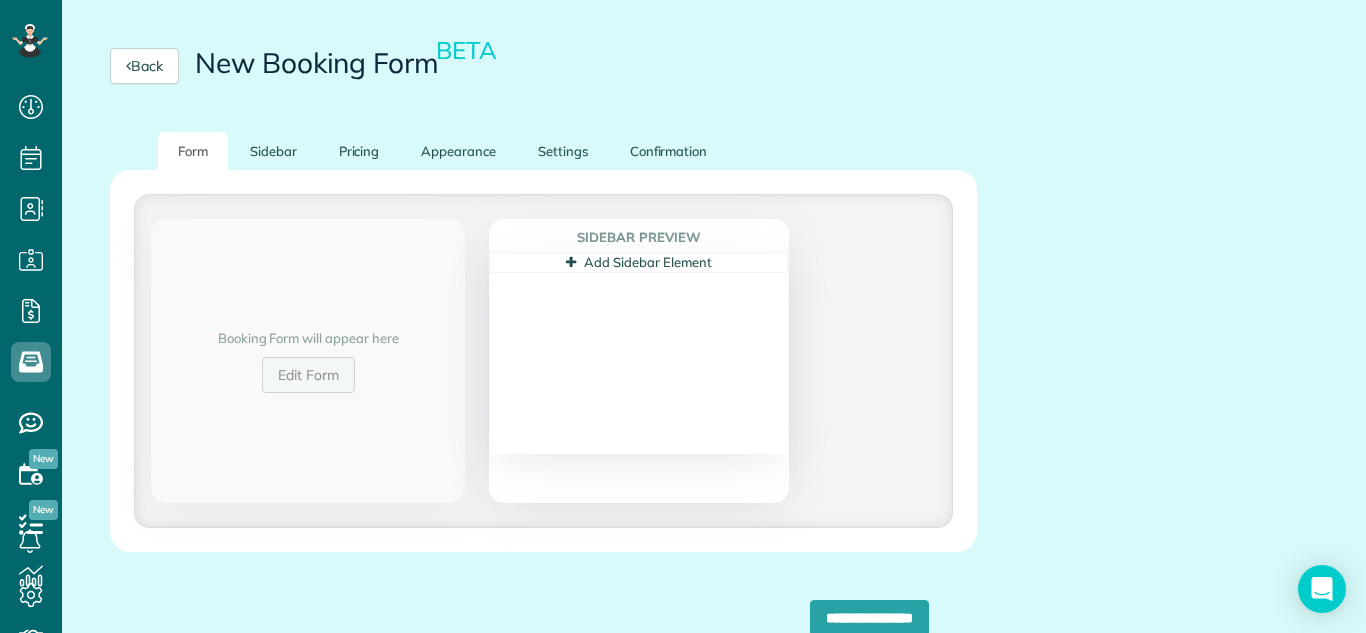 click on "Edit Form" at bounding box center (308, 375) 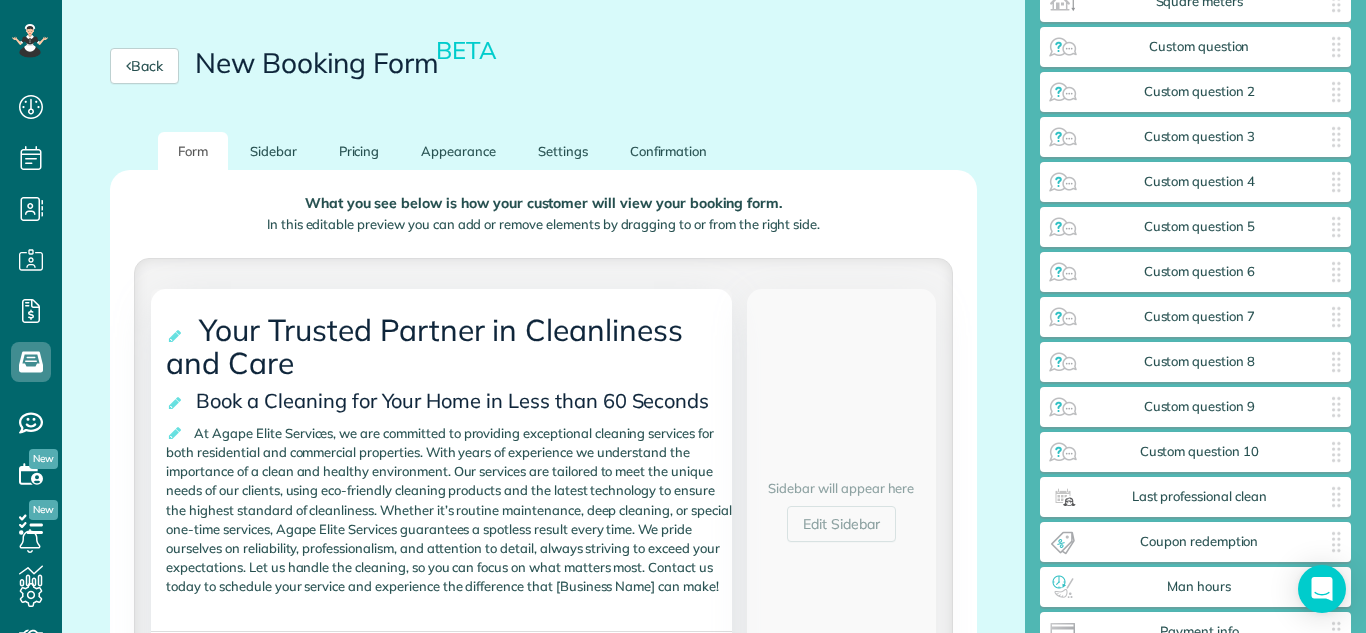 click on "**********" at bounding box center [449, 347] 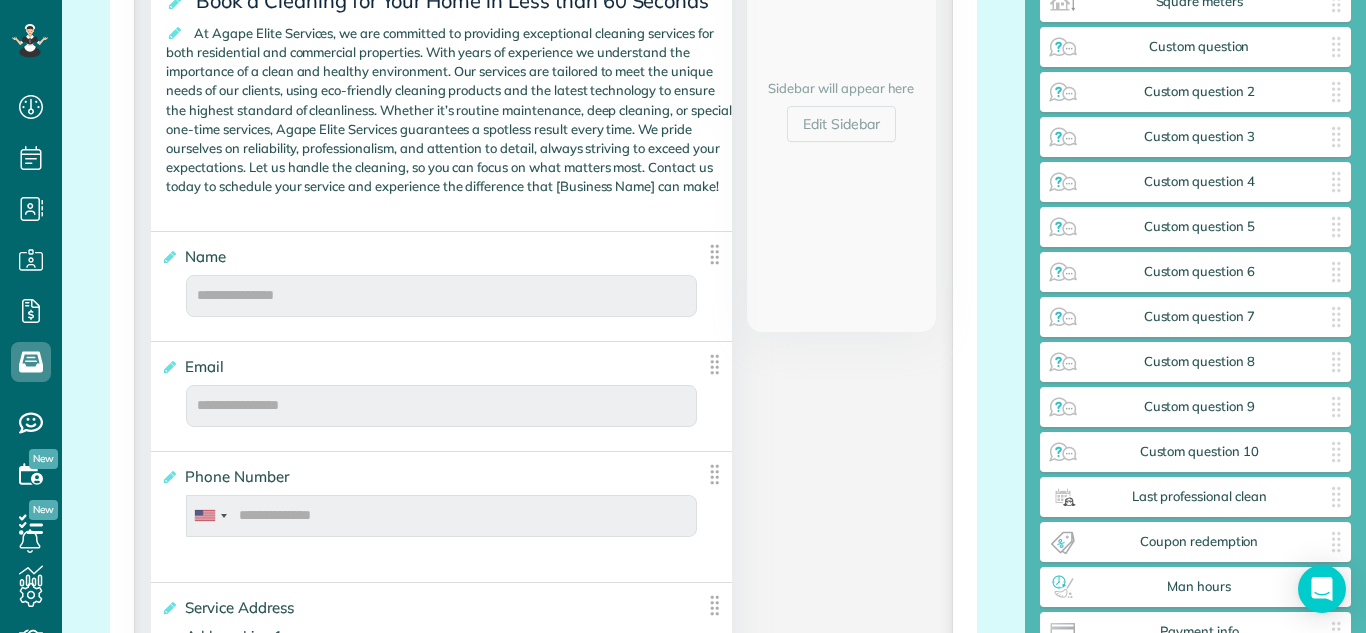scroll, scrollTop: 640, scrollLeft: 0, axis: vertical 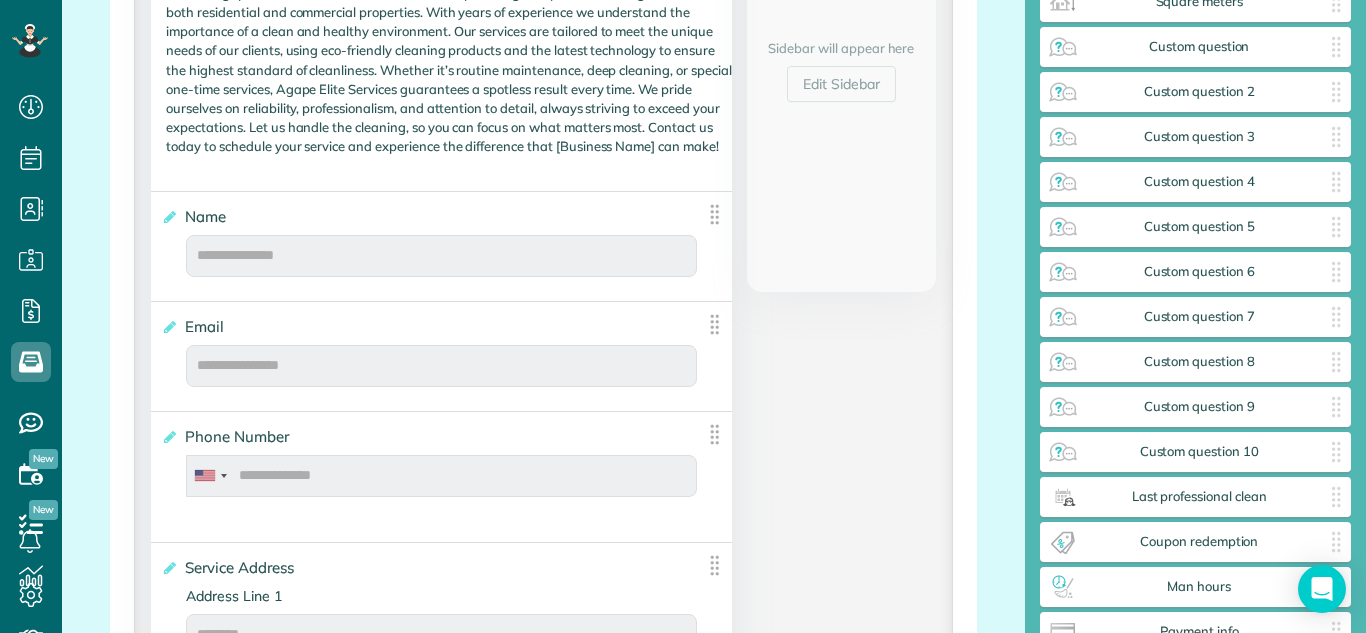 click on "Name
****
Cancel
Save" at bounding box center [441, 242] 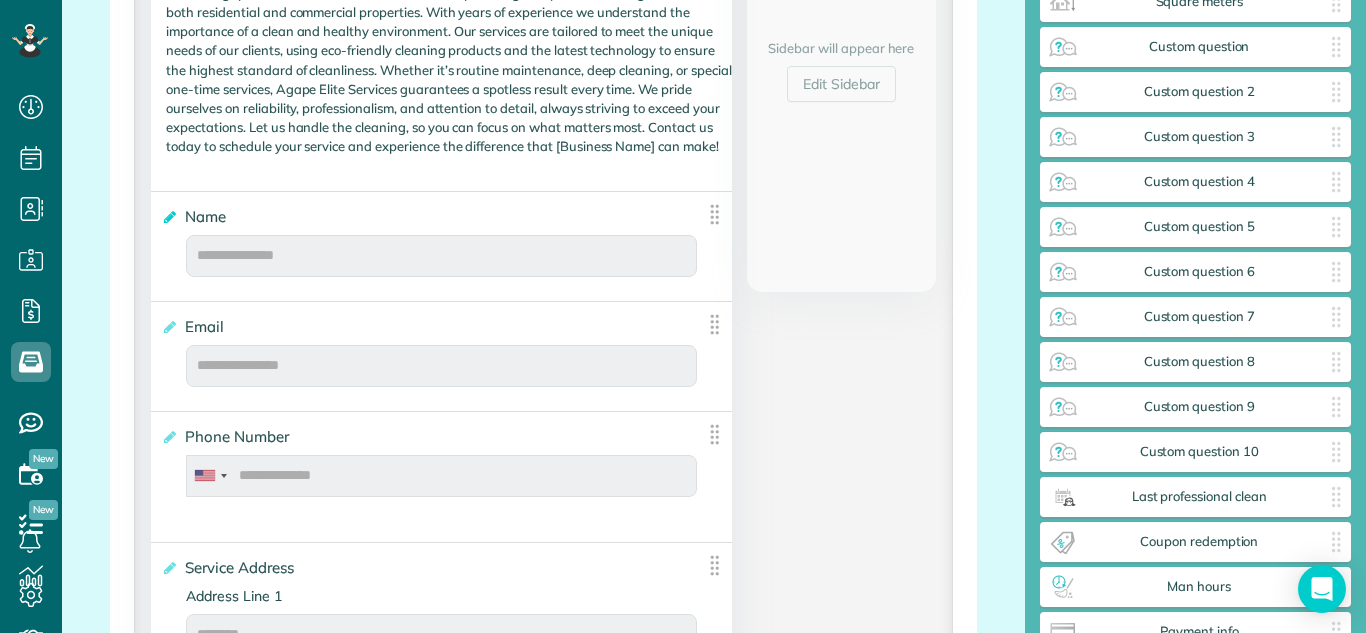 click at bounding box center (168, 217) 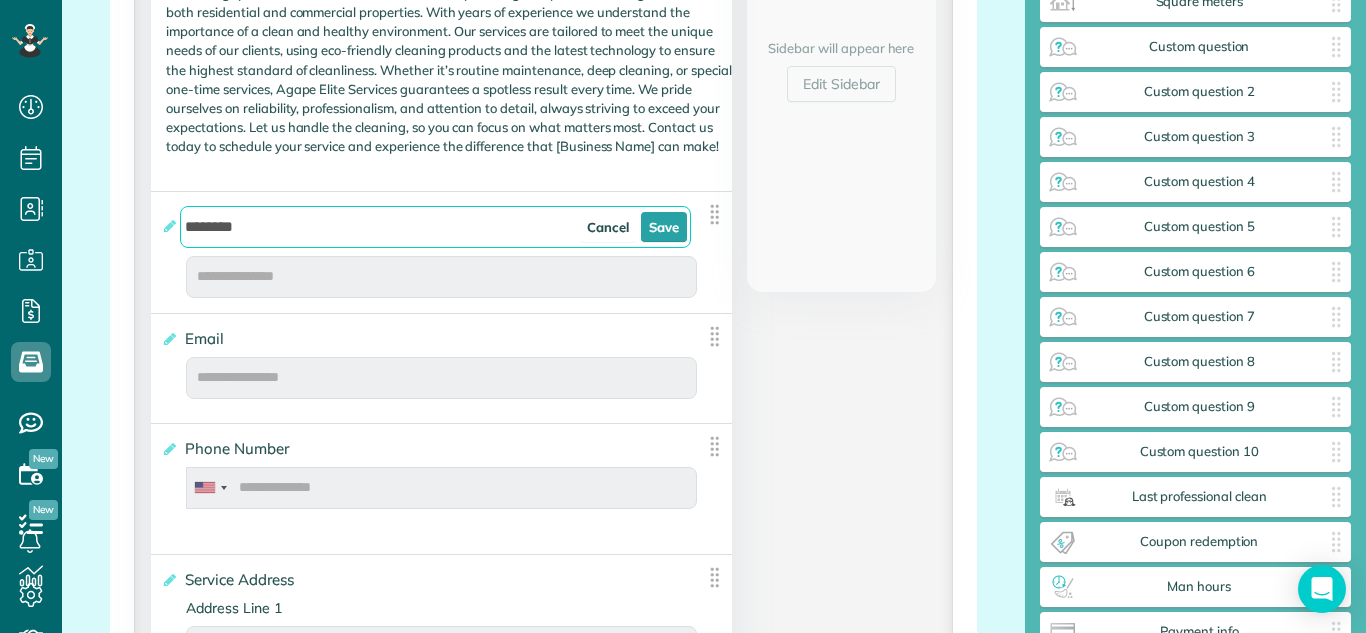 drag, startPoint x: 260, startPoint y: 247, endPoint x: 61, endPoint y: 240, distance: 199.12308 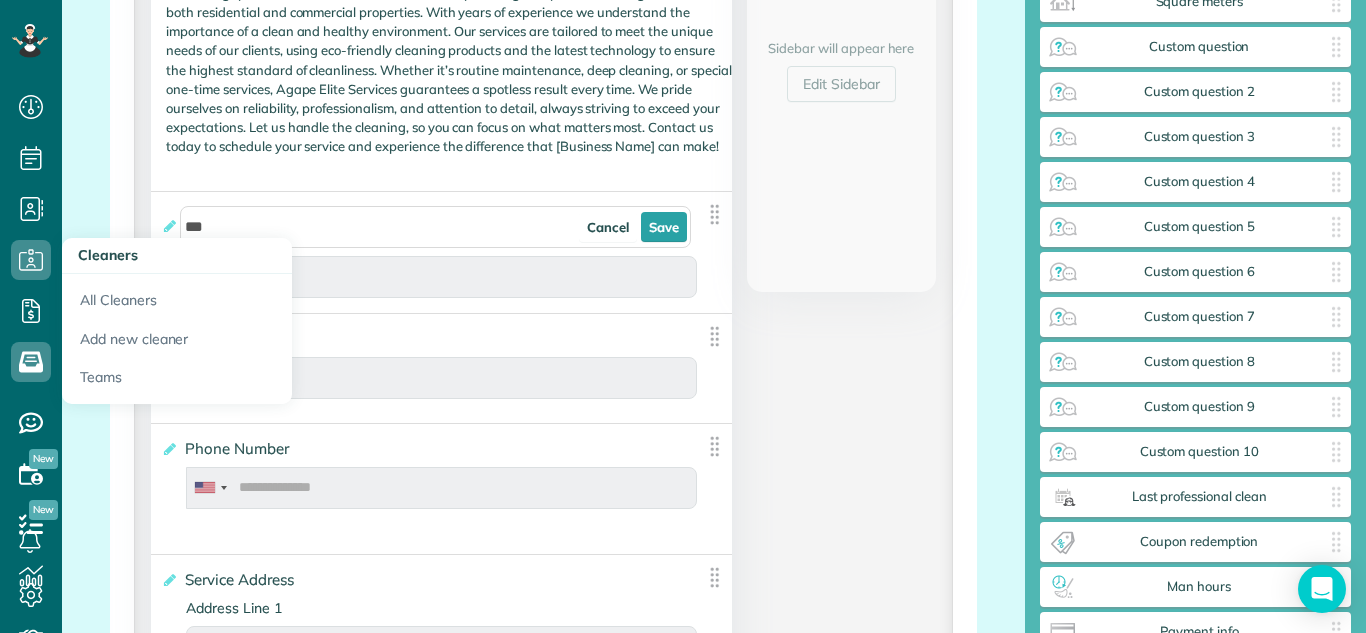 click on "Cleaners" at bounding box center [177, 256] 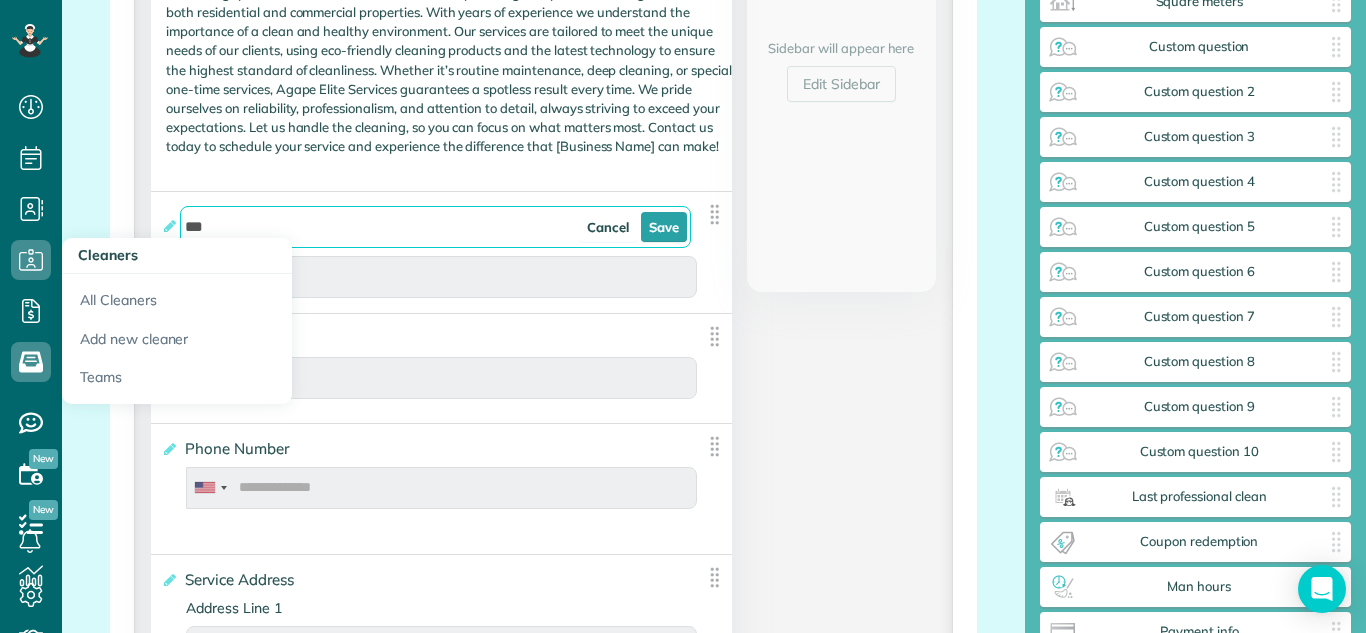click on "***" at bounding box center [435, 227] 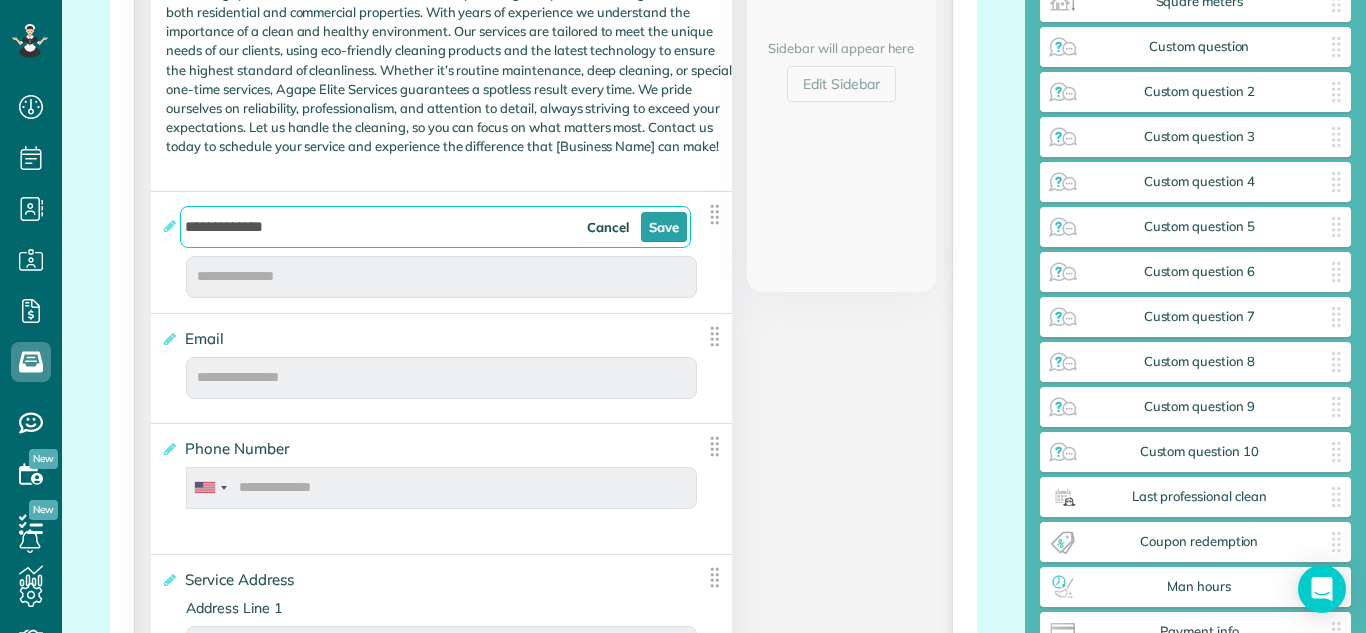 type on "**********" 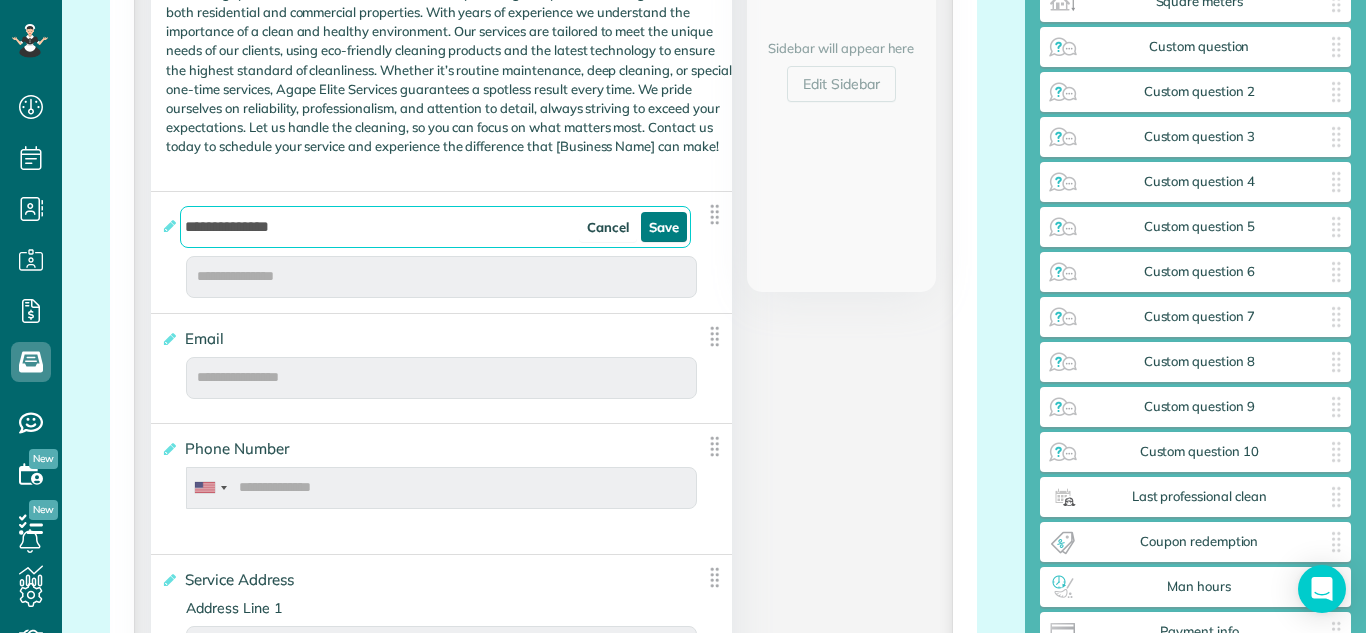 click on "Save" at bounding box center (664, 227) 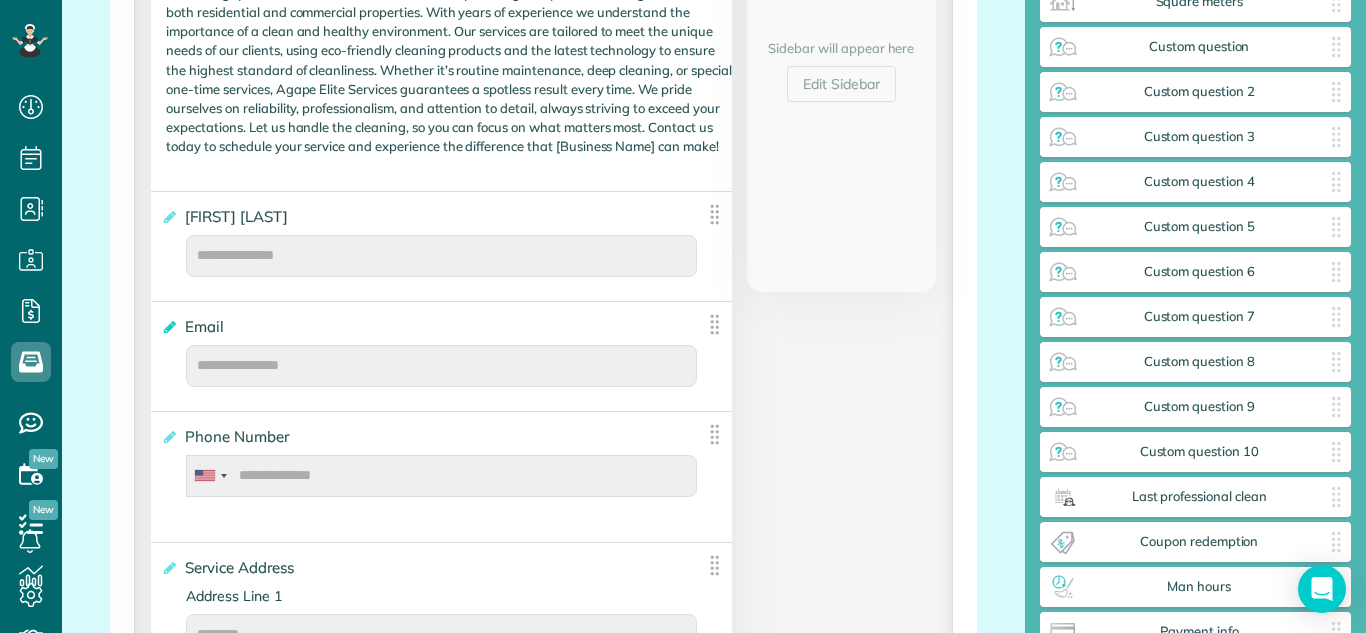 click at bounding box center (168, 327) 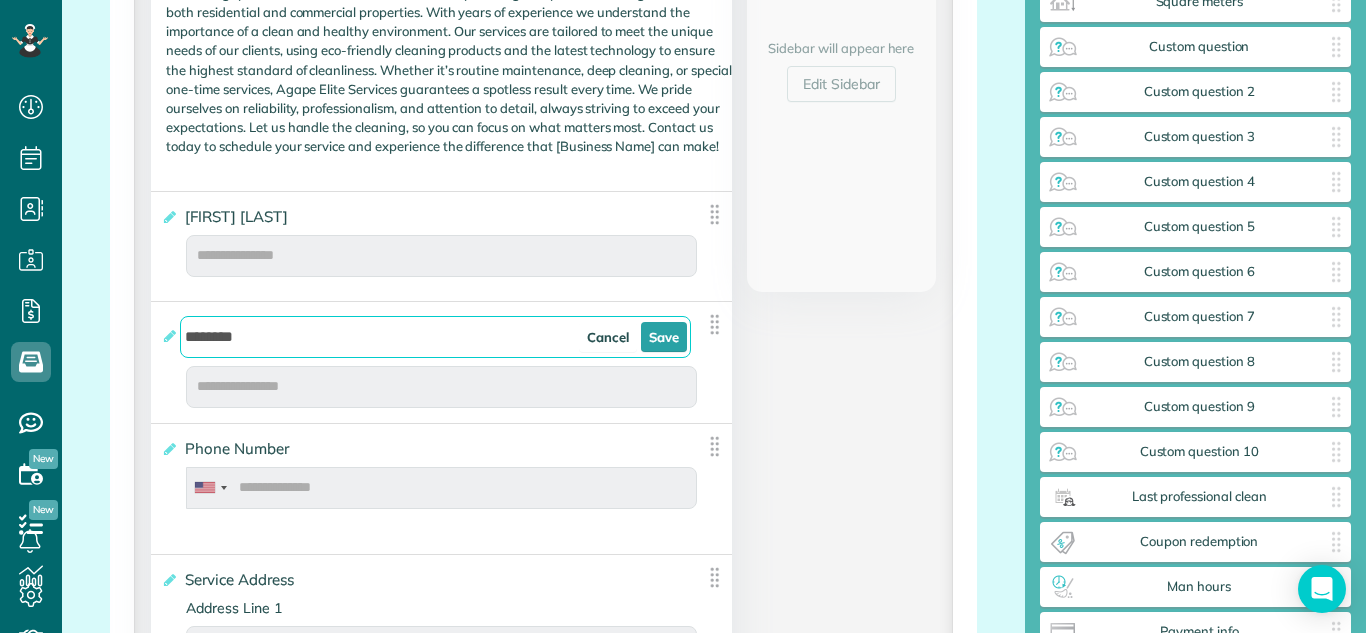 drag, startPoint x: 294, startPoint y: 365, endPoint x: 0, endPoint y: 361, distance: 294.02722 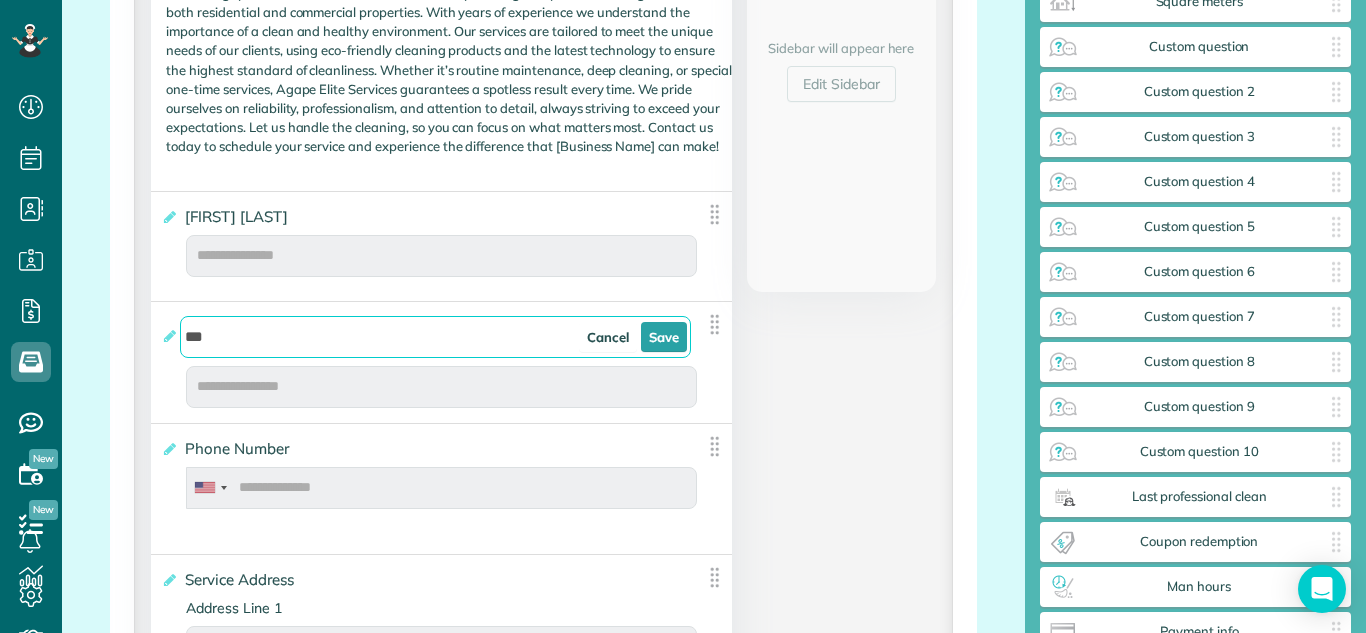 drag, startPoint x: 364, startPoint y: 367, endPoint x: 363, endPoint y: 353, distance: 14.035668 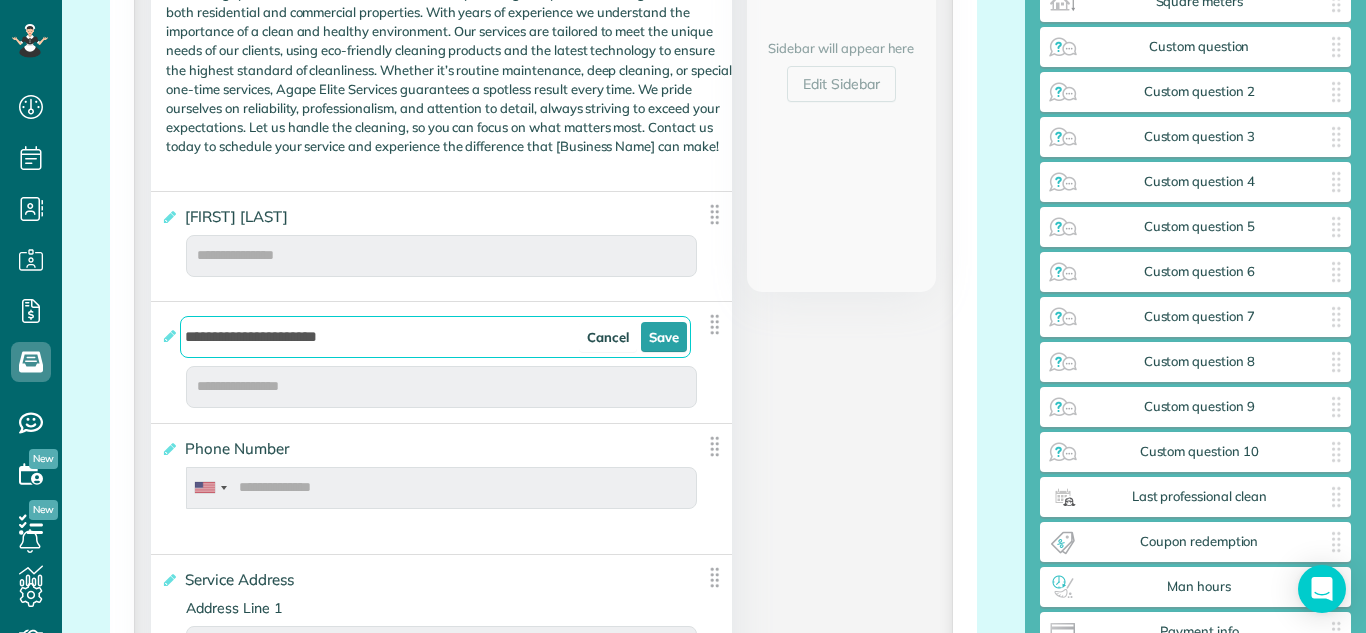 click on "**********" at bounding box center (435, 337) 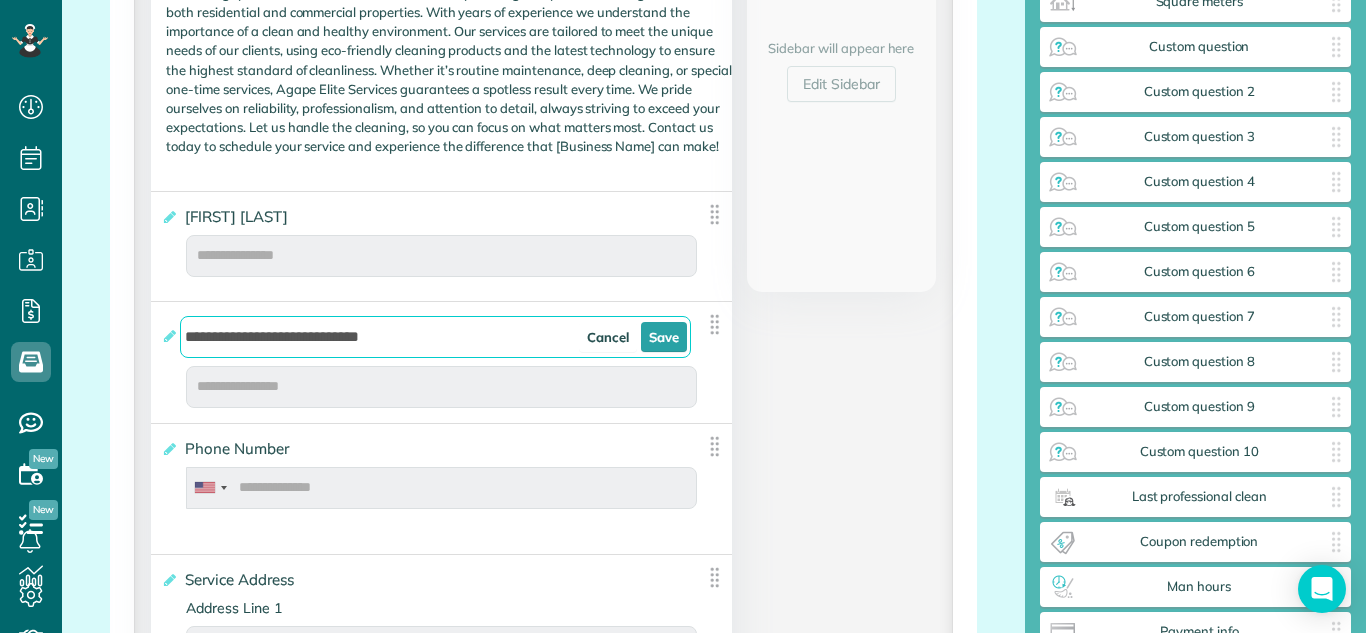 type on "**********" 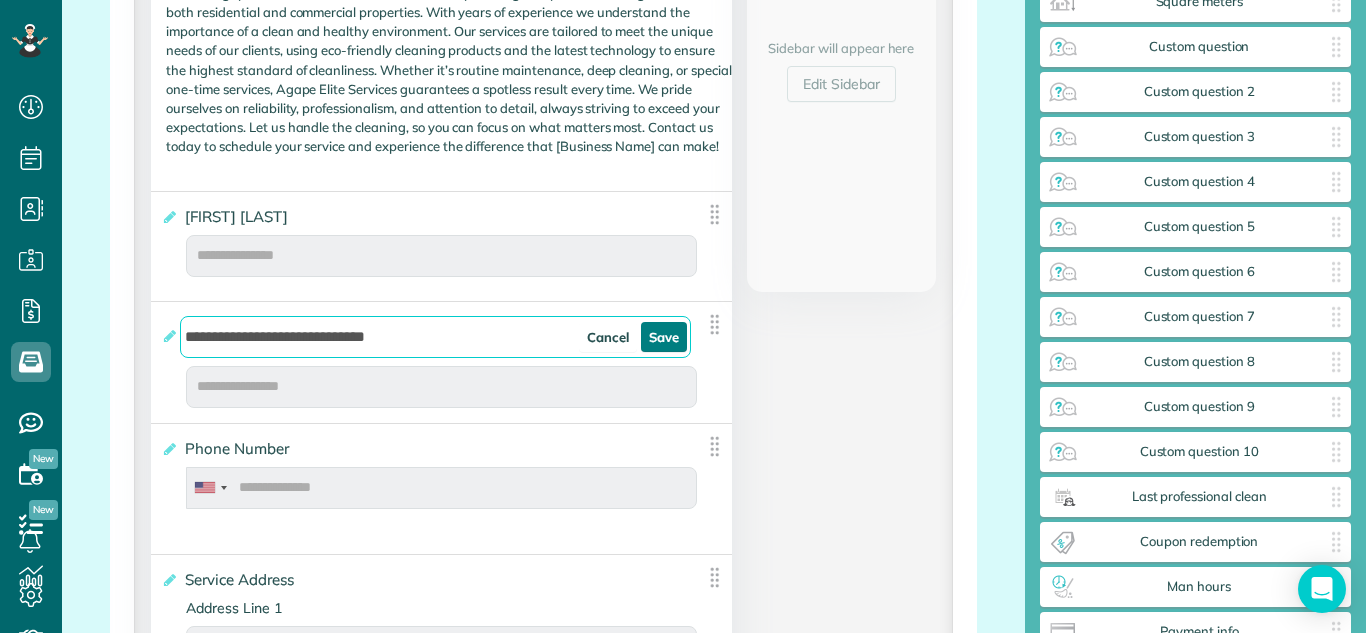 click on "Save" at bounding box center [664, 337] 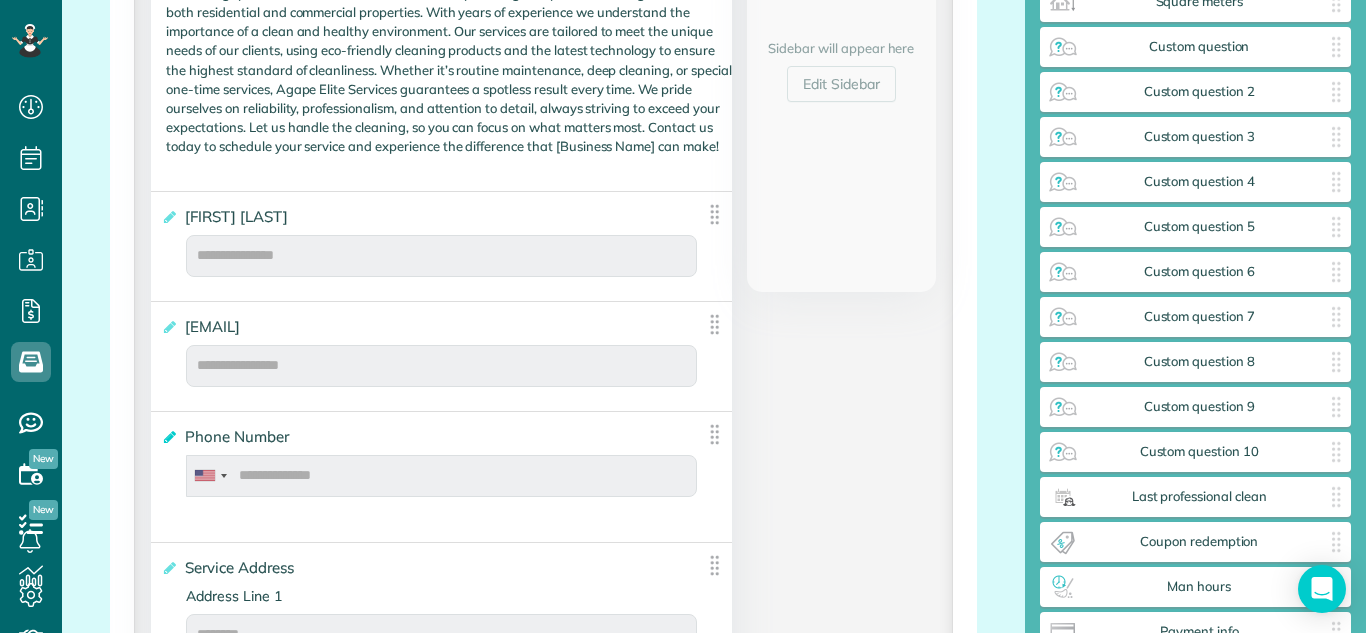 click at bounding box center (168, 437) 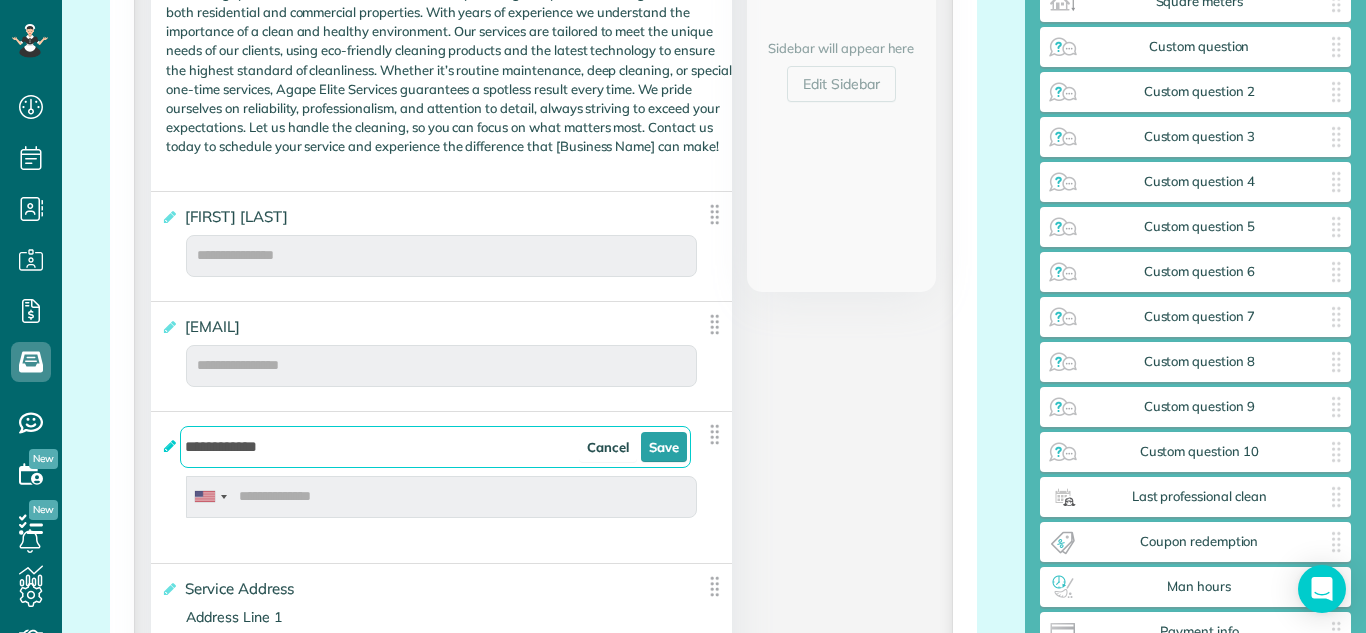 click on "**********" at bounding box center [426, 447] 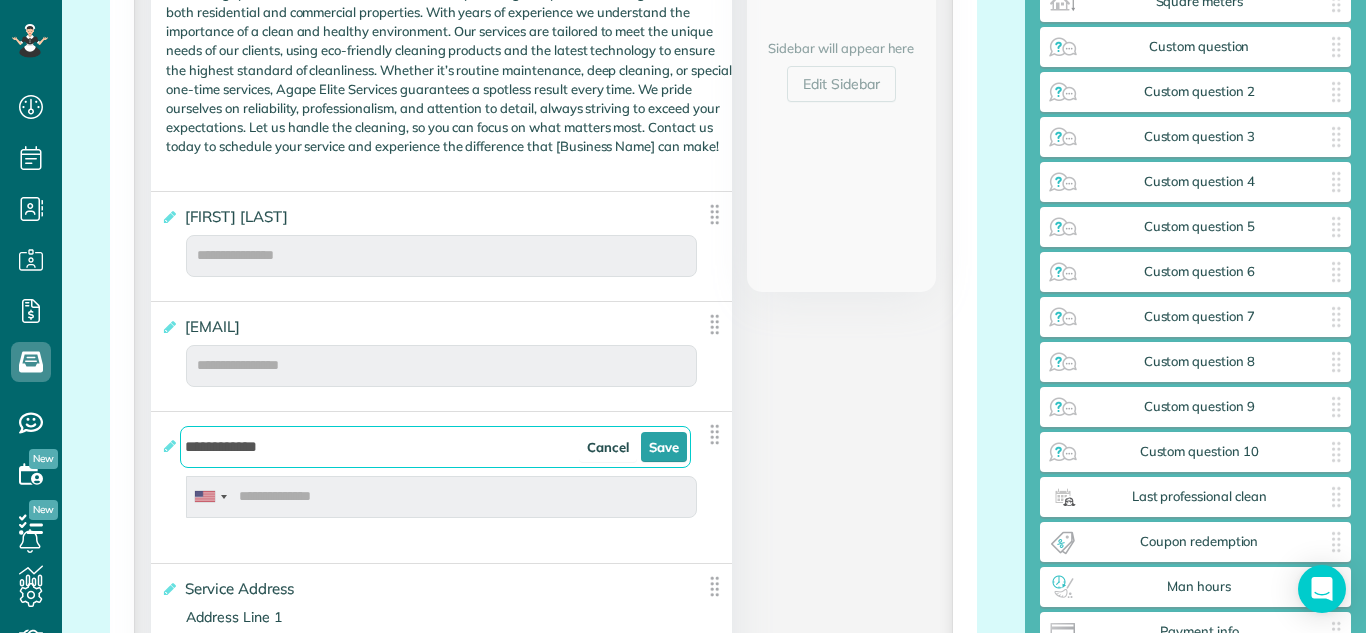 click on "**********" at bounding box center [435, 447] 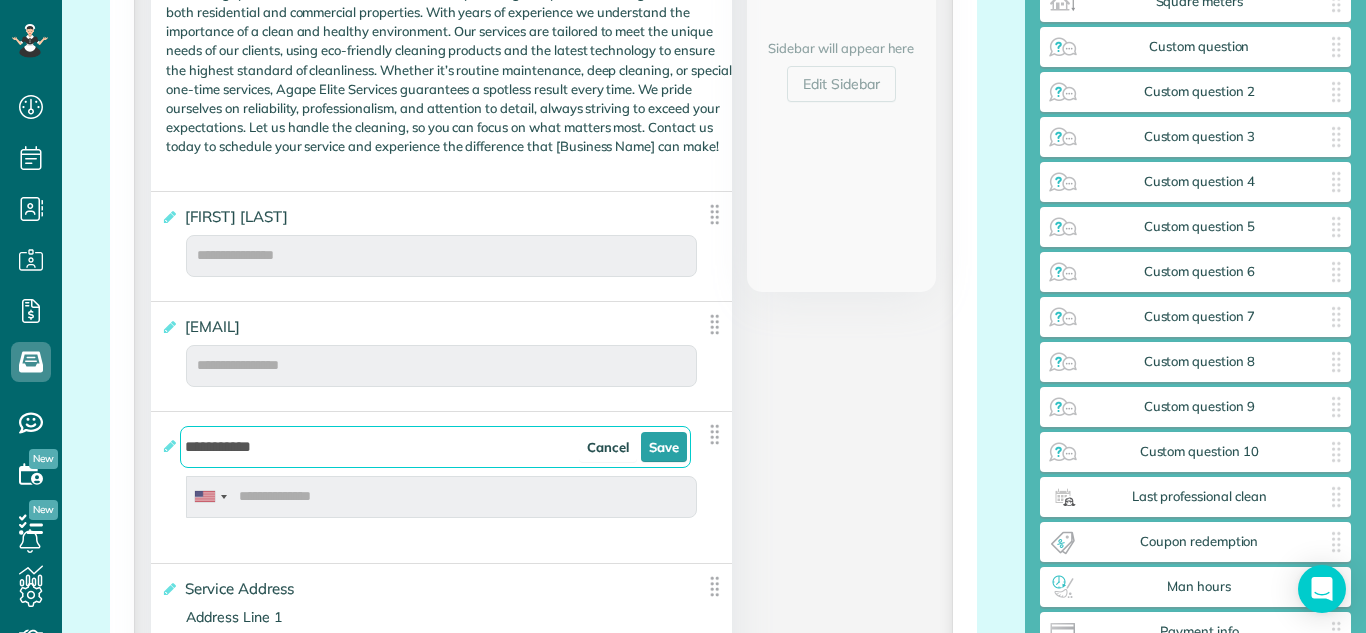 type on "**********" 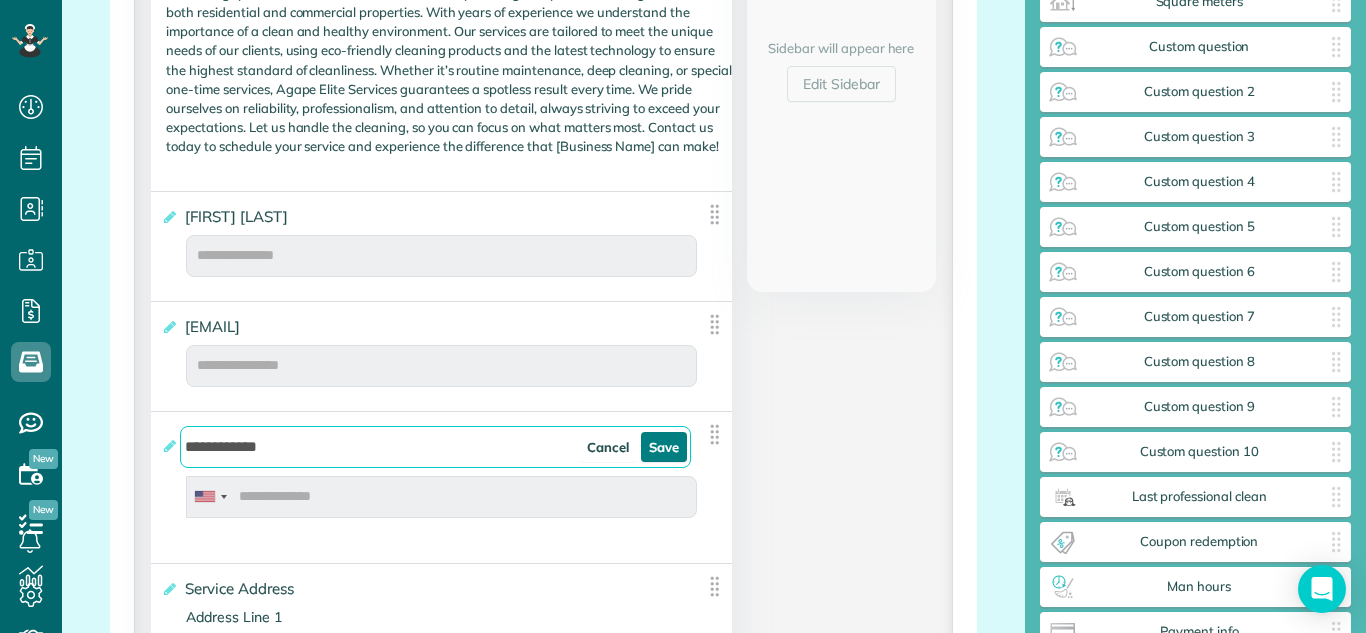 click on "Save" at bounding box center (664, 447) 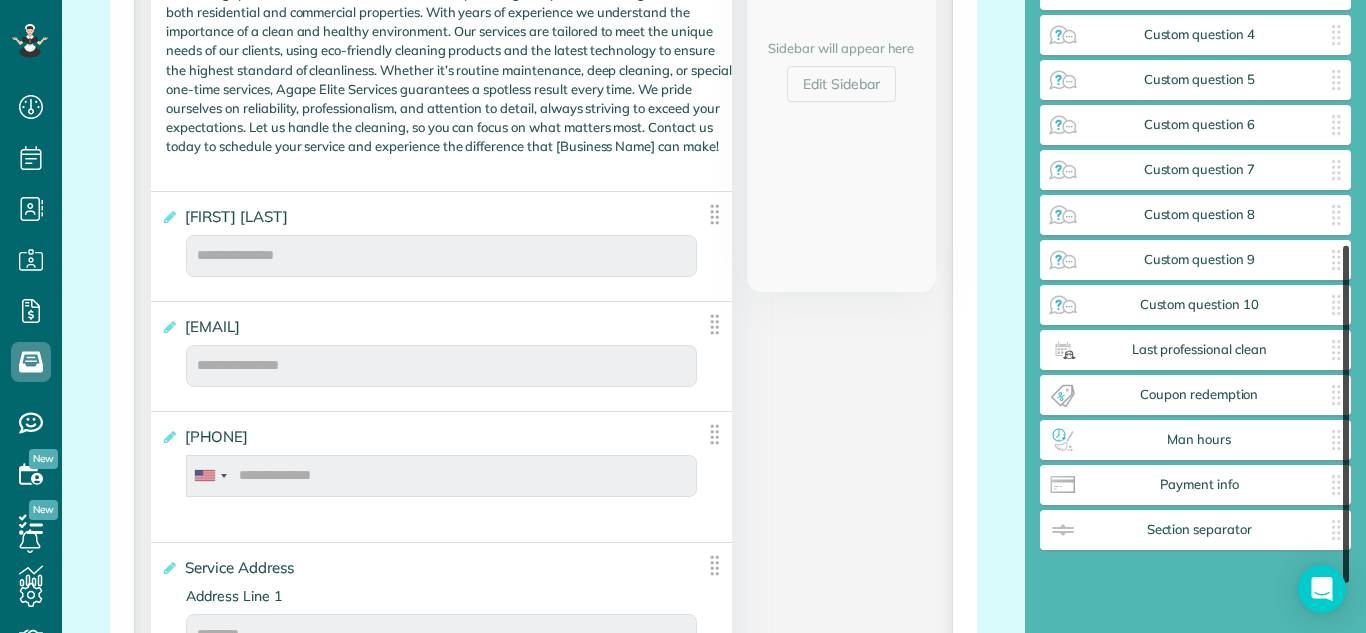 scroll, scrollTop: 487, scrollLeft: 0, axis: vertical 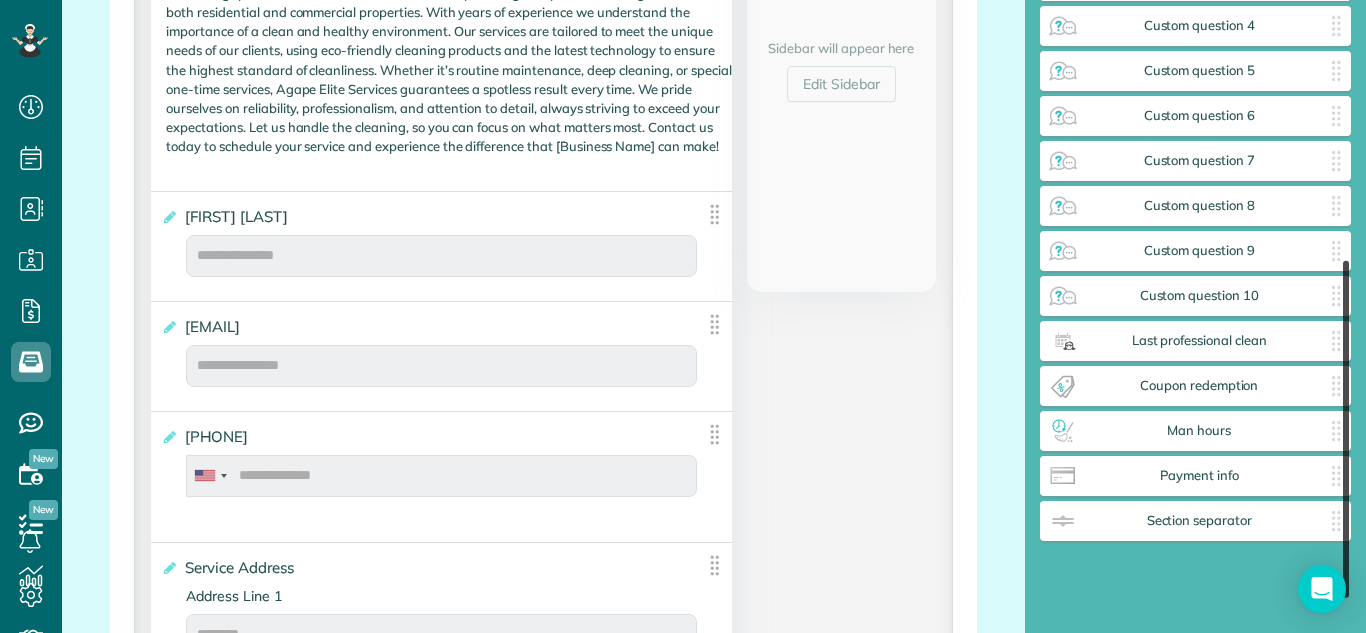 drag, startPoint x: 1340, startPoint y: 413, endPoint x: 1355, endPoint y: 496, distance: 84.34453 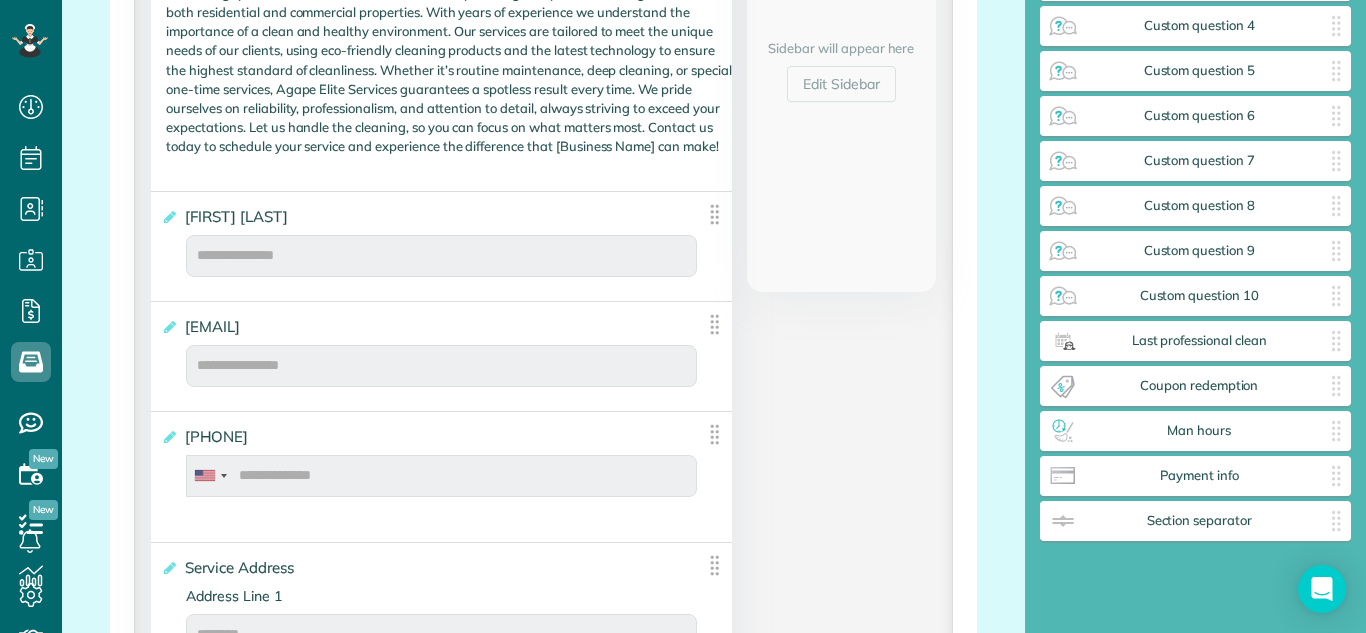 click on "**********" at bounding box center (426, 437) 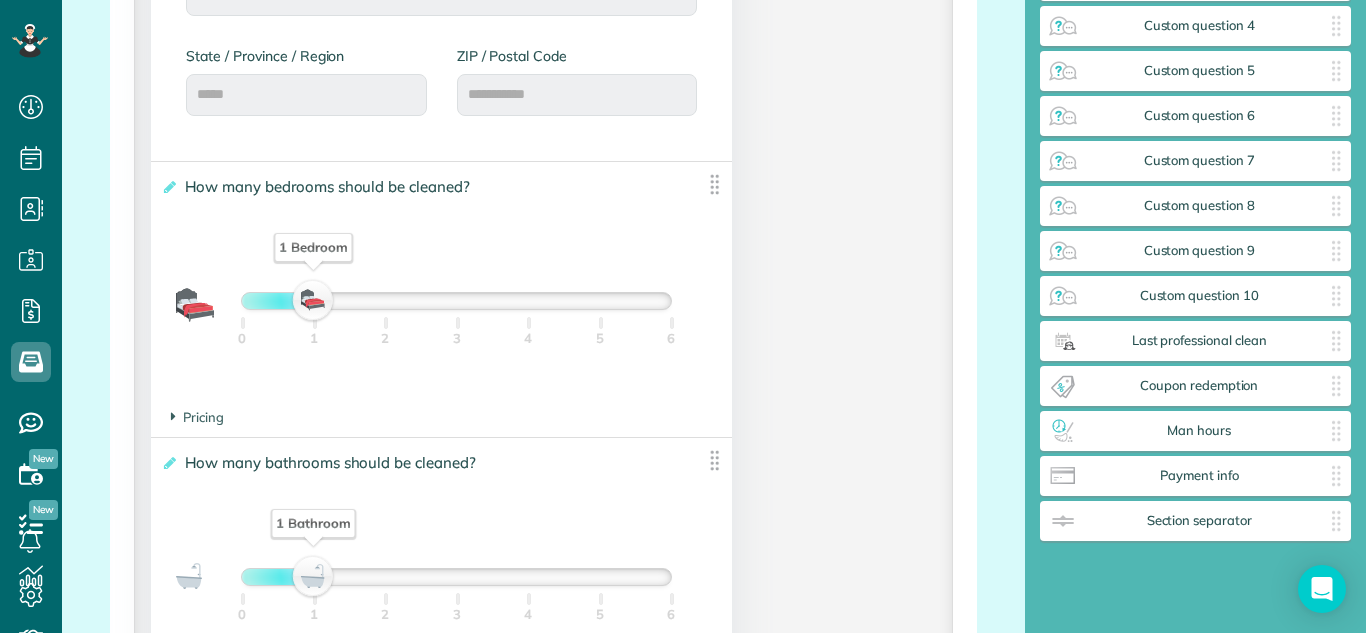 scroll, scrollTop: 1520, scrollLeft: 0, axis: vertical 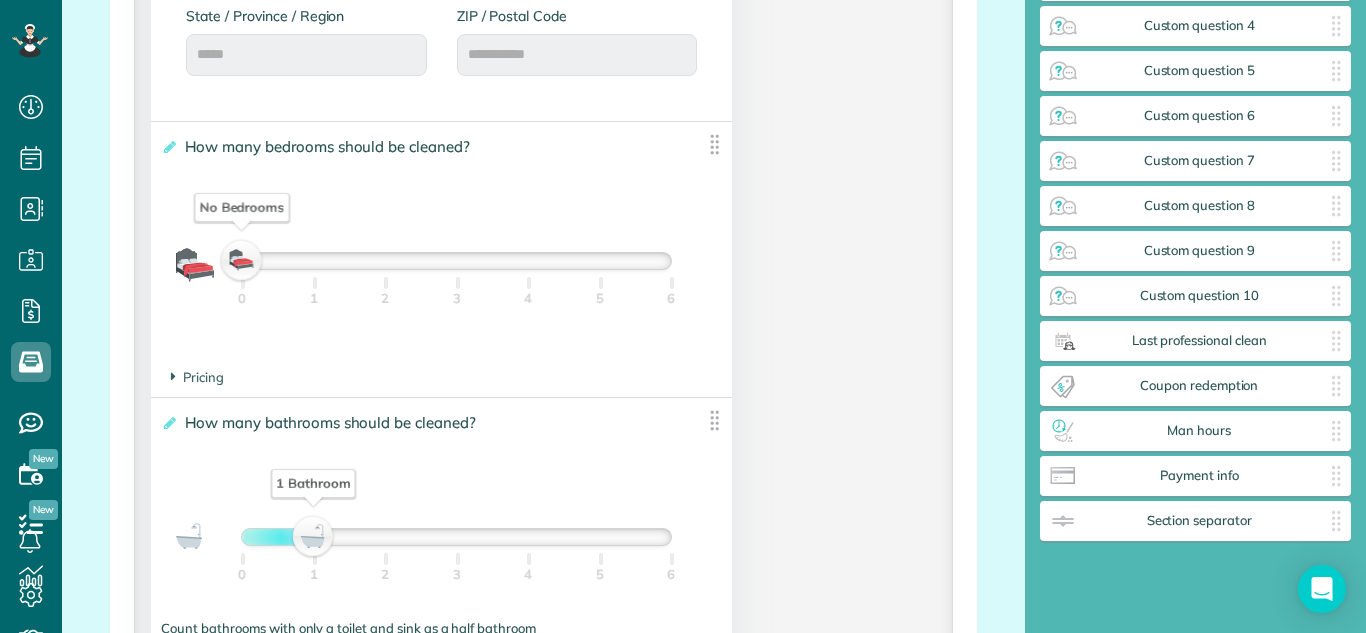 drag, startPoint x: 310, startPoint y: 282, endPoint x: 190, endPoint y: 292, distance: 120.41595 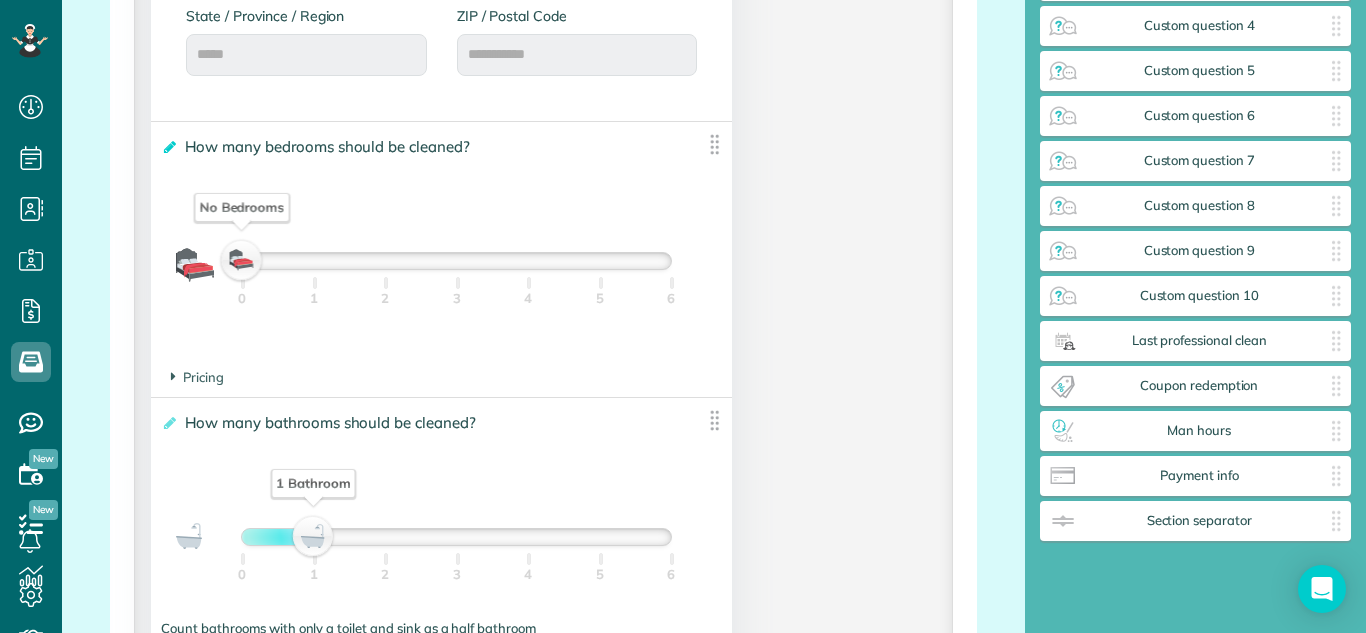 click at bounding box center [168, 147] 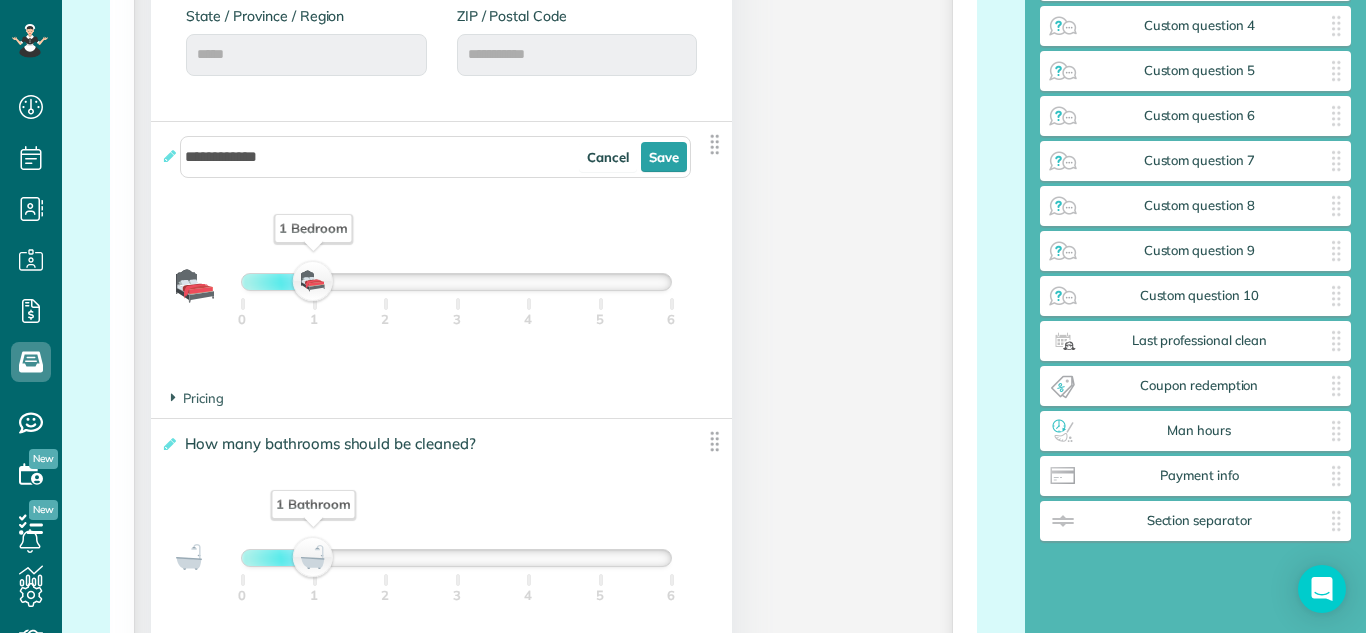 drag, startPoint x: 242, startPoint y: 300, endPoint x: 297, endPoint y: 294, distance: 55.326305 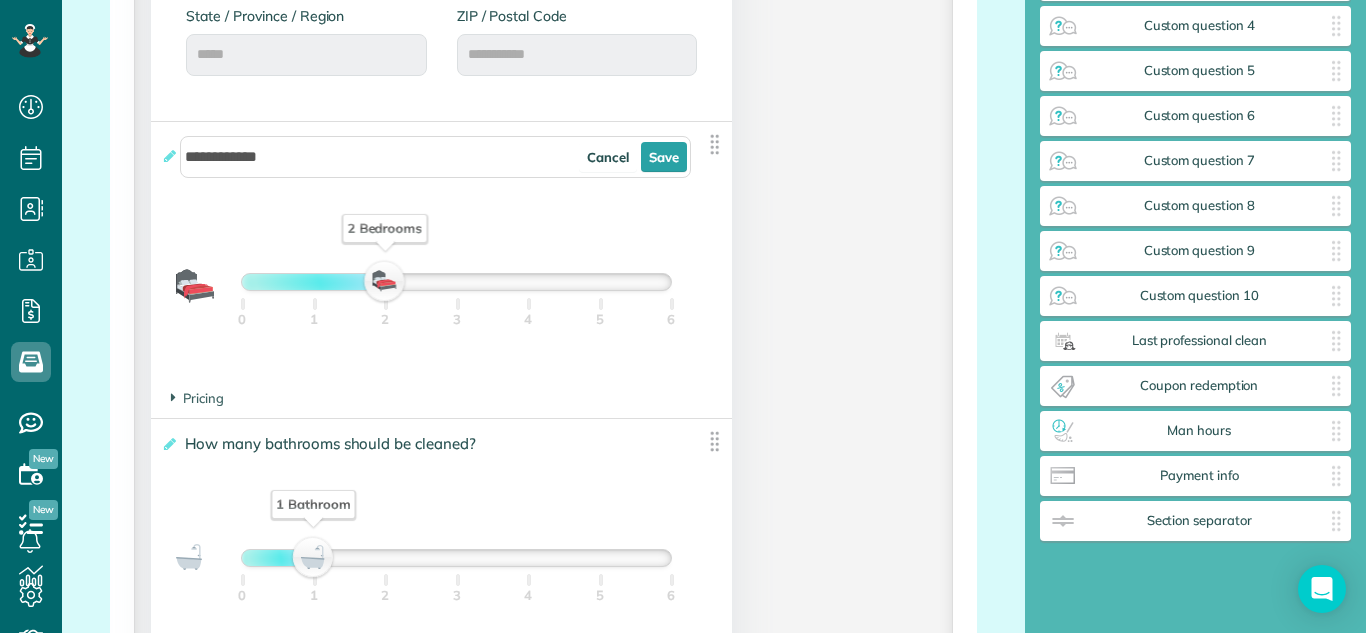 drag, startPoint x: 306, startPoint y: 299, endPoint x: 351, endPoint y: 299, distance: 45 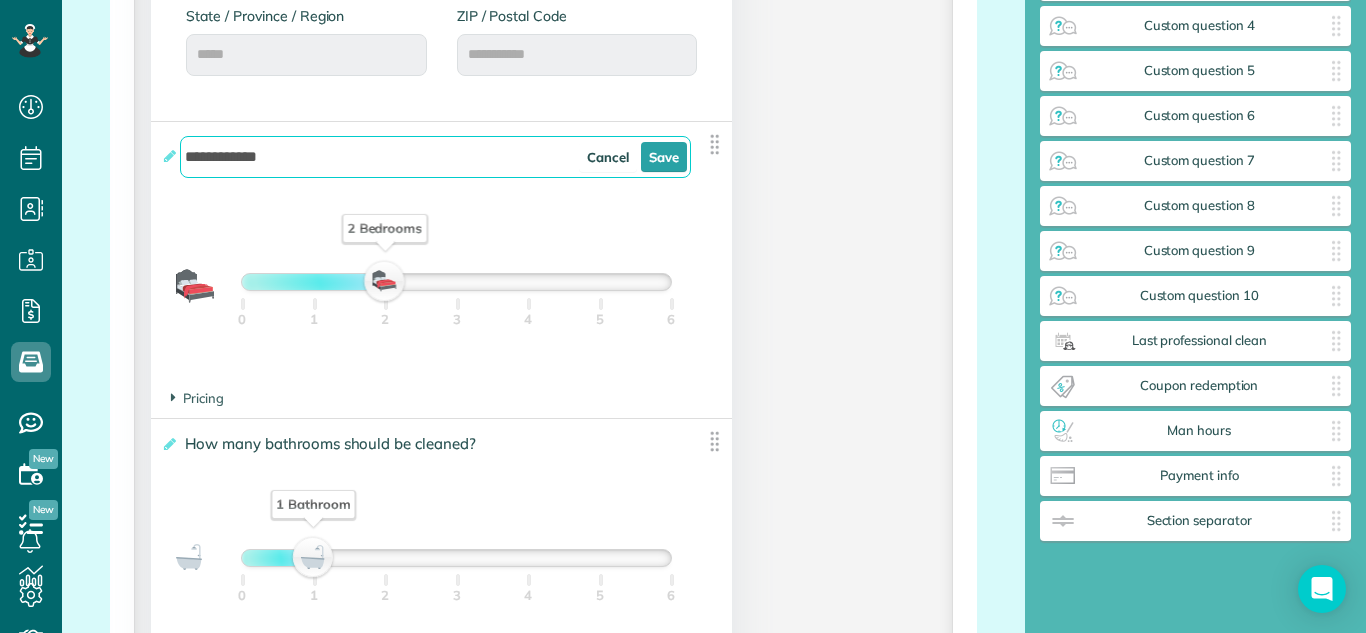 click on "**********" at bounding box center [435, 157] 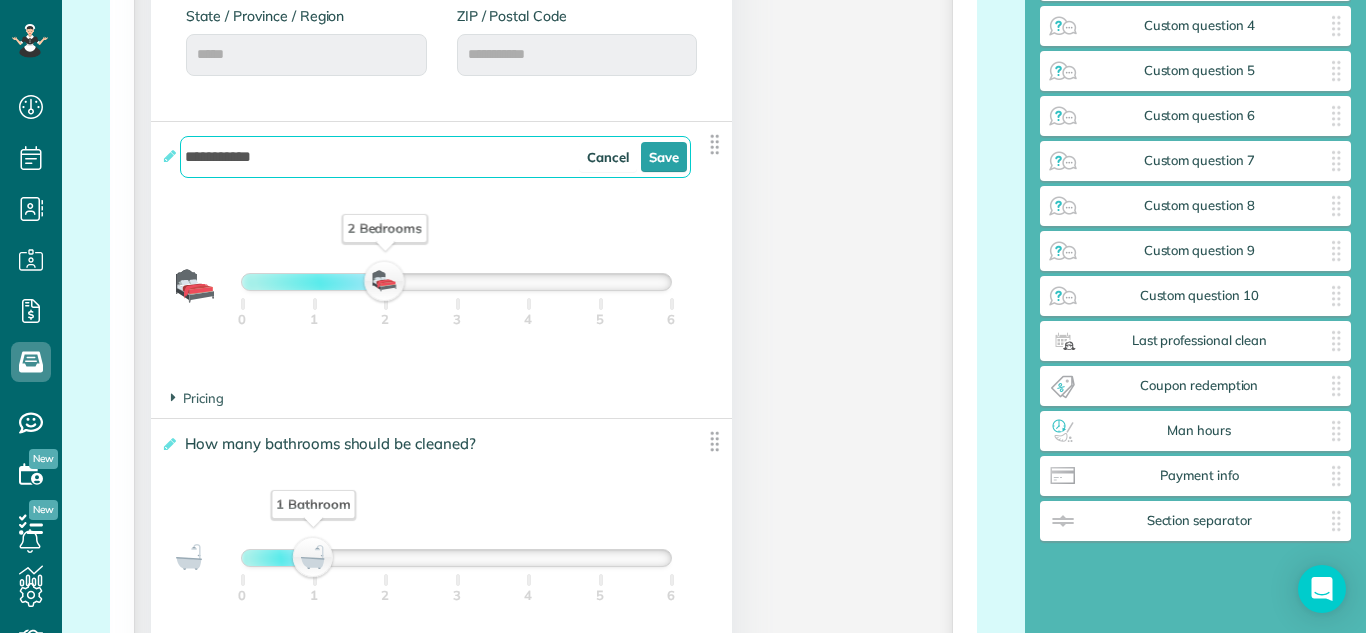 type on "**********" 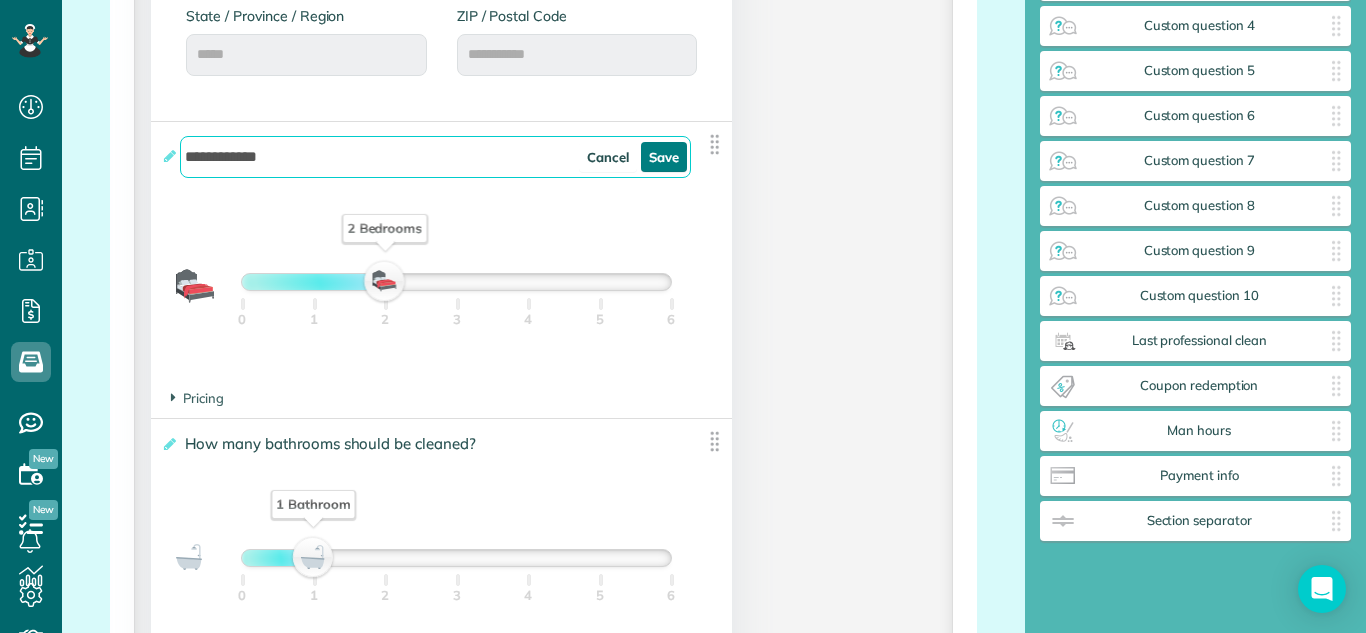 click on "Save" at bounding box center [664, 157] 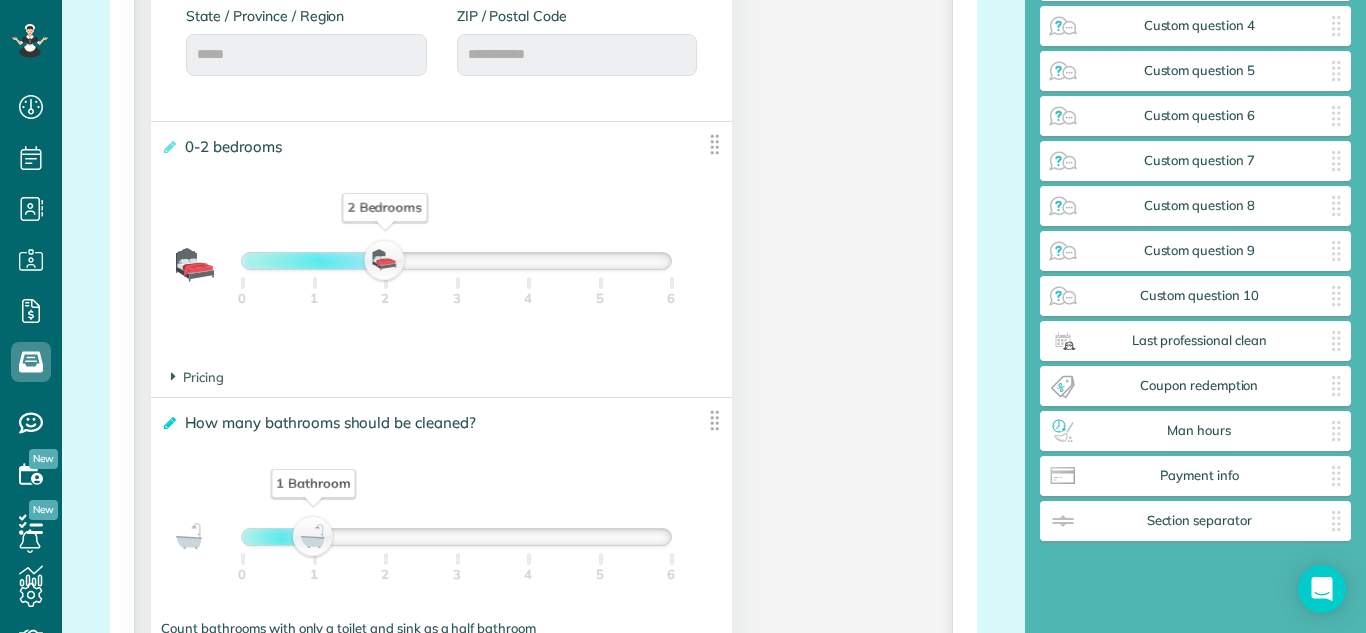 click at bounding box center [168, 423] 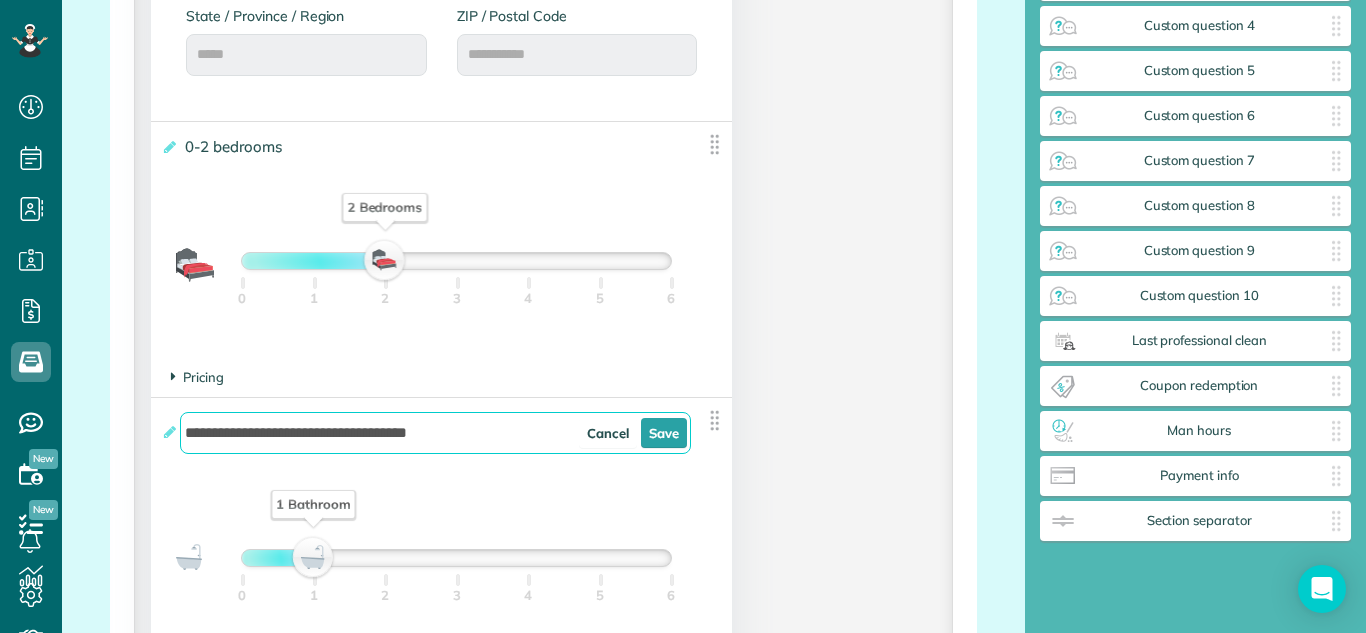 click at bounding box center (173, 376) 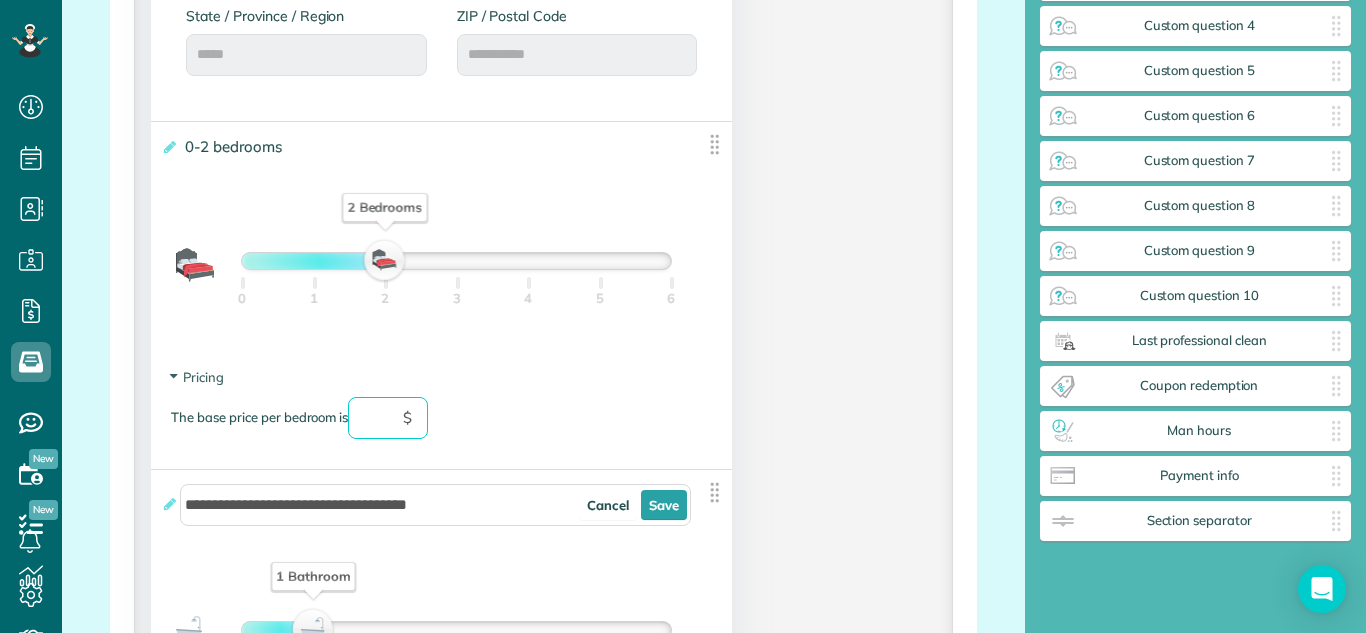 click at bounding box center [388, 418] 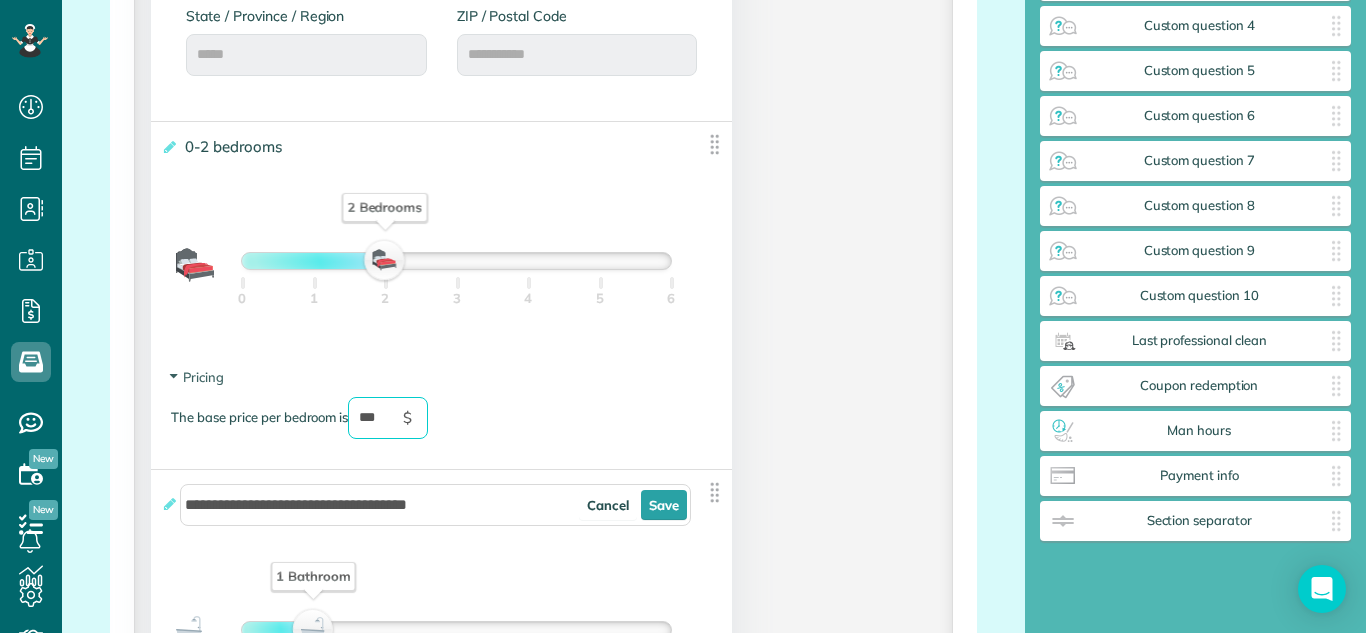 click on "**********" at bounding box center (441, 608) 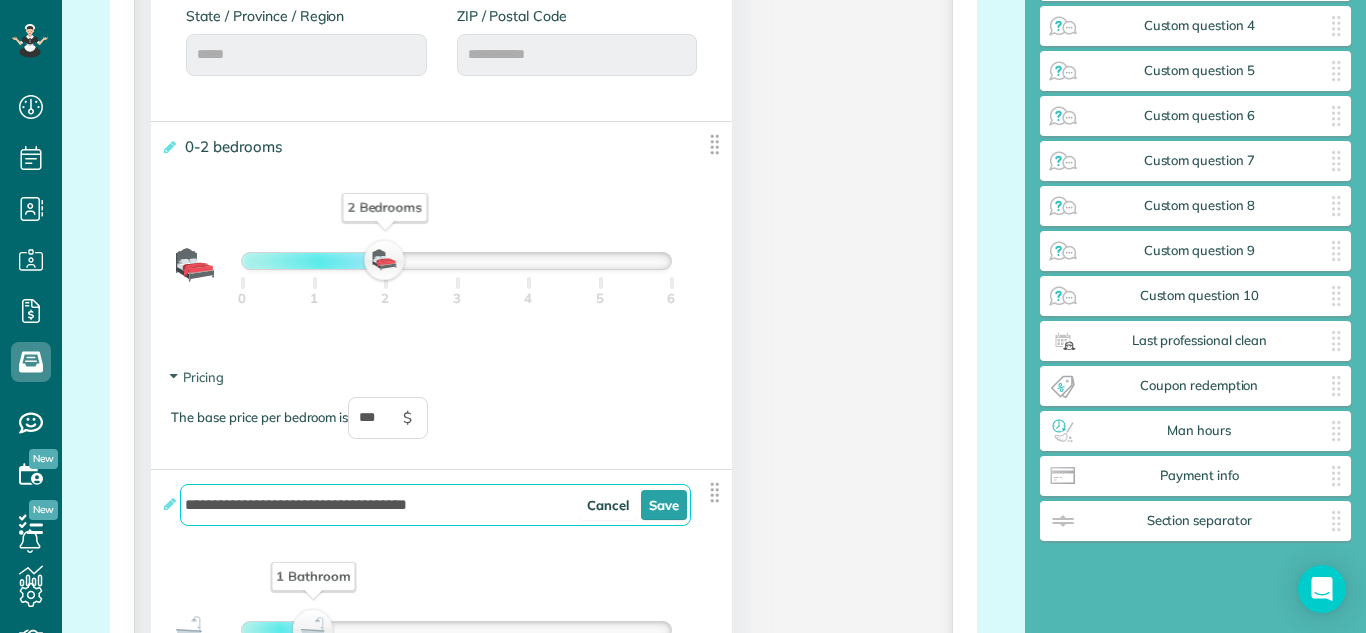 click on "**********" at bounding box center (435, 505) 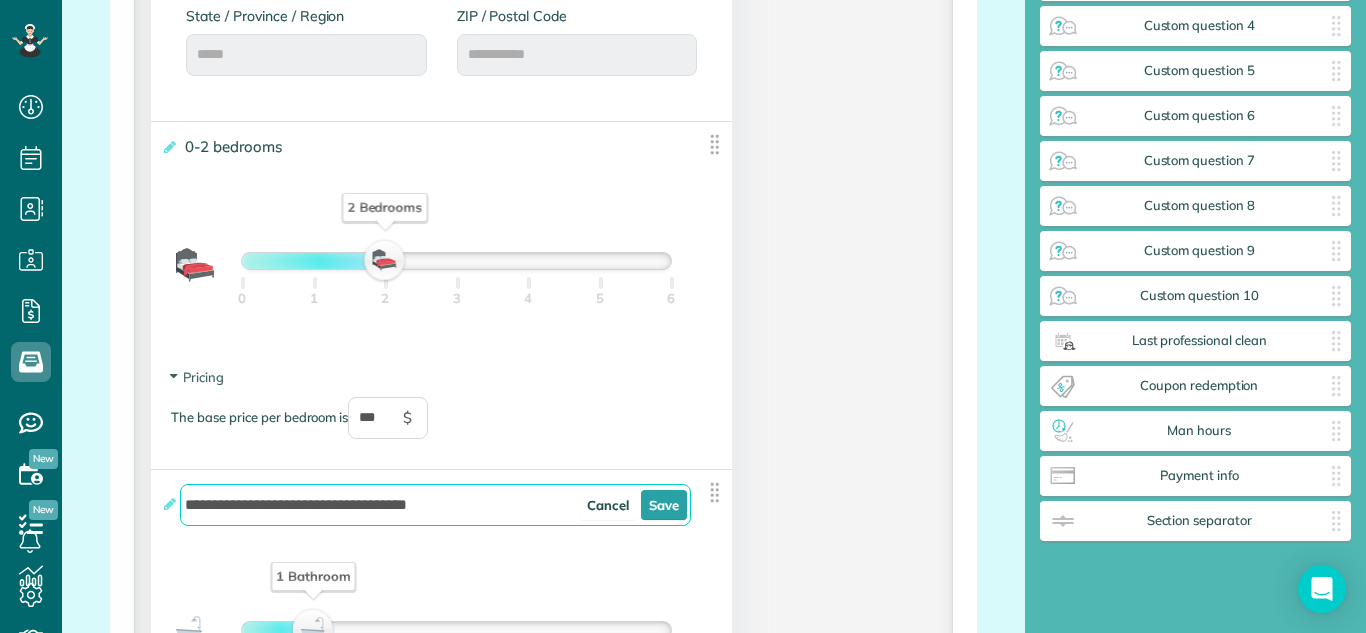 click on "The base price per bedroom is
***
$" at bounding box center [441, 428] 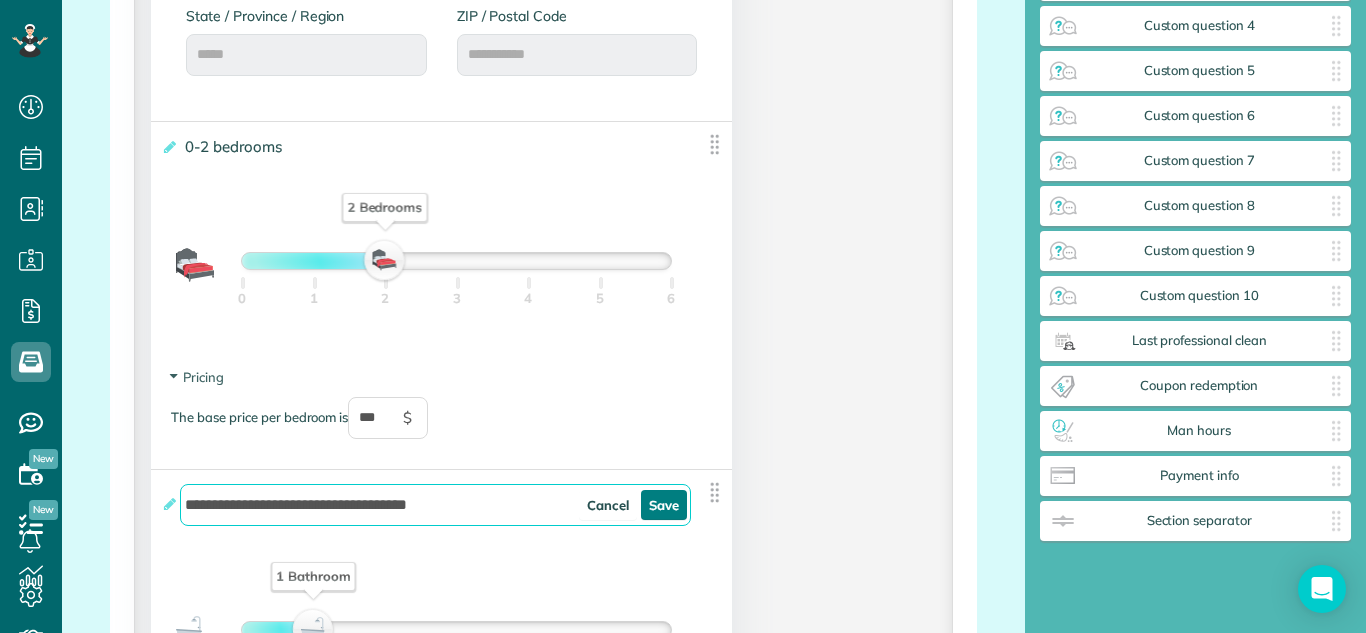 click on "Save" at bounding box center [664, 505] 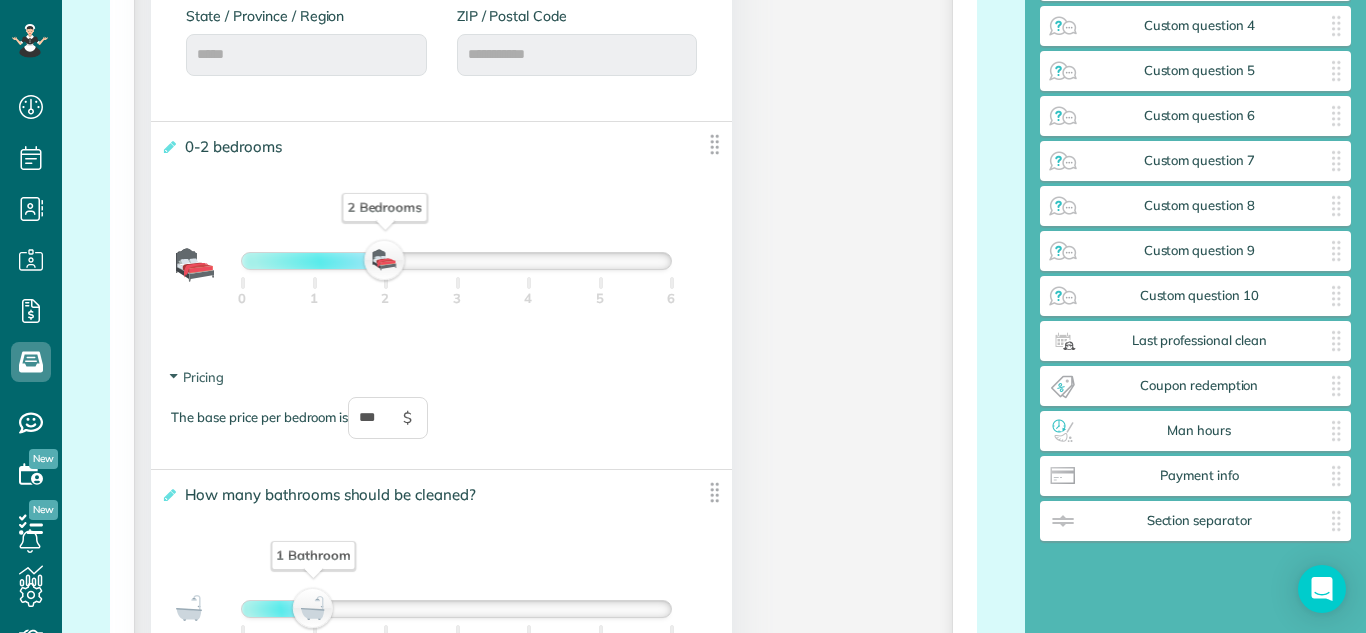 click on "**********" at bounding box center [441, 597] 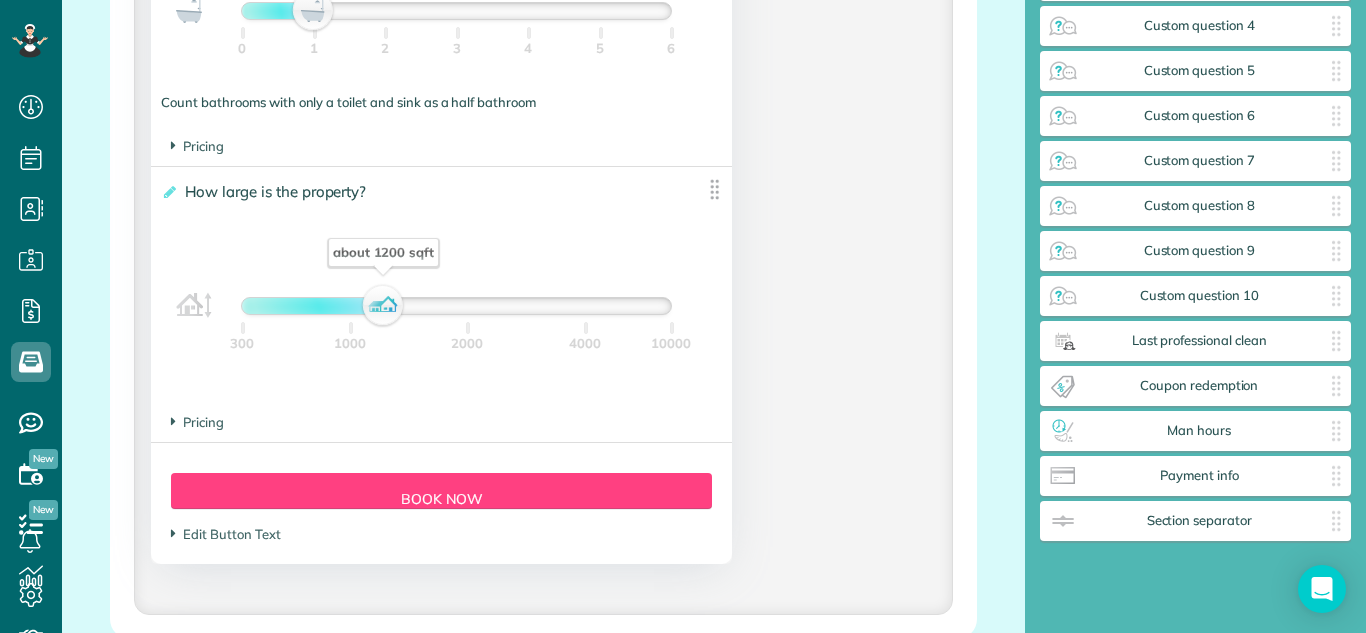 scroll, scrollTop: 2120, scrollLeft: 0, axis: vertical 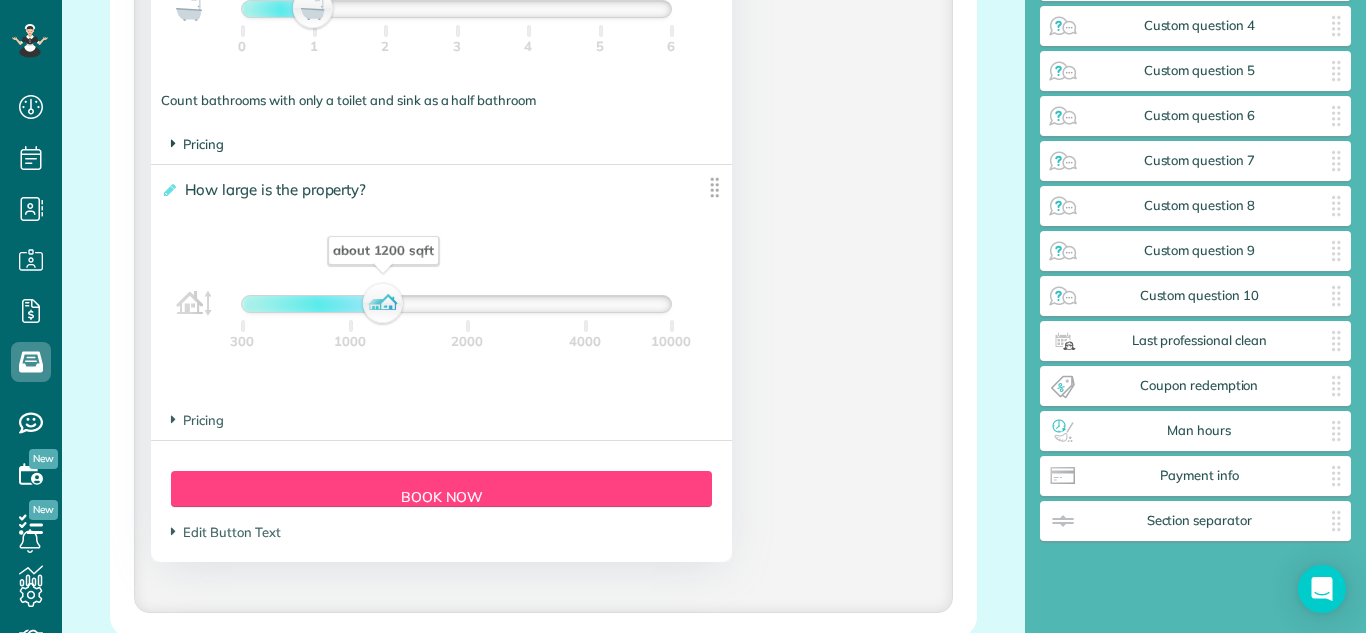 click at bounding box center (173, 143) 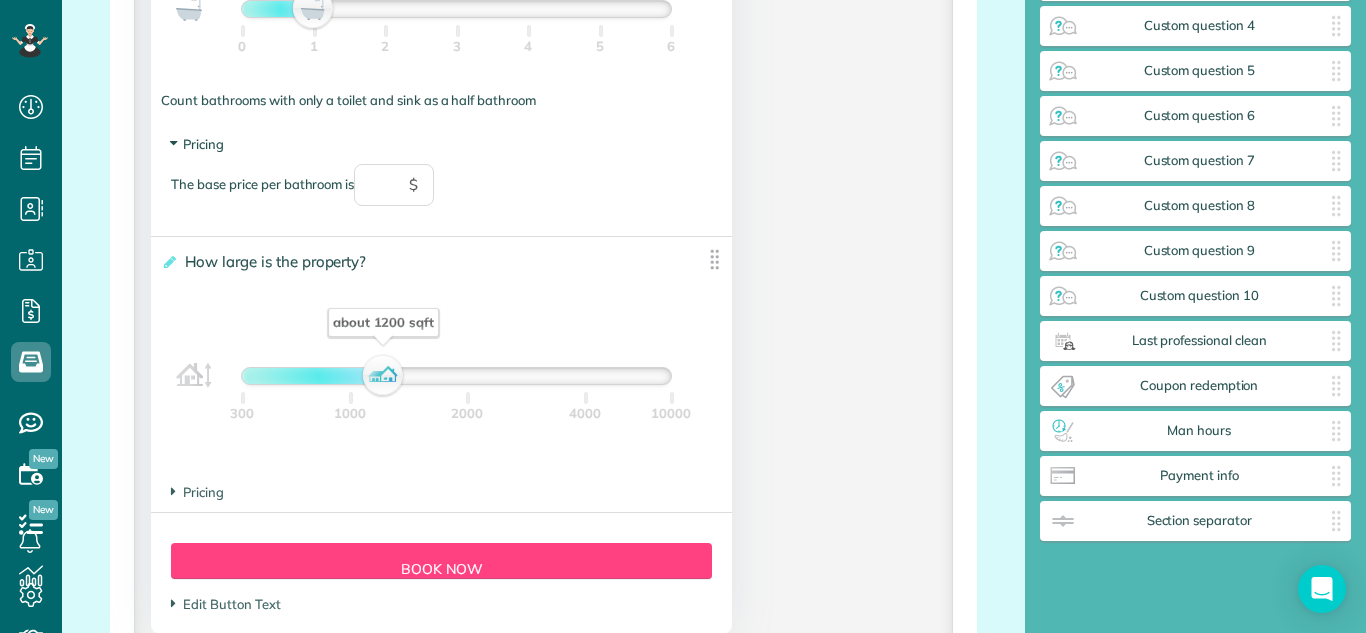 click at bounding box center (173, 143) 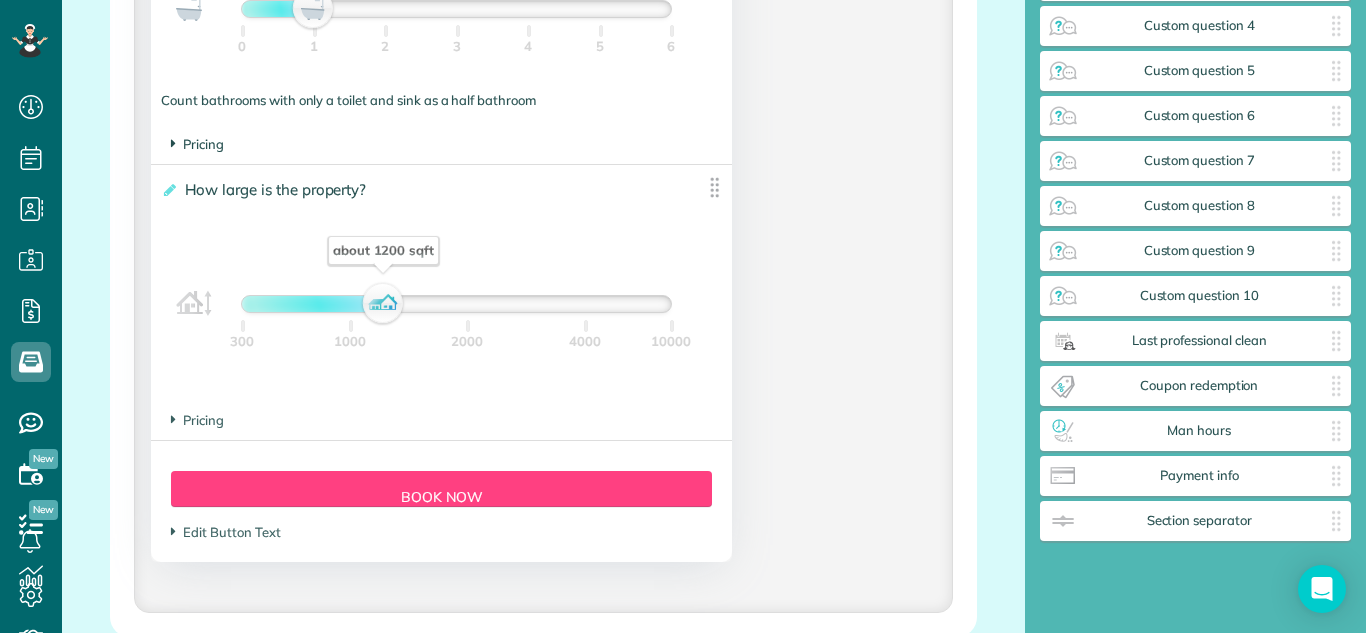 click on "Pricing" at bounding box center (197, 144) 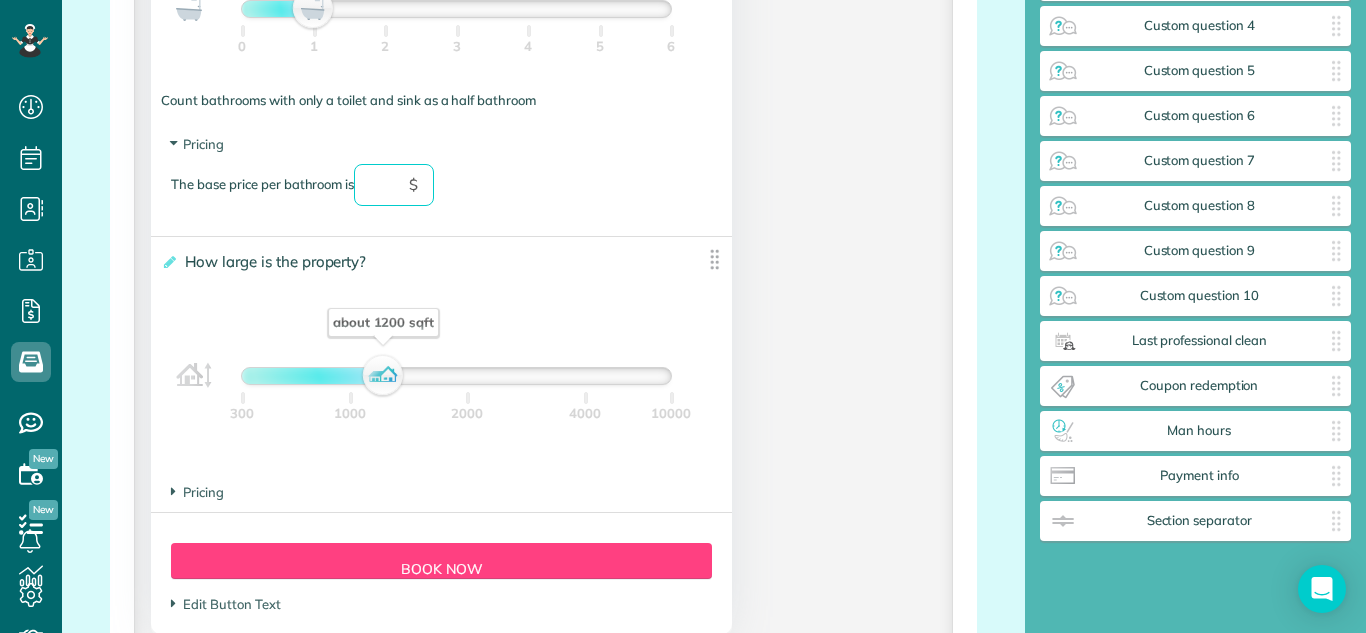 click at bounding box center [394, 185] 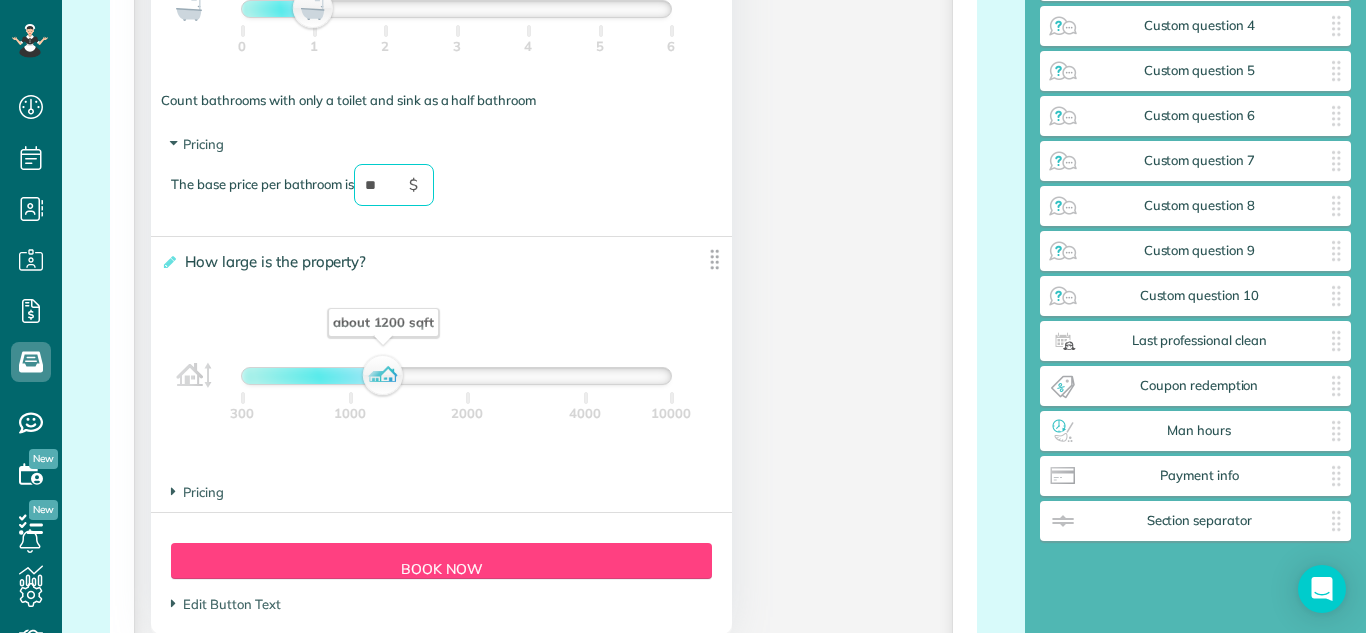 click on "How large is the property?" at bounding box center (279, 261) 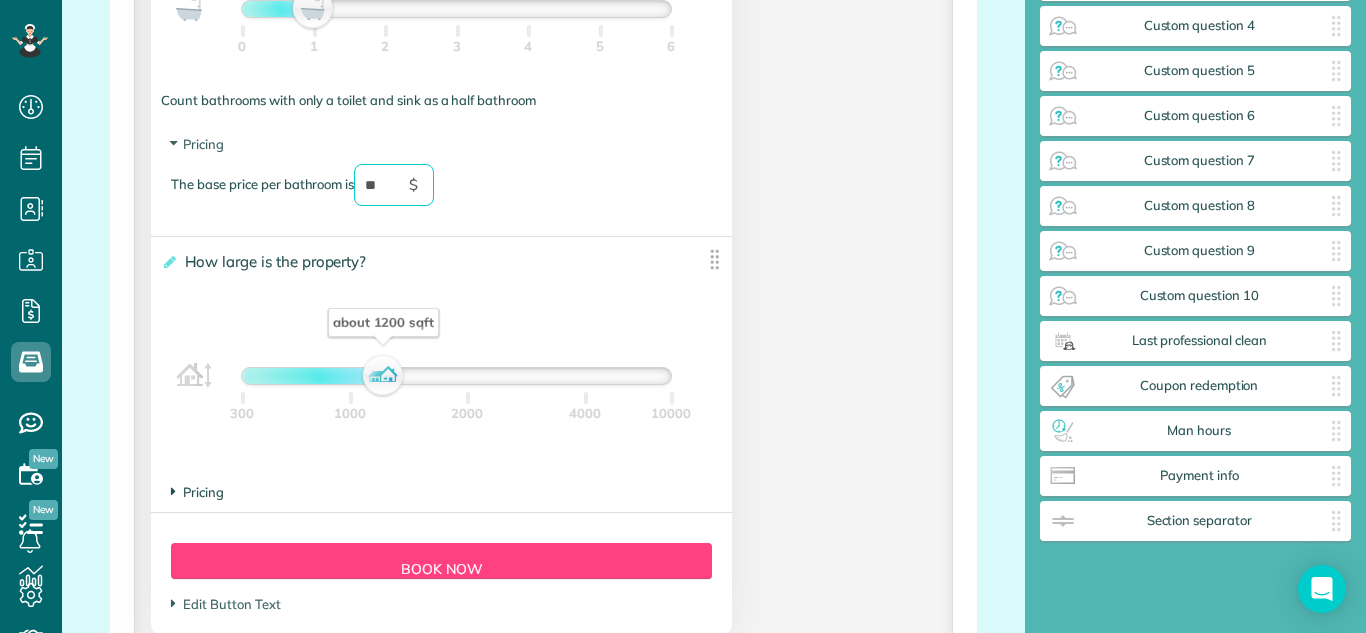 click on "Pricing" at bounding box center (197, 492) 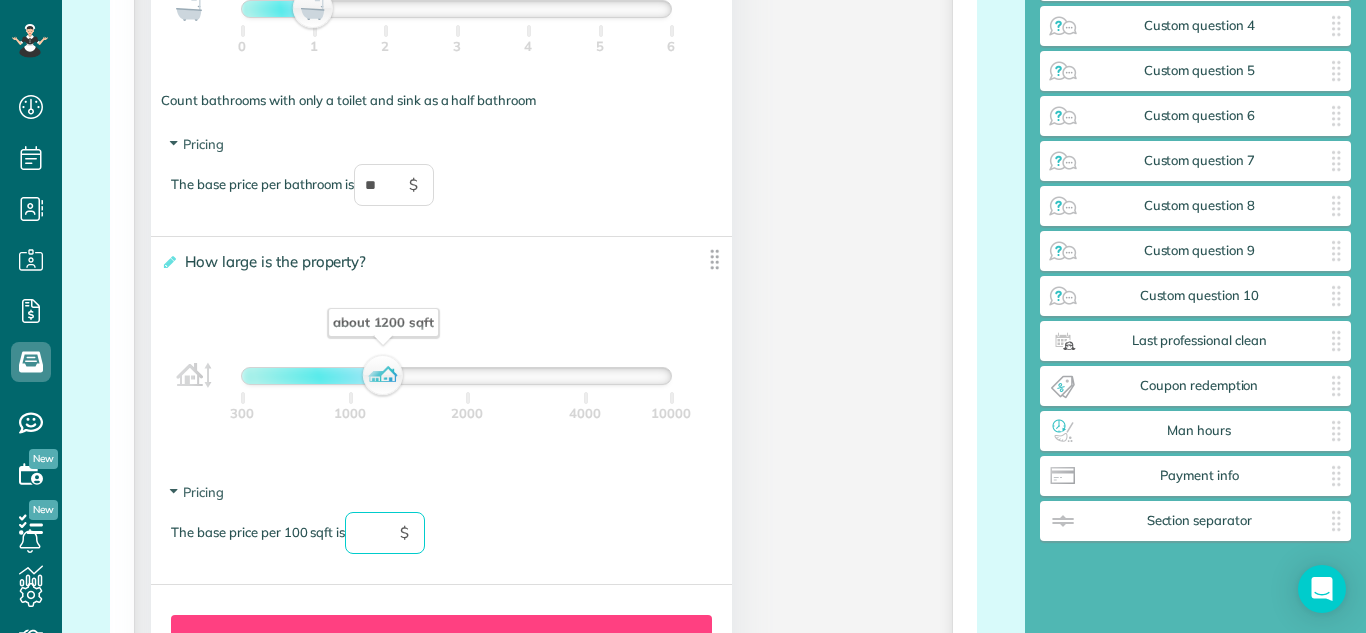 click at bounding box center [385, 533] 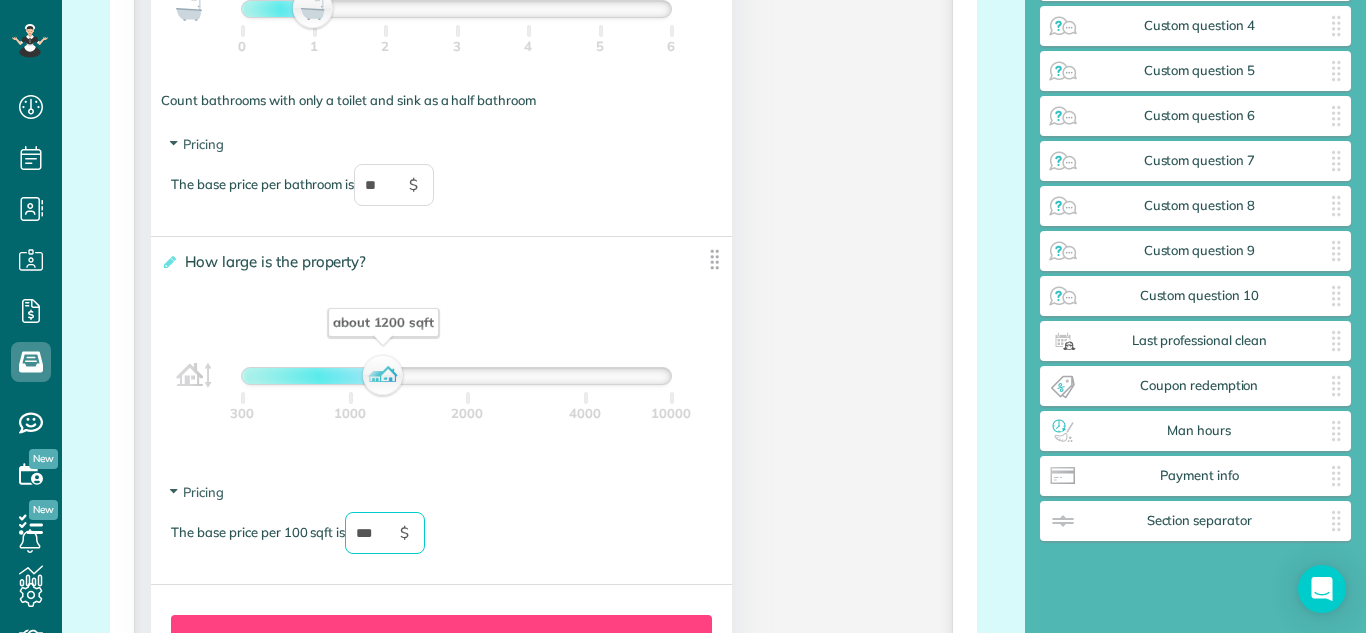 type on "***" 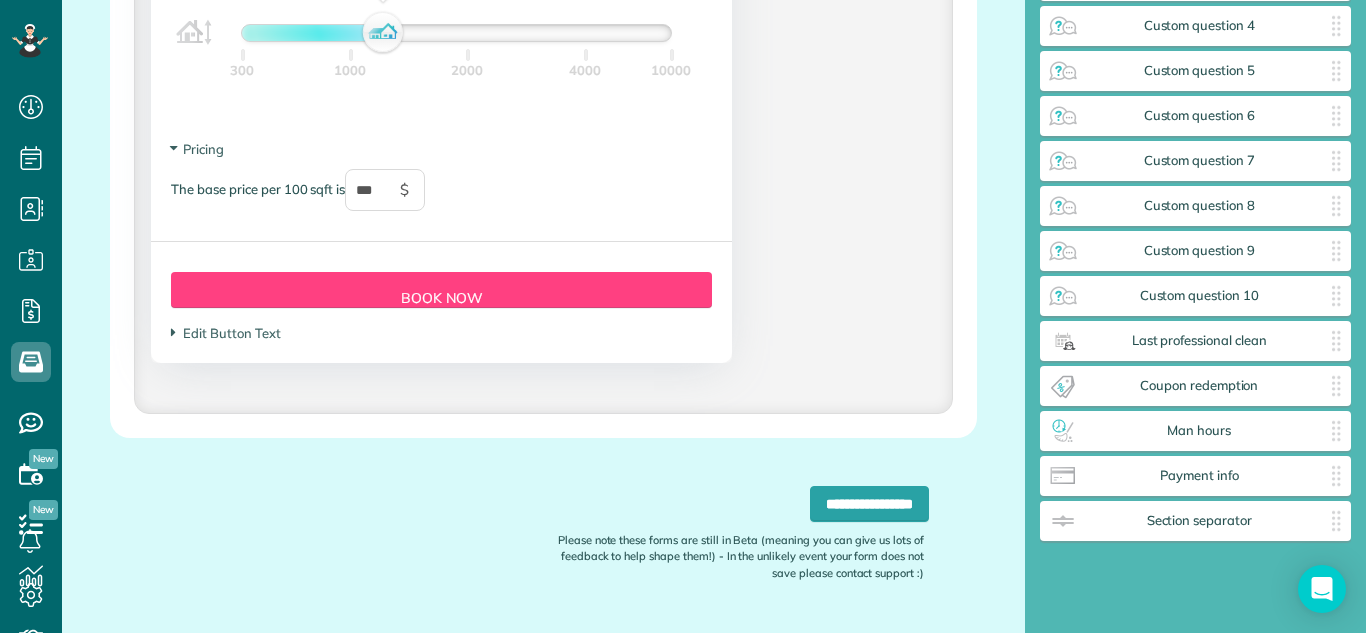 scroll, scrollTop: 2536, scrollLeft: 0, axis: vertical 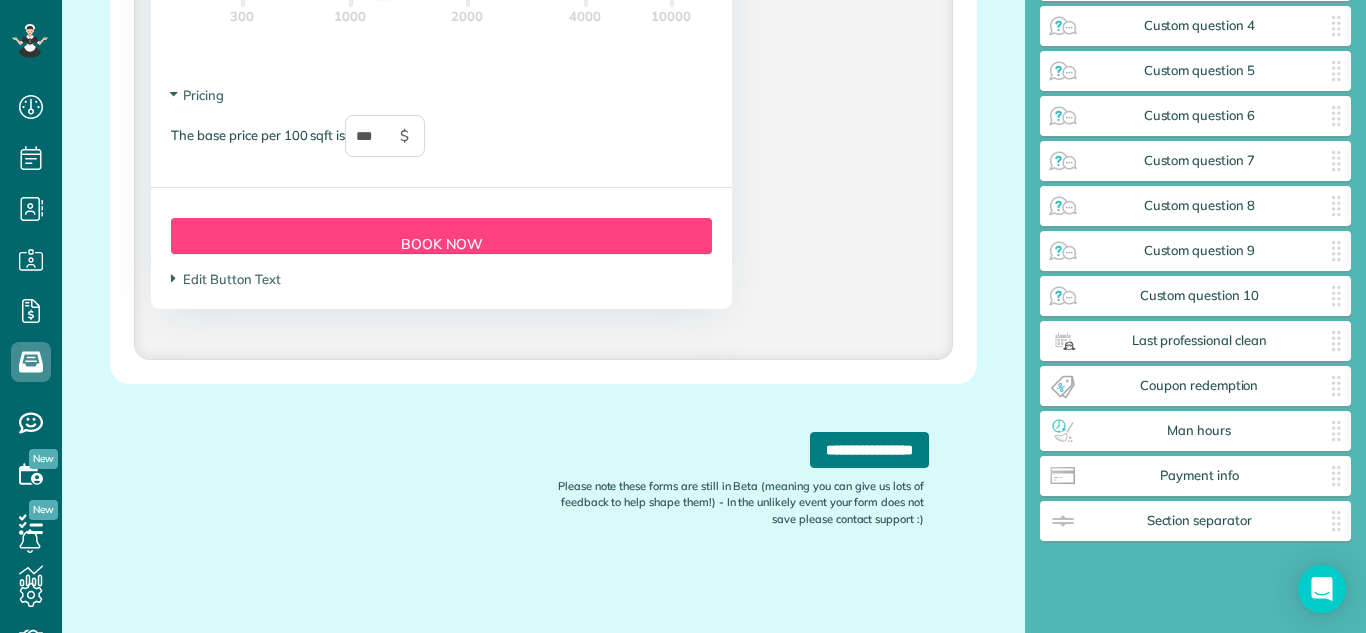click on "**********" at bounding box center [869, 450] 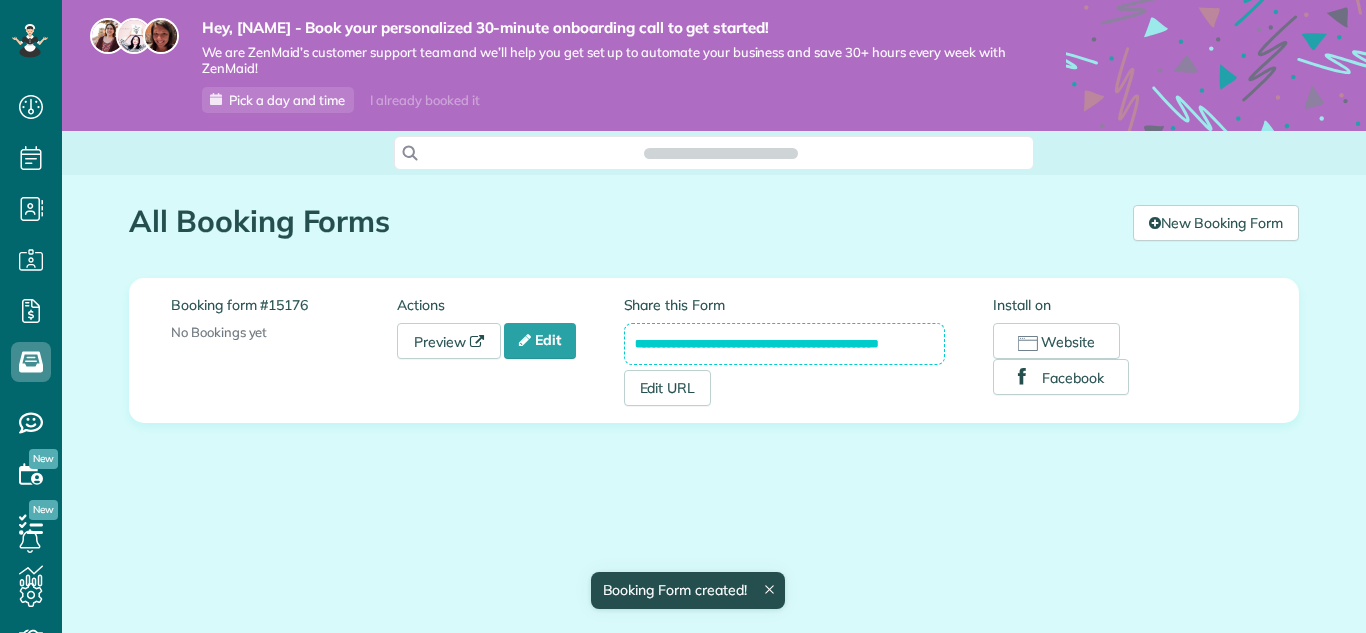 scroll, scrollTop: 0, scrollLeft: 0, axis: both 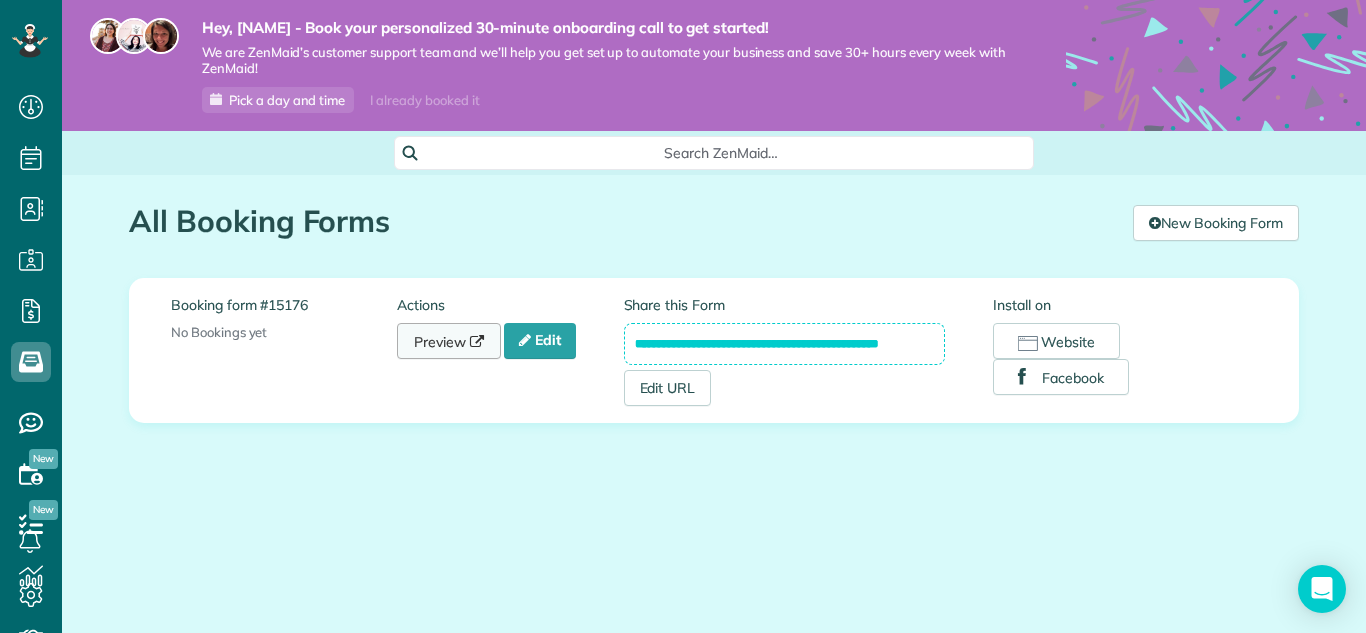 click on "Preview" at bounding box center [449, 341] 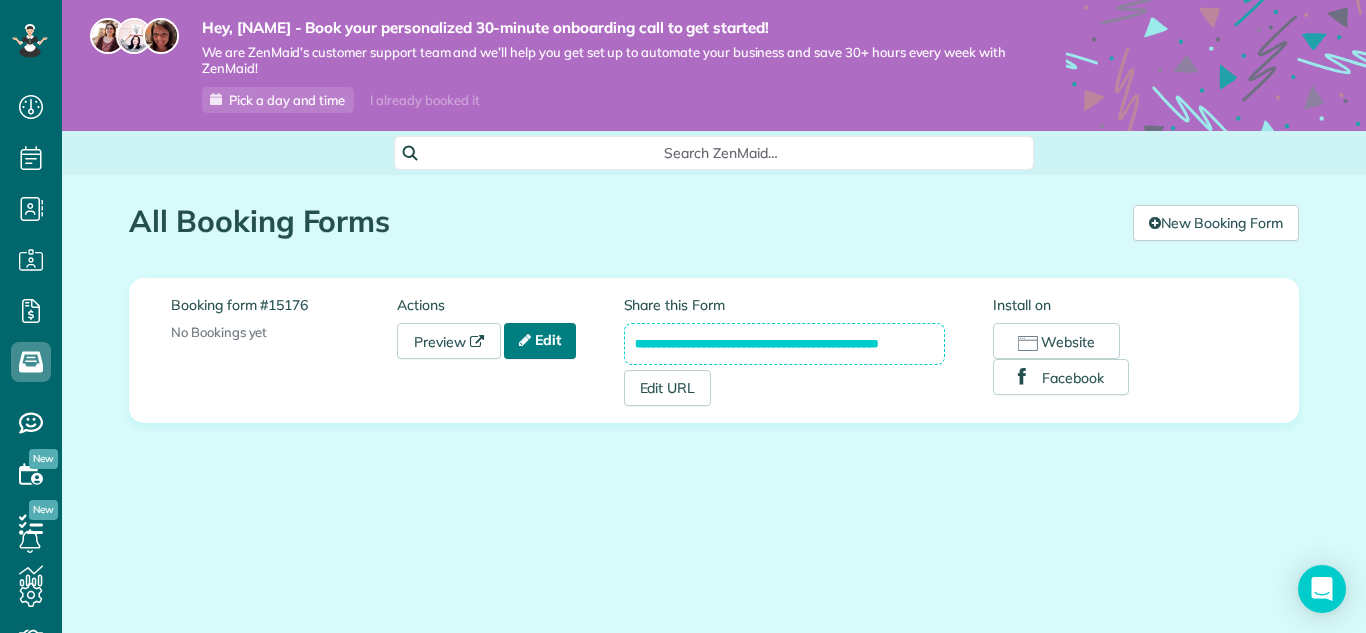 click on "Edit" at bounding box center [540, 341] 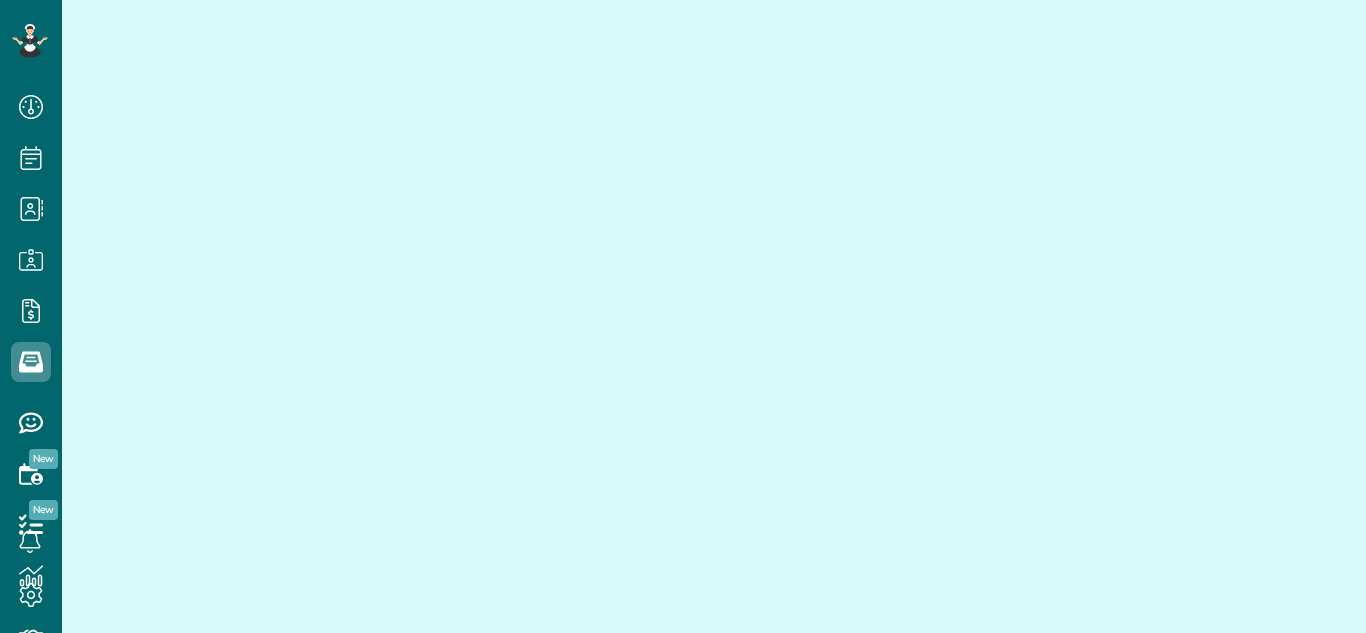 scroll, scrollTop: 0, scrollLeft: 0, axis: both 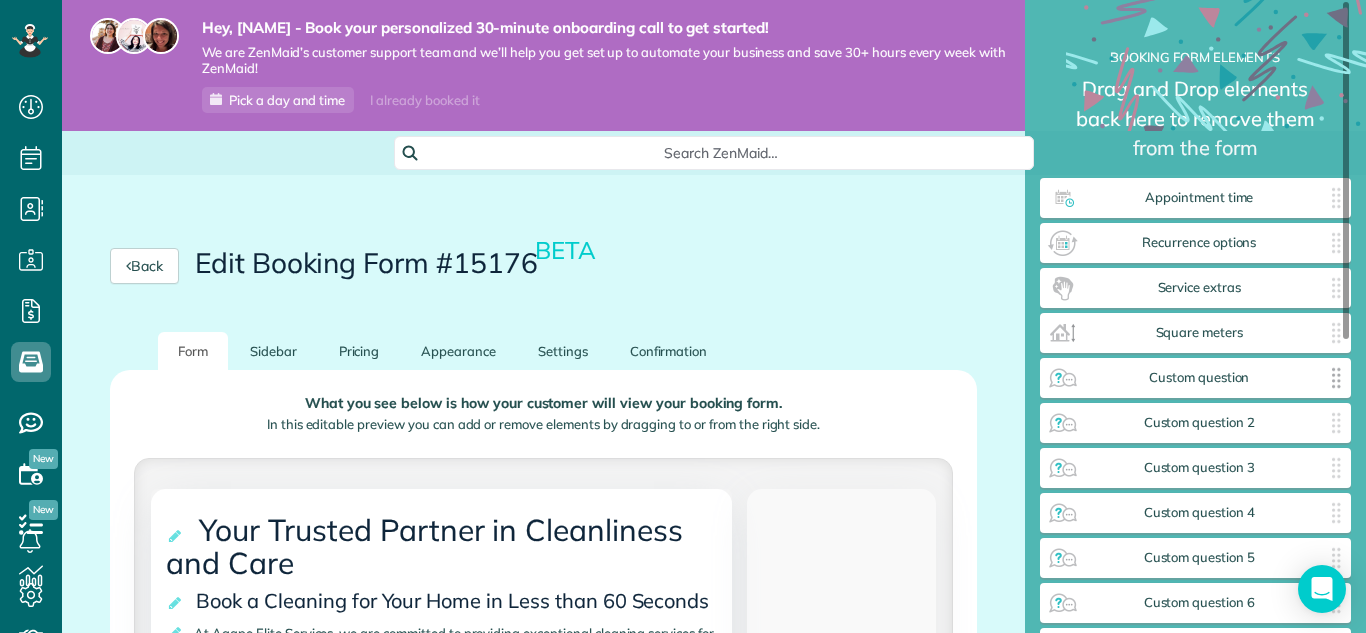 click on "Custom question
✕" at bounding box center [1196, 378] 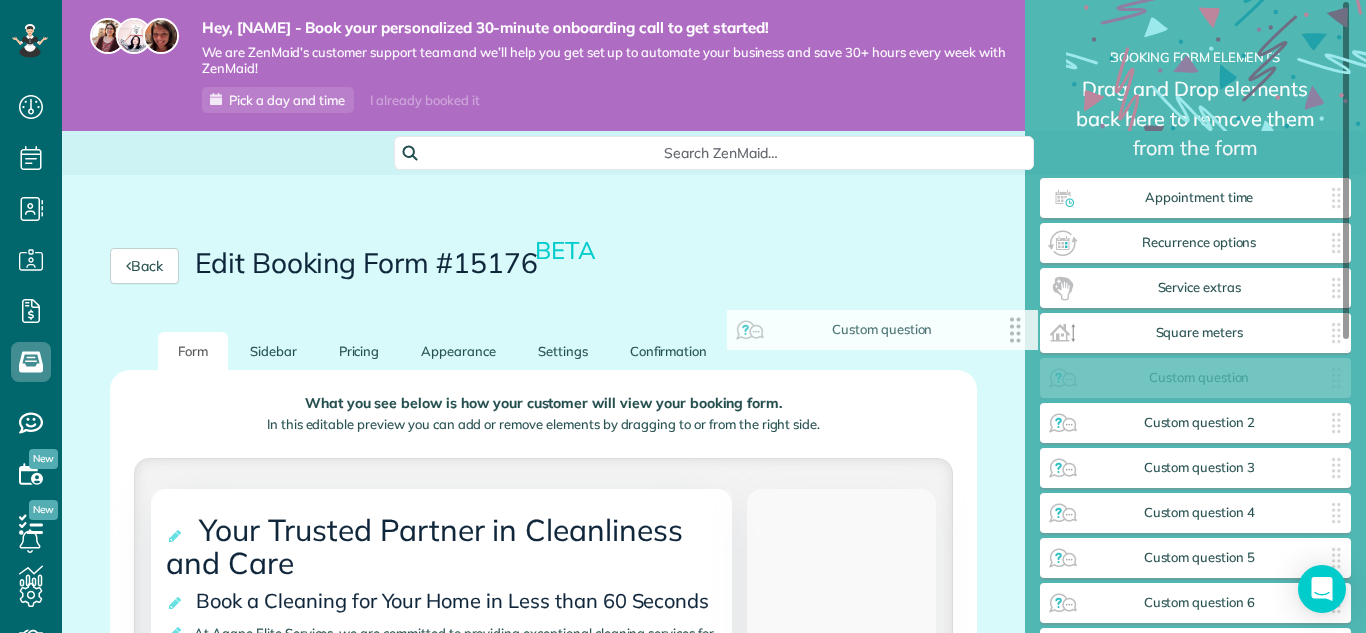 drag, startPoint x: 1181, startPoint y: 387, endPoint x: 863, endPoint y: 340, distance: 321.4545 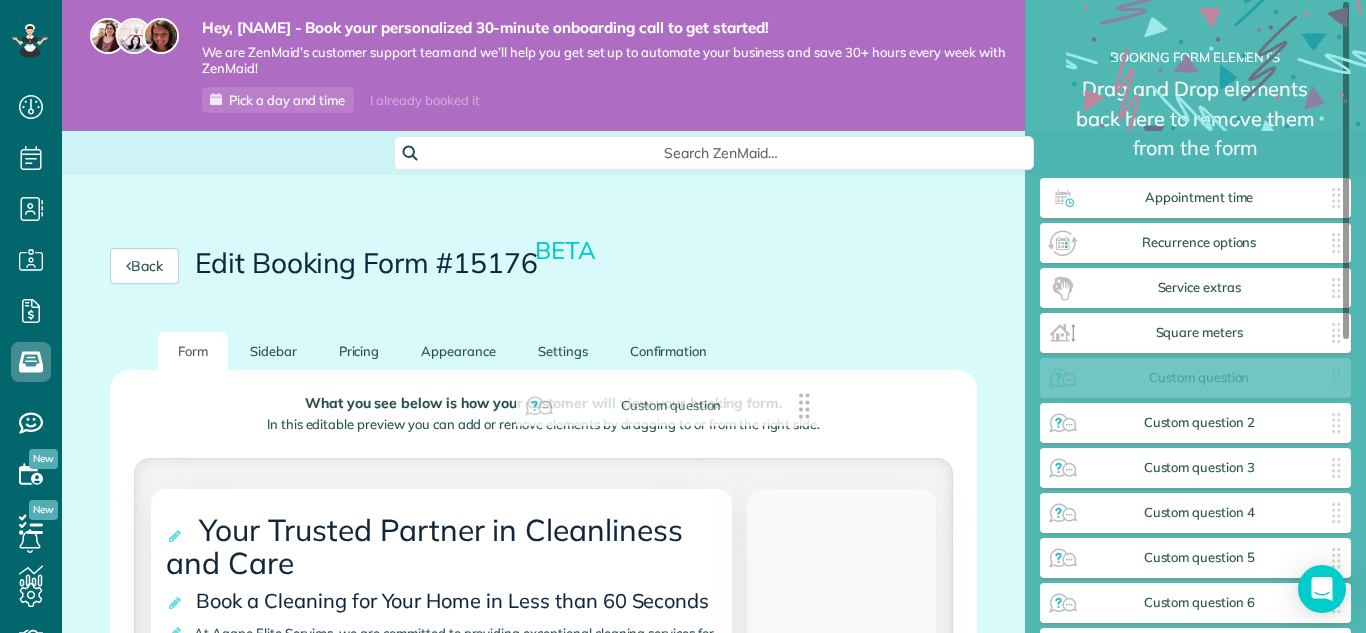 drag, startPoint x: 1117, startPoint y: 388, endPoint x: 591, endPoint y: 416, distance: 526.7447 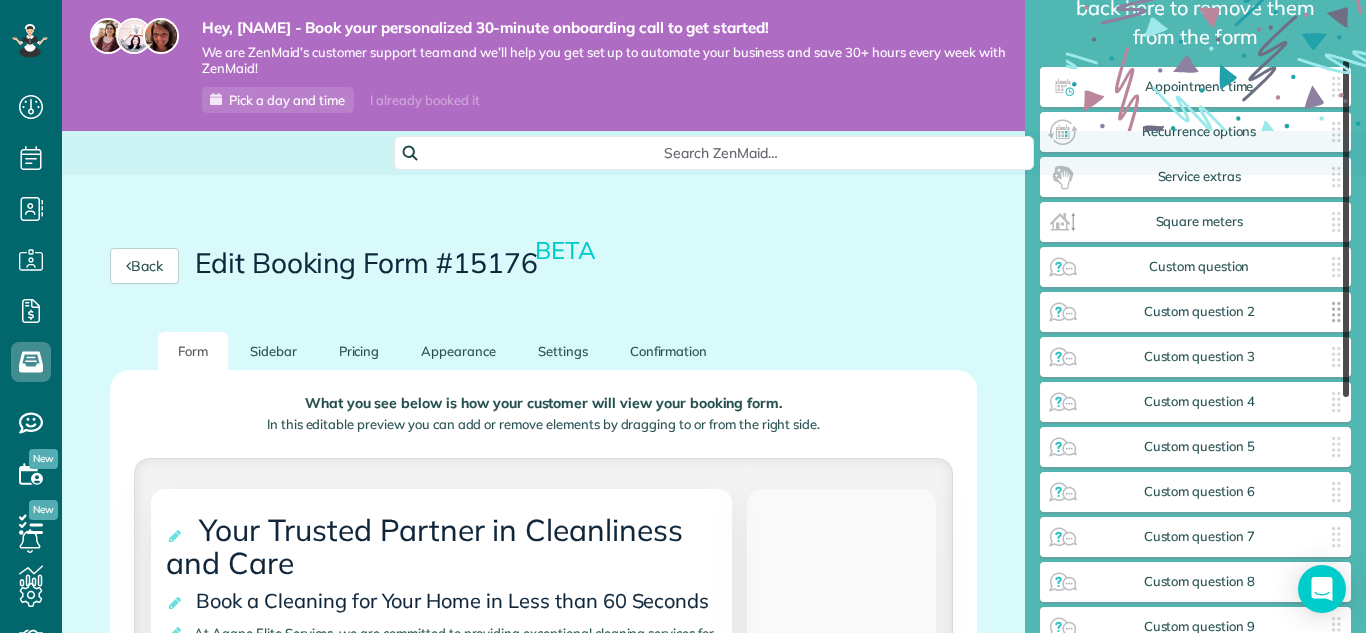 scroll, scrollTop: 115, scrollLeft: 0, axis: vertical 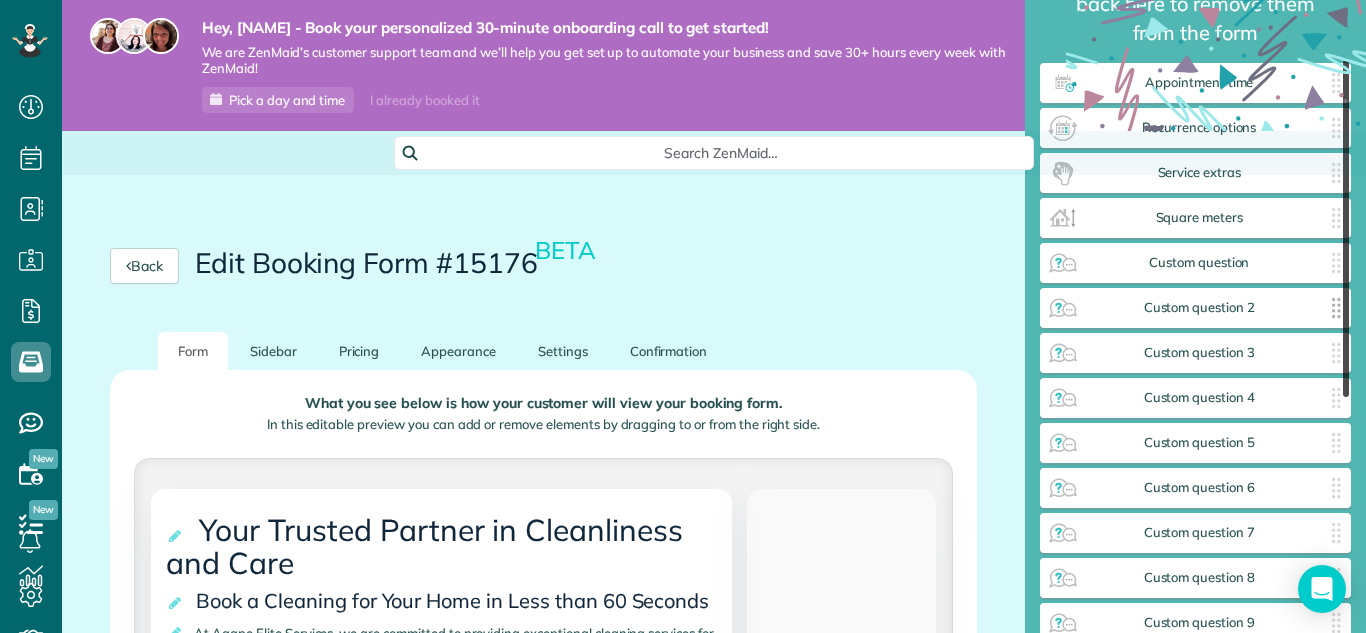 drag, startPoint x: 1348, startPoint y: 228, endPoint x: 1325, endPoint y: 289, distance: 65.192024 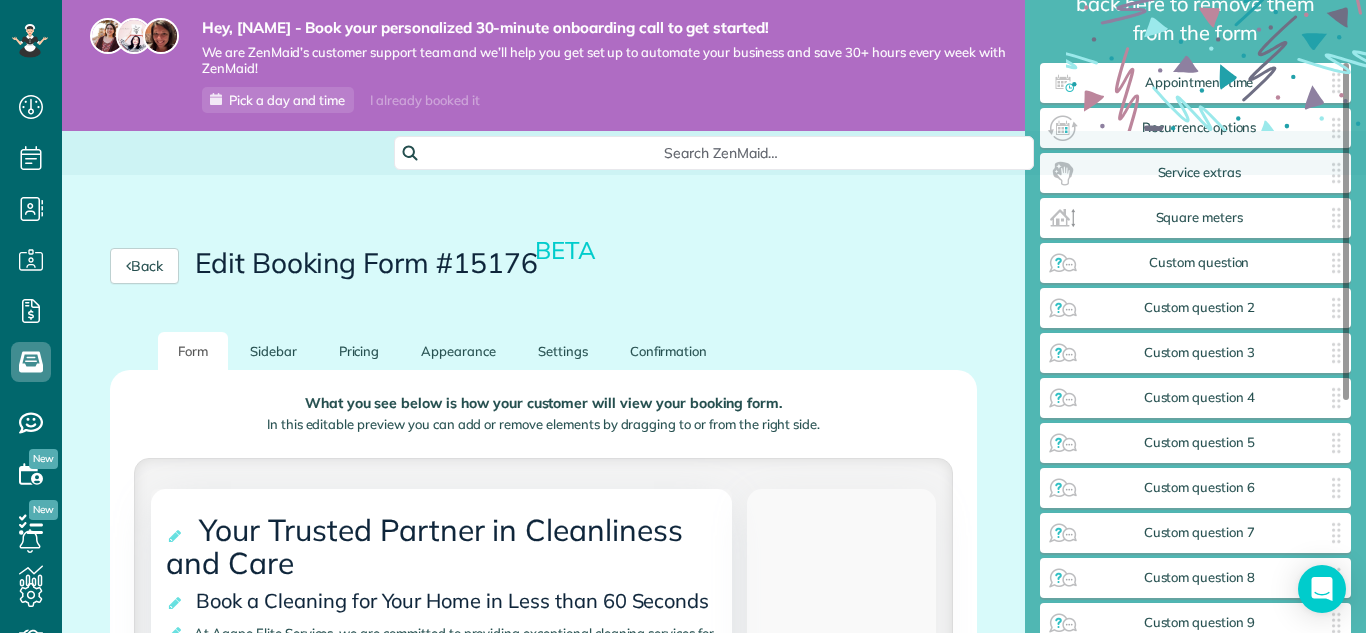 click on "Search ZenMaid…" at bounding box center (714, 153) 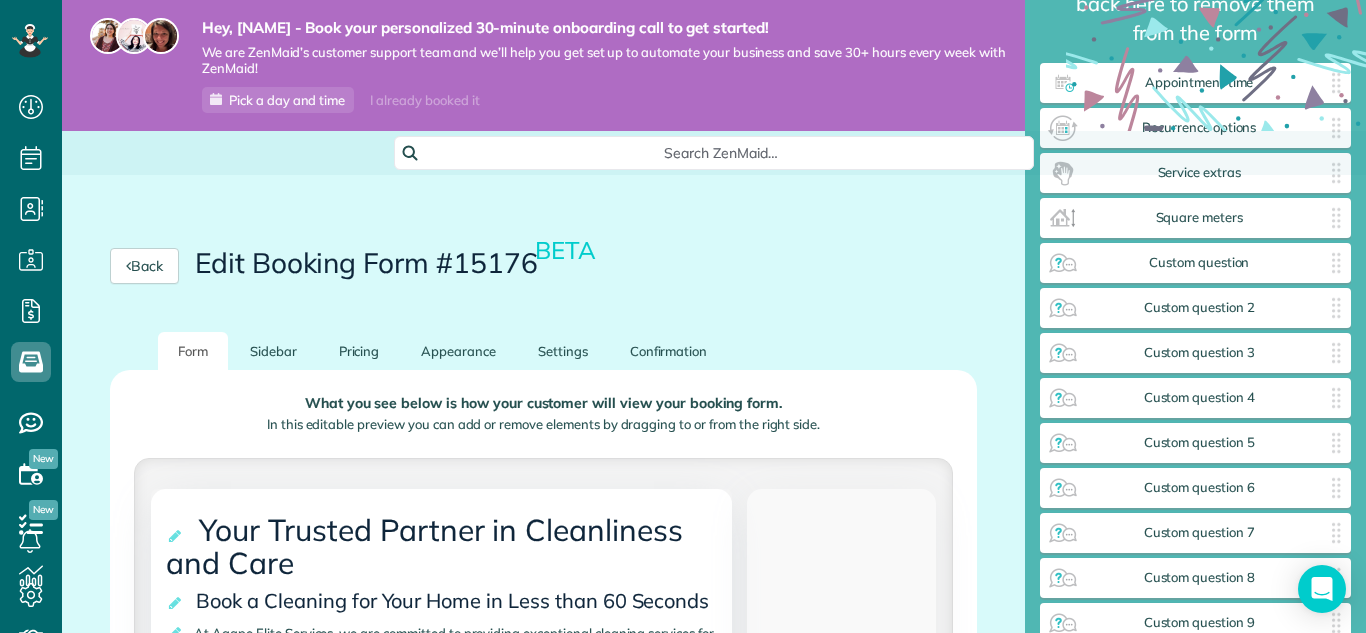 click on "Search ZenMaid…" at bounding box center [714, 153] 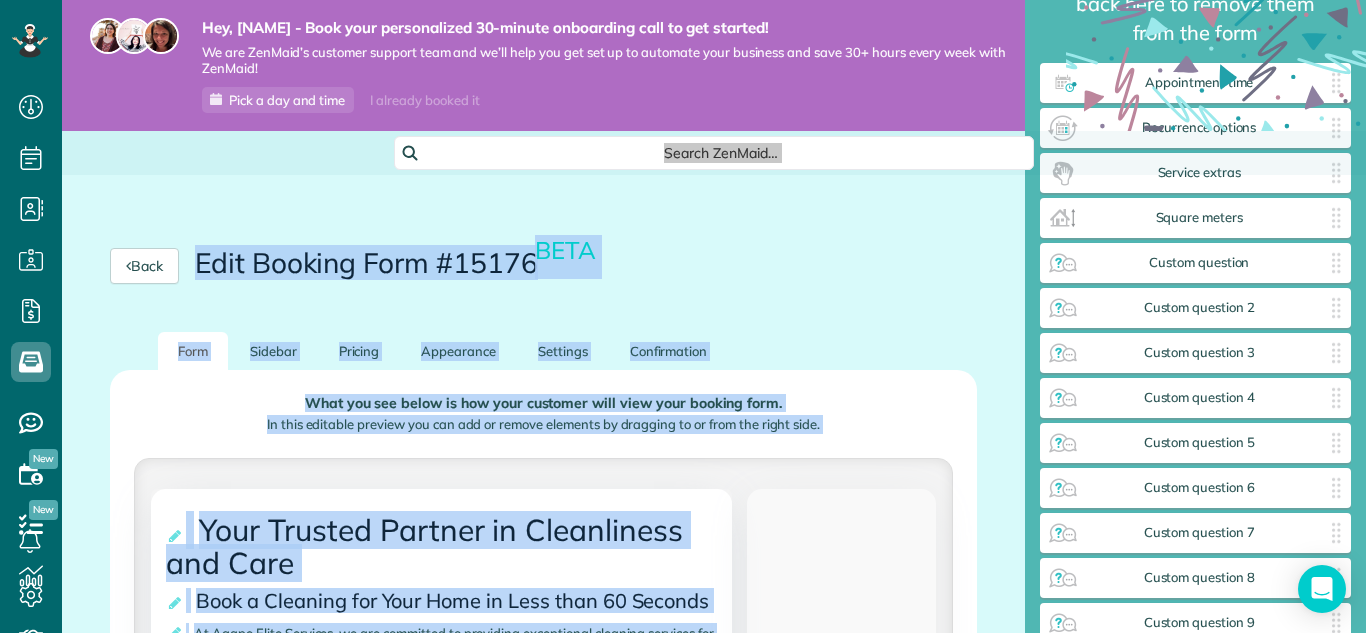 drag, startPoint x: 1313, startPoint y: 170, endPoint x: 1026, endPoint y: 270, distance: 303.9227 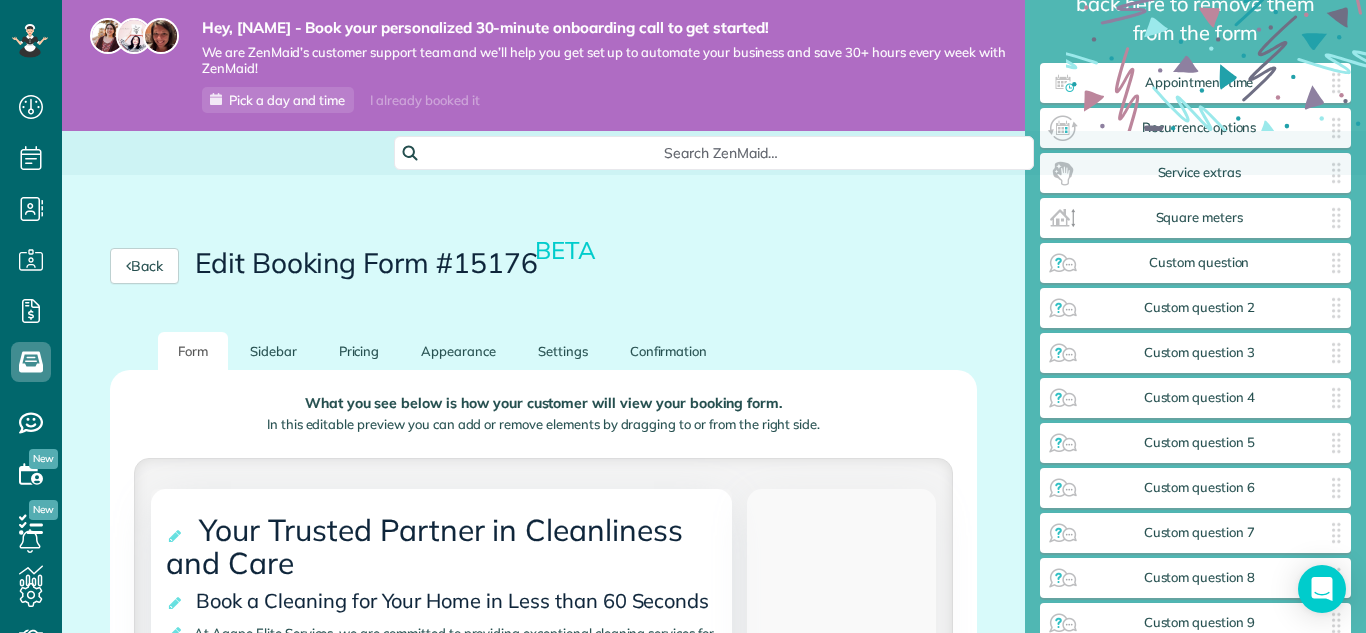 click on "**********" at bounding box center [714, 1532] 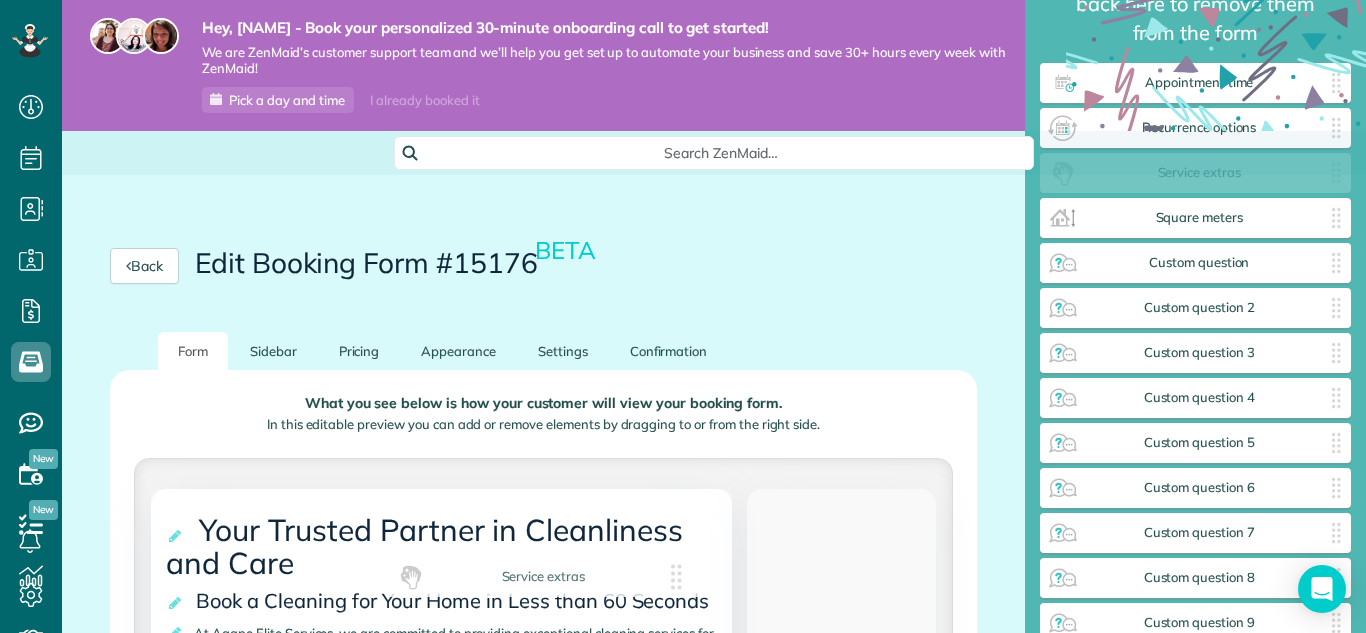 drag, startPoint x: 1205, startPoint y: 183, endPoint x: 543, endPoint y: 585, distance: 774.49854 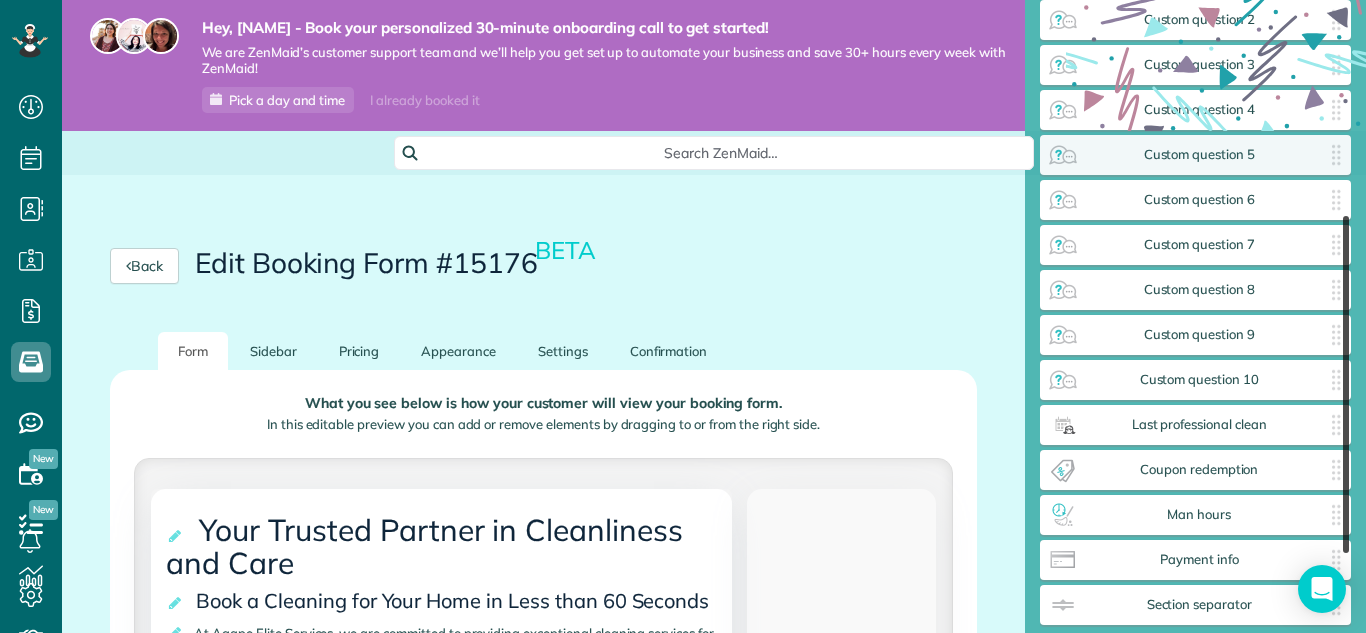 scroll, scrollTop: 401, scrollLeft: 0, axis: vertical 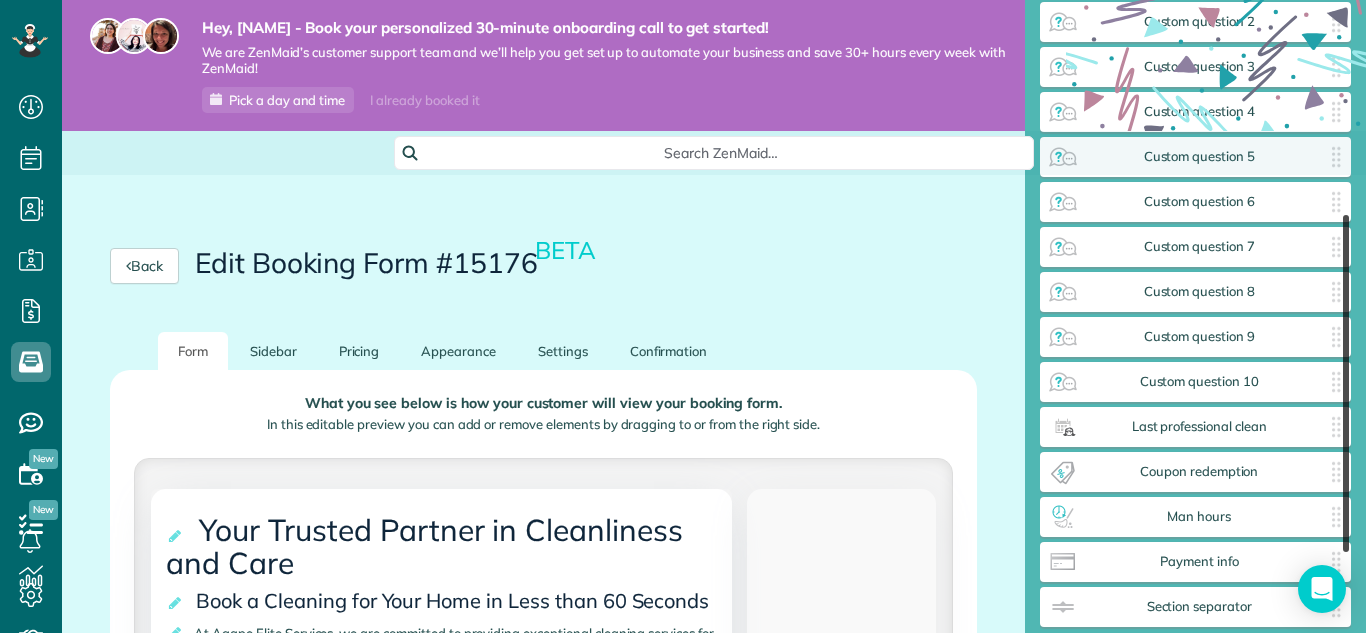 drag, startPoint x: 1341, startPoint y: 266, endPoint x: 1364, endPoint y: 418, distance: 153.73029 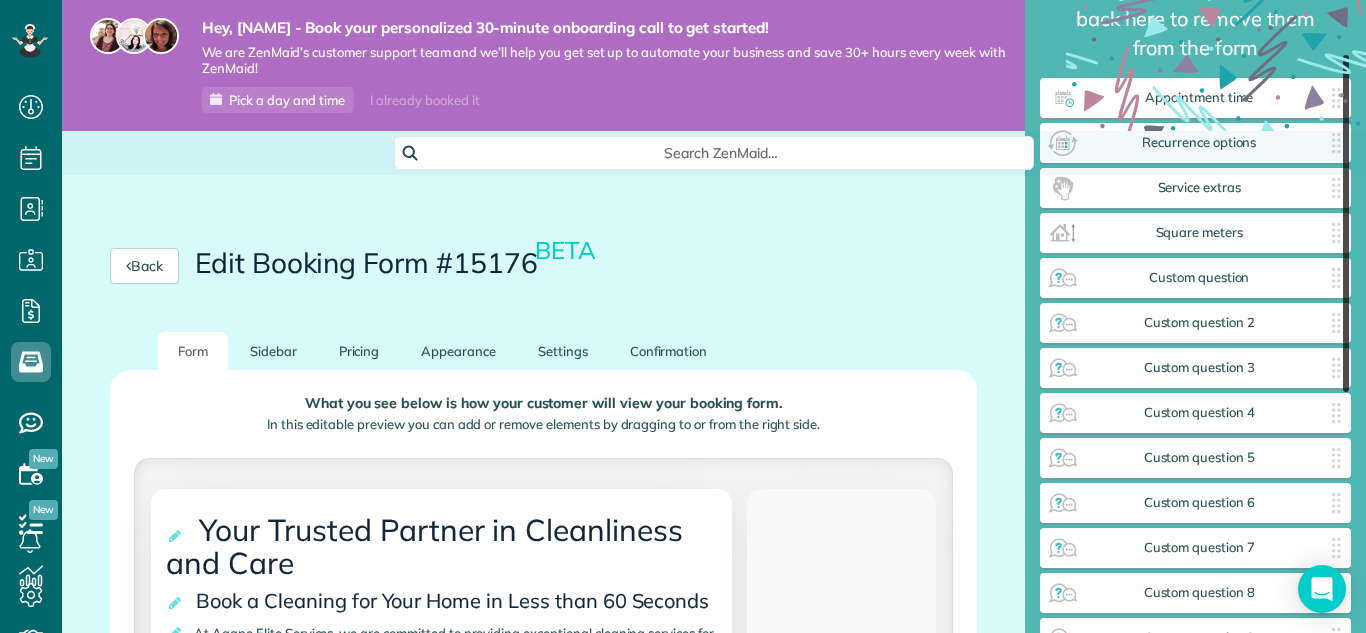 scroll, scrollTop: 0, scrollLeft: 0, axis: both 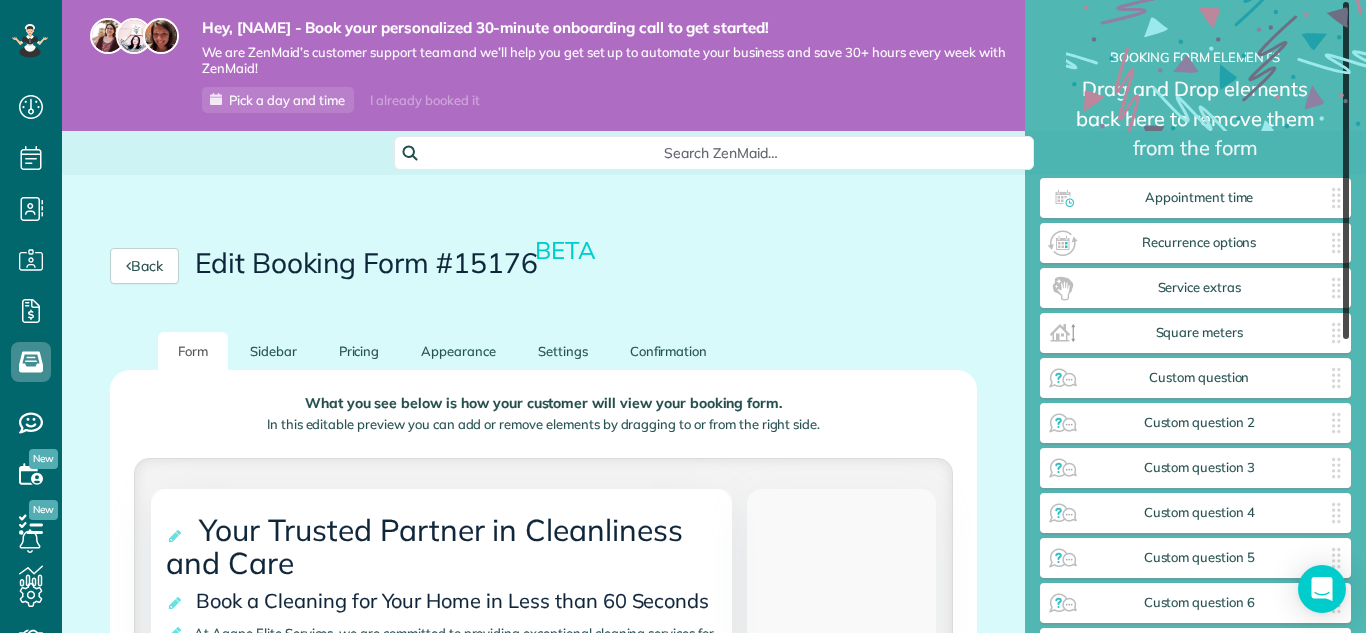 drag, startPoint x: 1343, startPoint y: 283, endPoint x: 1213, endPoint y: -69, distance: 375.2386 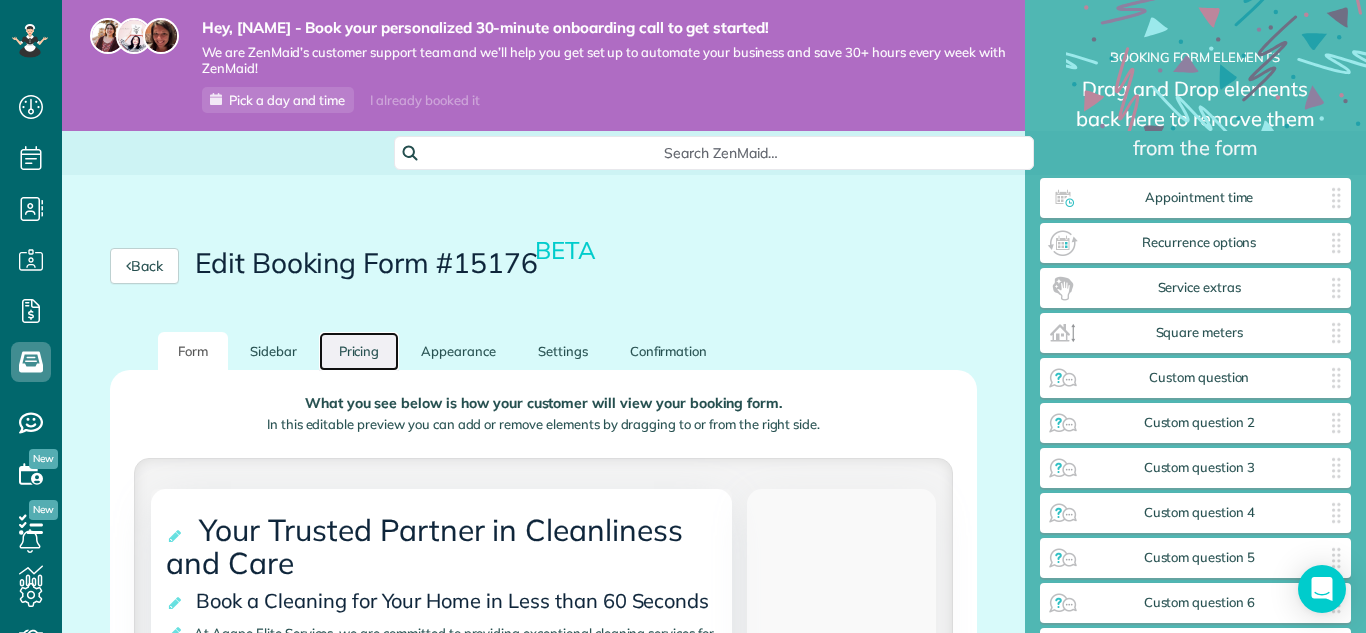 click on "Pricing" at bounding box center [359, 351] 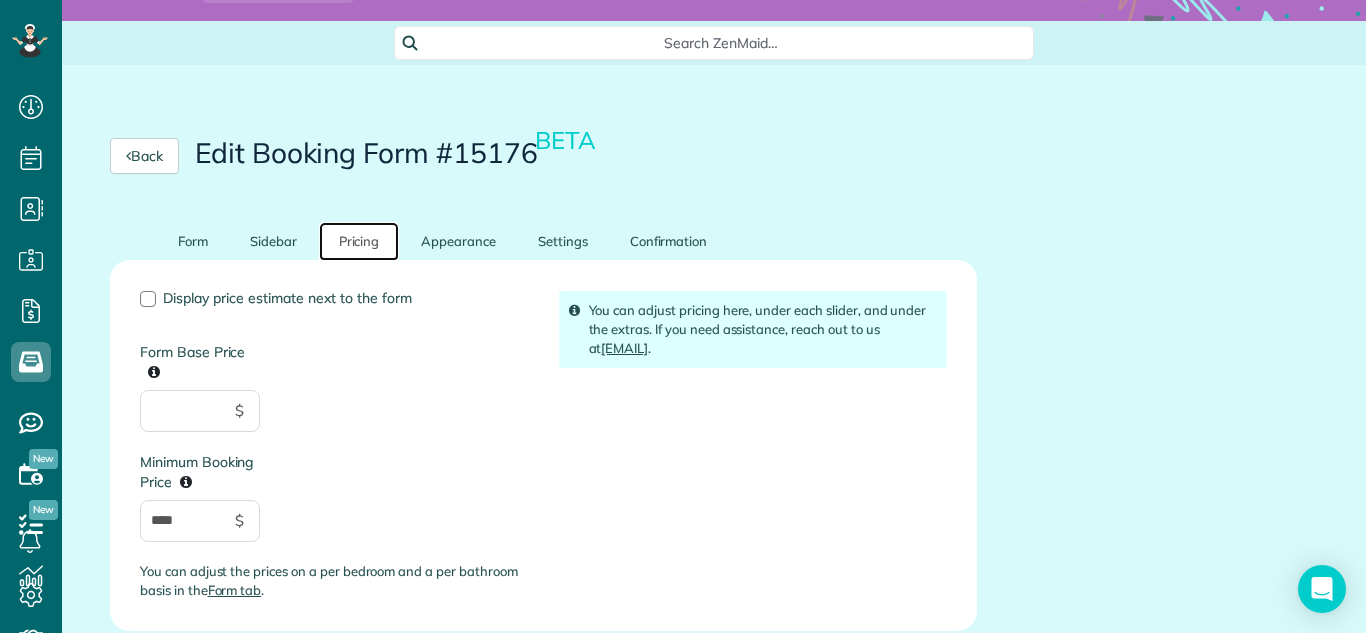 scroll, scrollTop: 274, scrollLeft: 0, axis: vertical 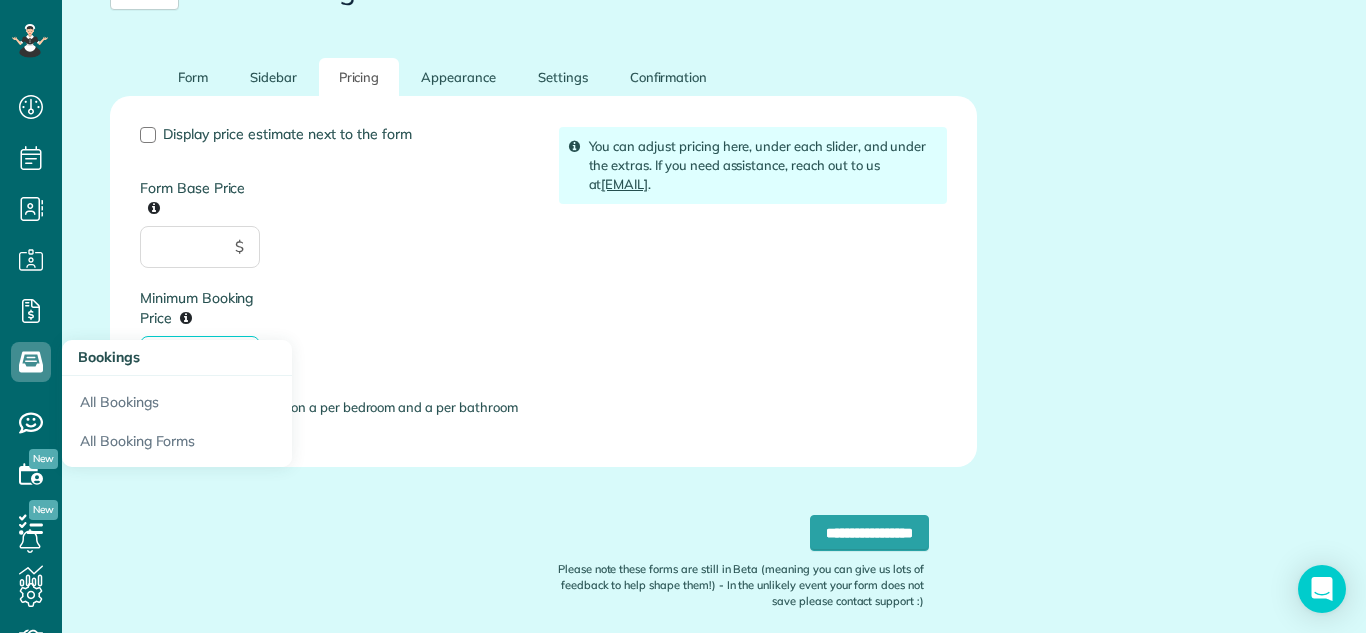 drag, startPoint x: 193, startPoint y: 362, endPoint x: 0, endPoint y: 386, distance: 194.4865 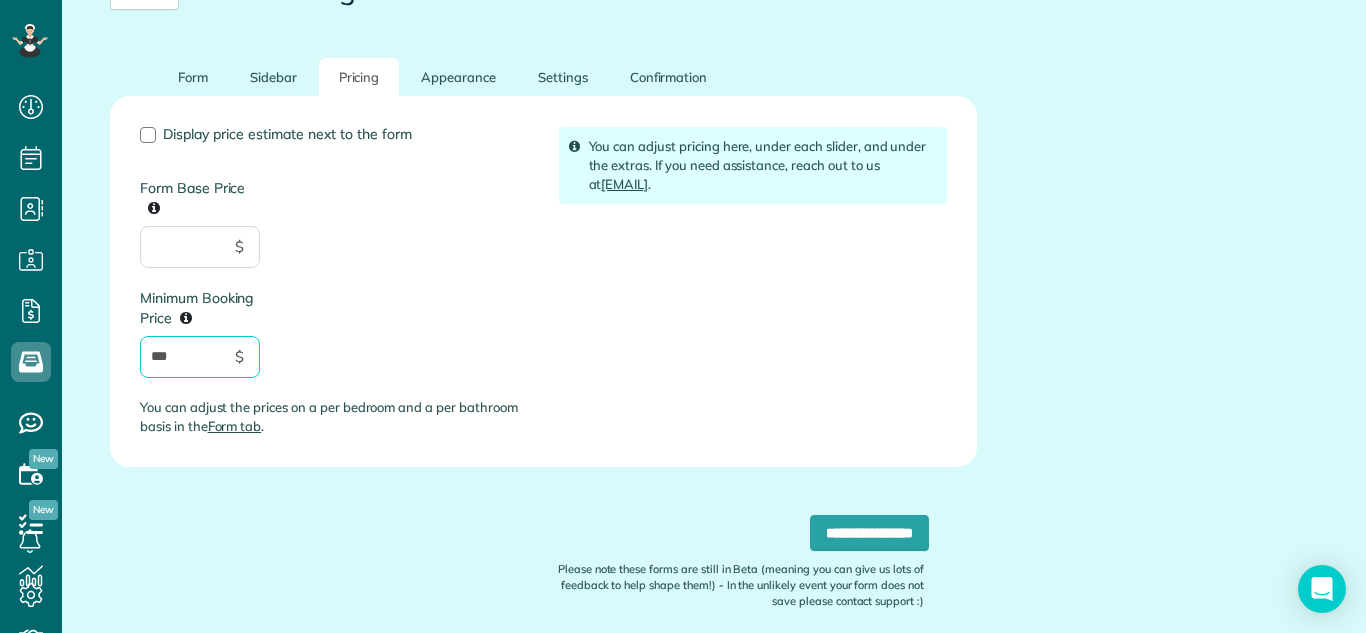 type on "***" 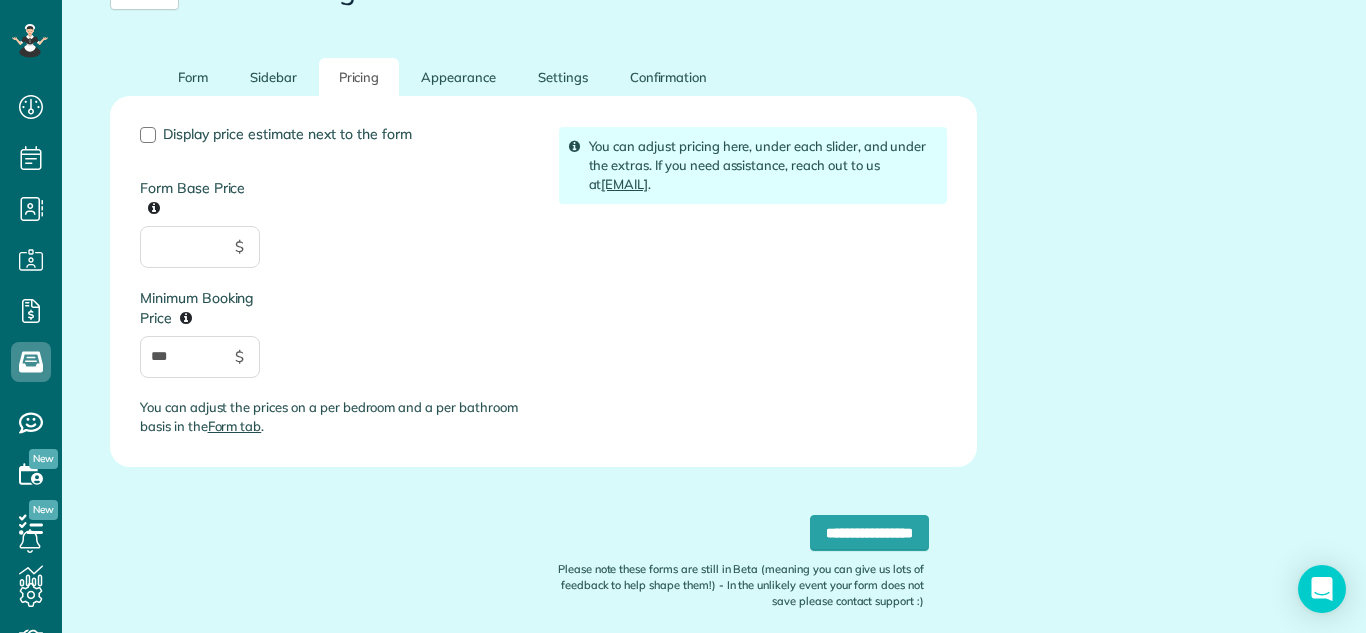 click on "Display price estimate next to the form
Form Base Price
$
Minimum Booking Price
***
$
You can adjust the prices on a per bedroom and a per bathroom basis in the  Form tab ." at bounding box center [334, 289] 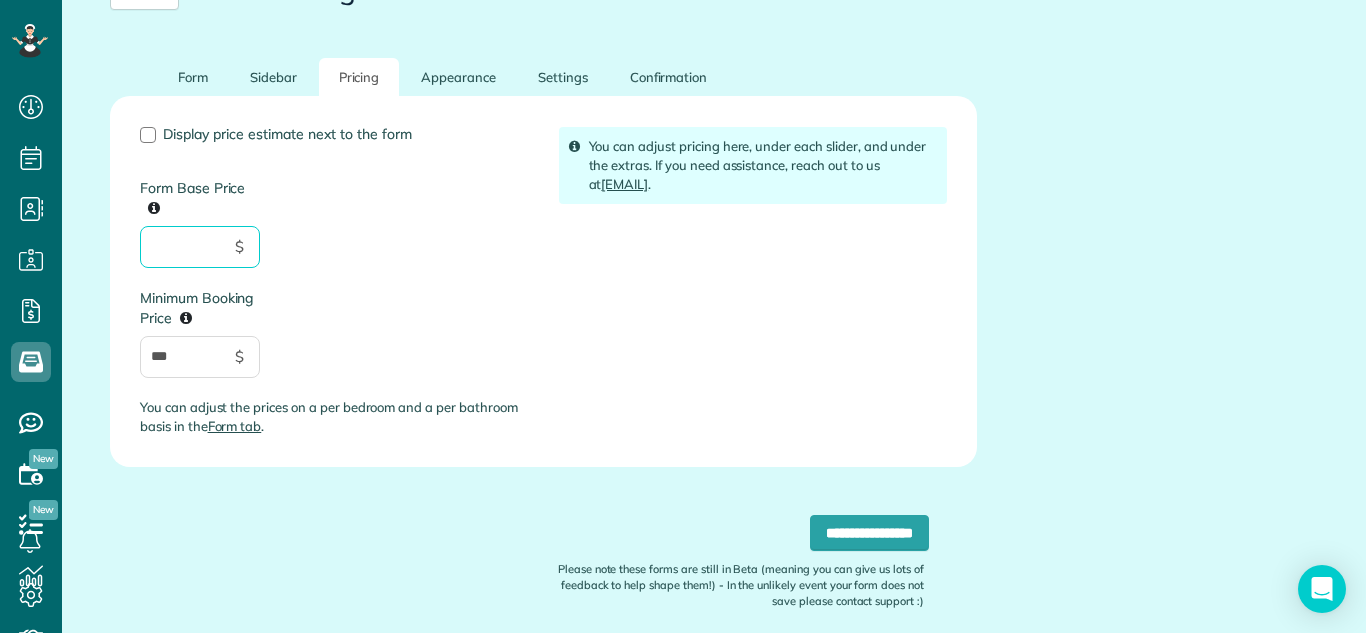 click on "Form Base Price" at bounding box center (200, 247) 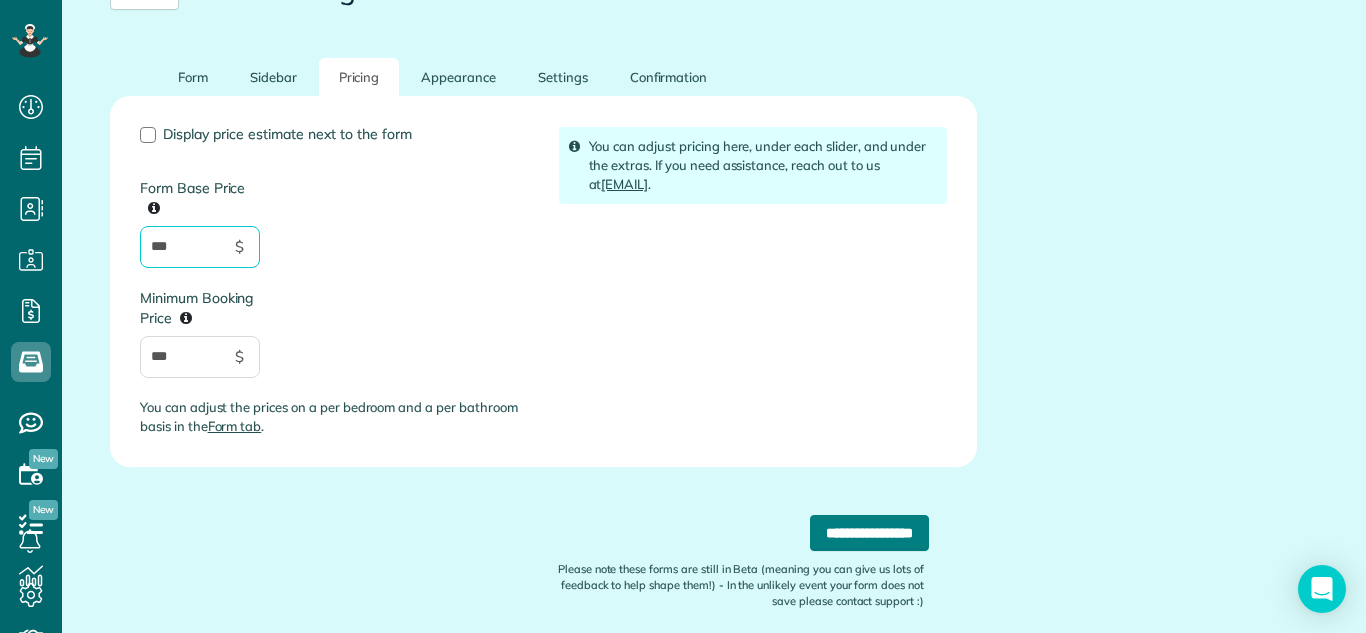 type on "***" 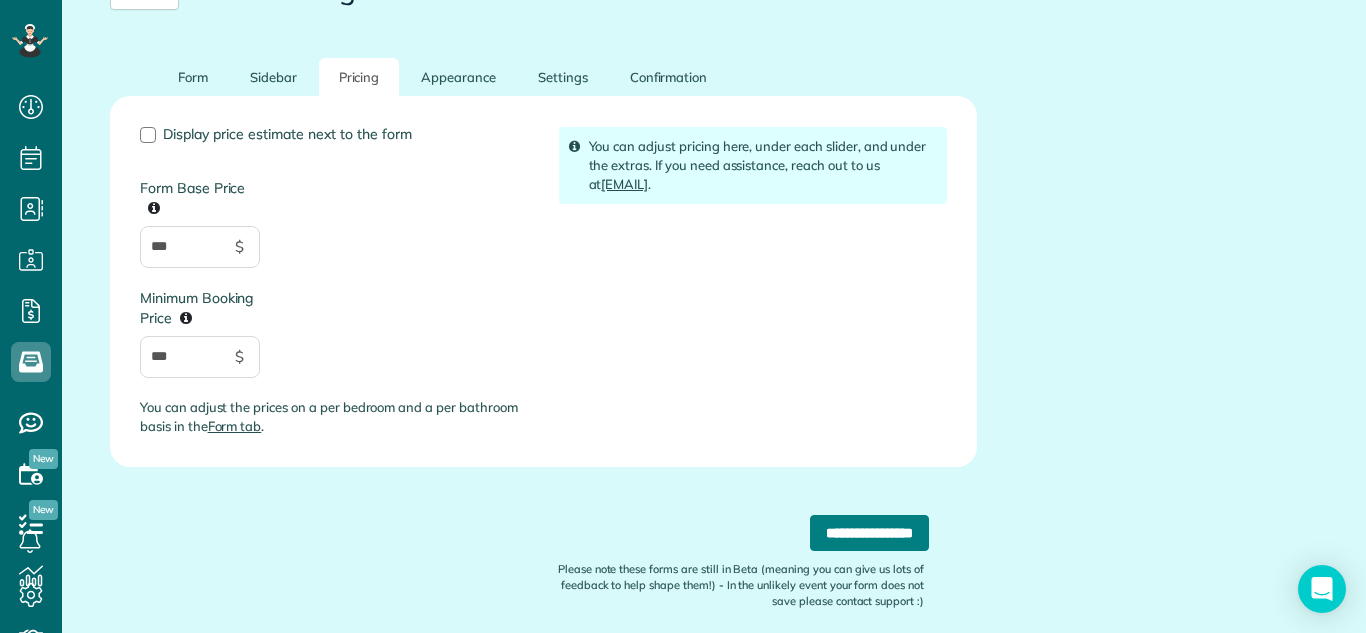 click on "**********" at bounding box center (869, 533) 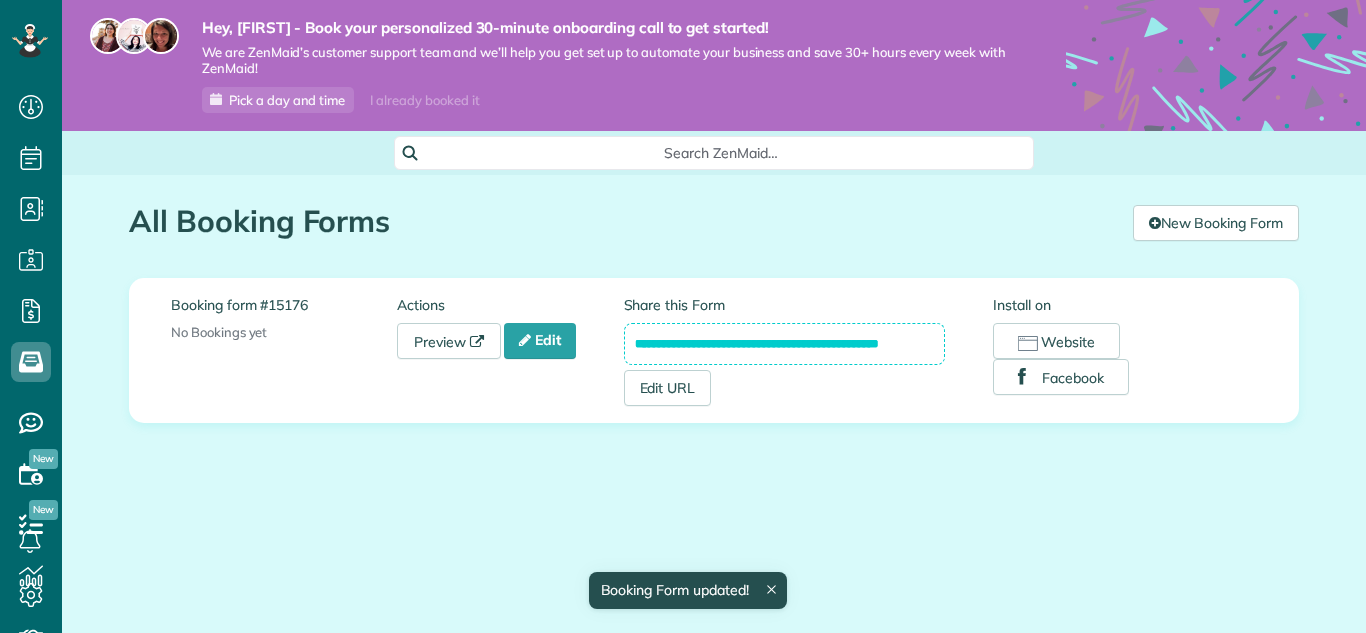scroll, scrollTop: 0, scrollLeft: 0, axis: both 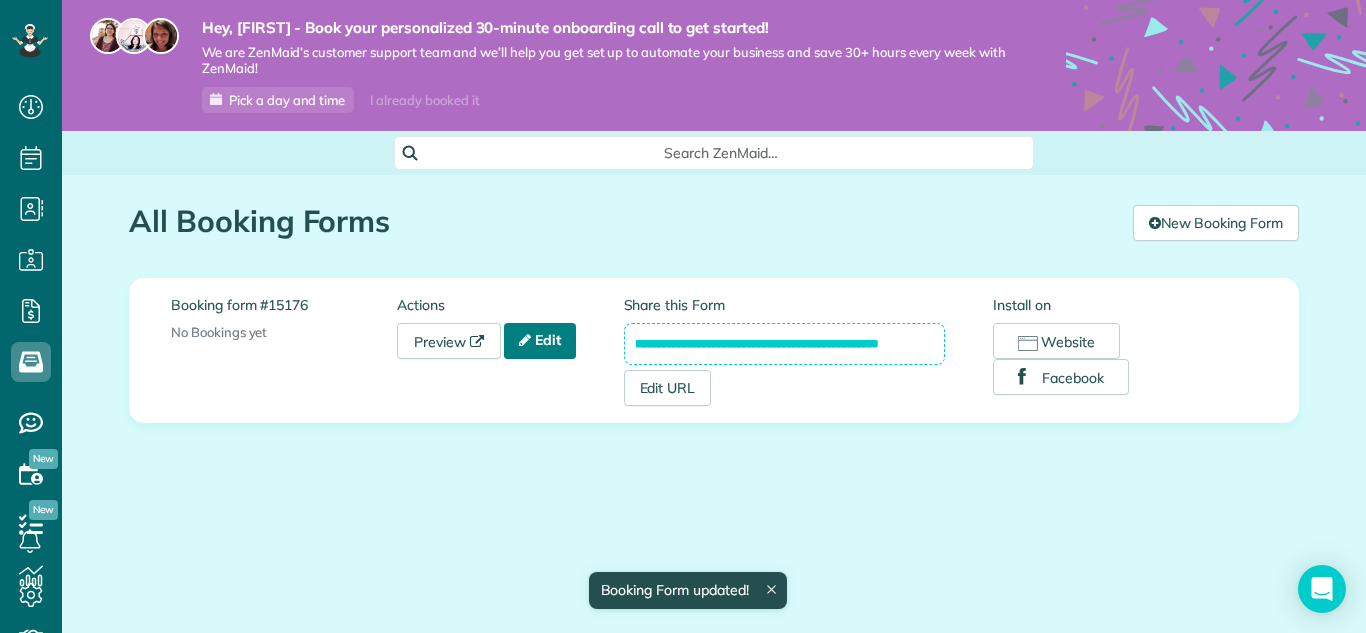 click on "Edit" at bounding box center (540, 341) 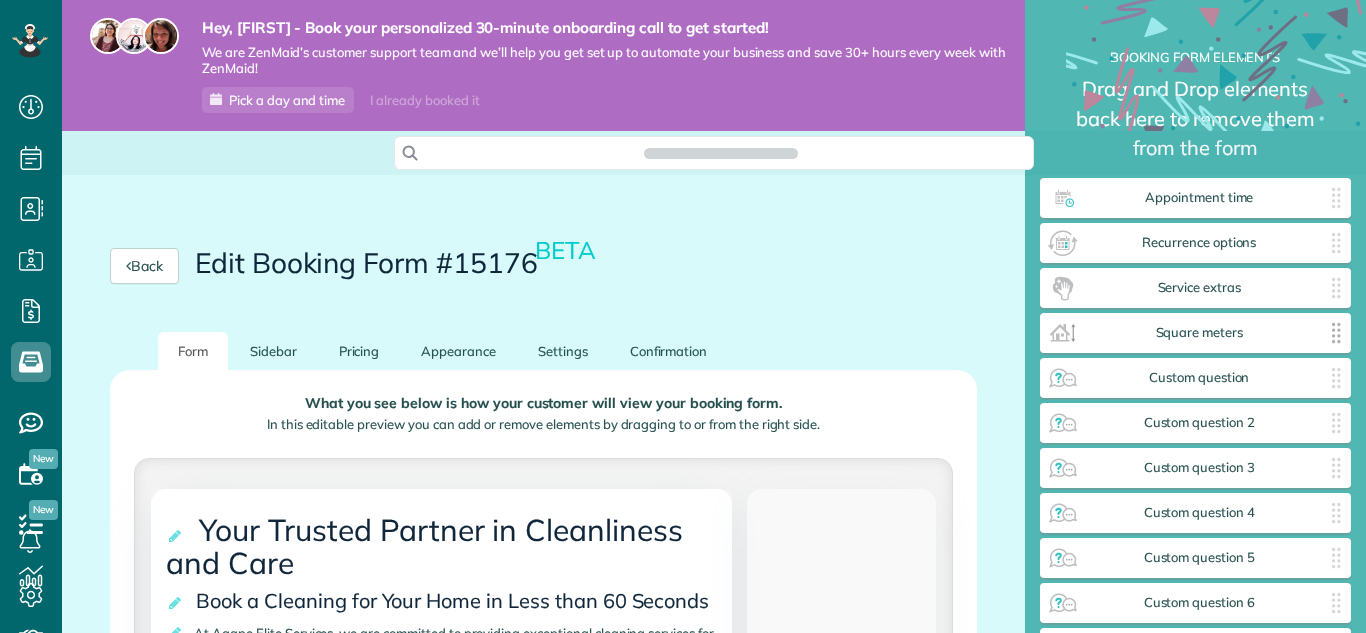 scroll, scrollTop: 0, scrollLeft: 0, axis: both 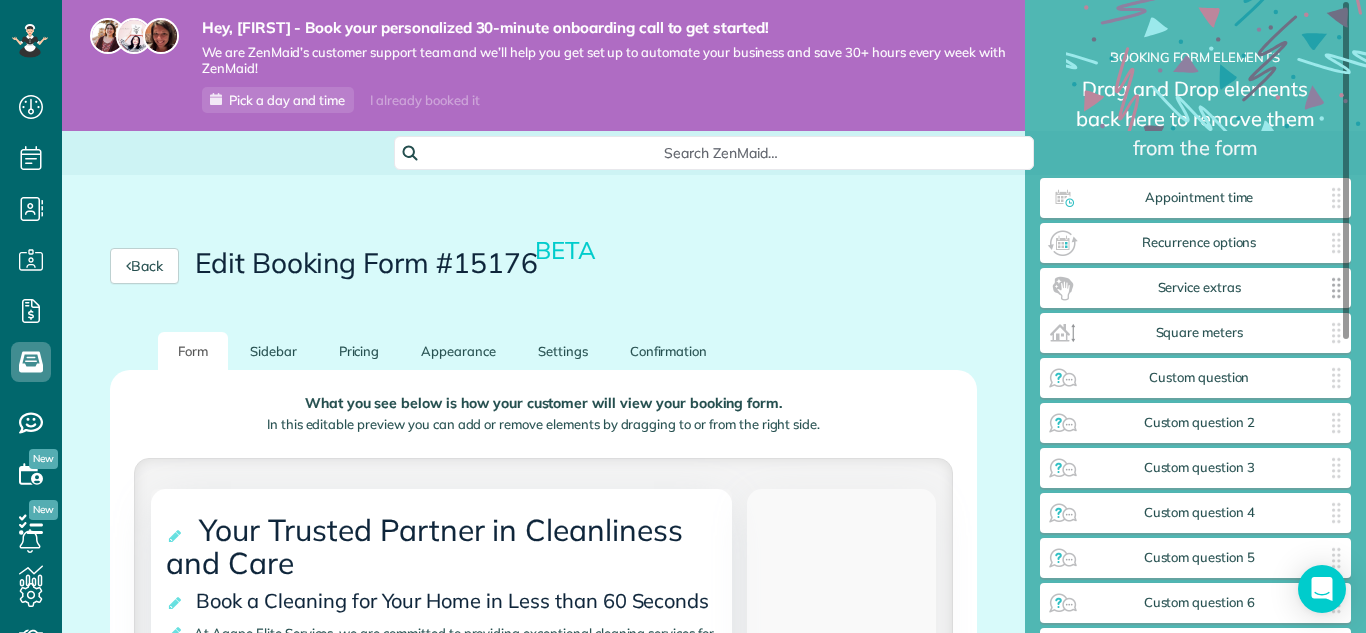 click on "Service extras" at bounding box center [1200, 288] 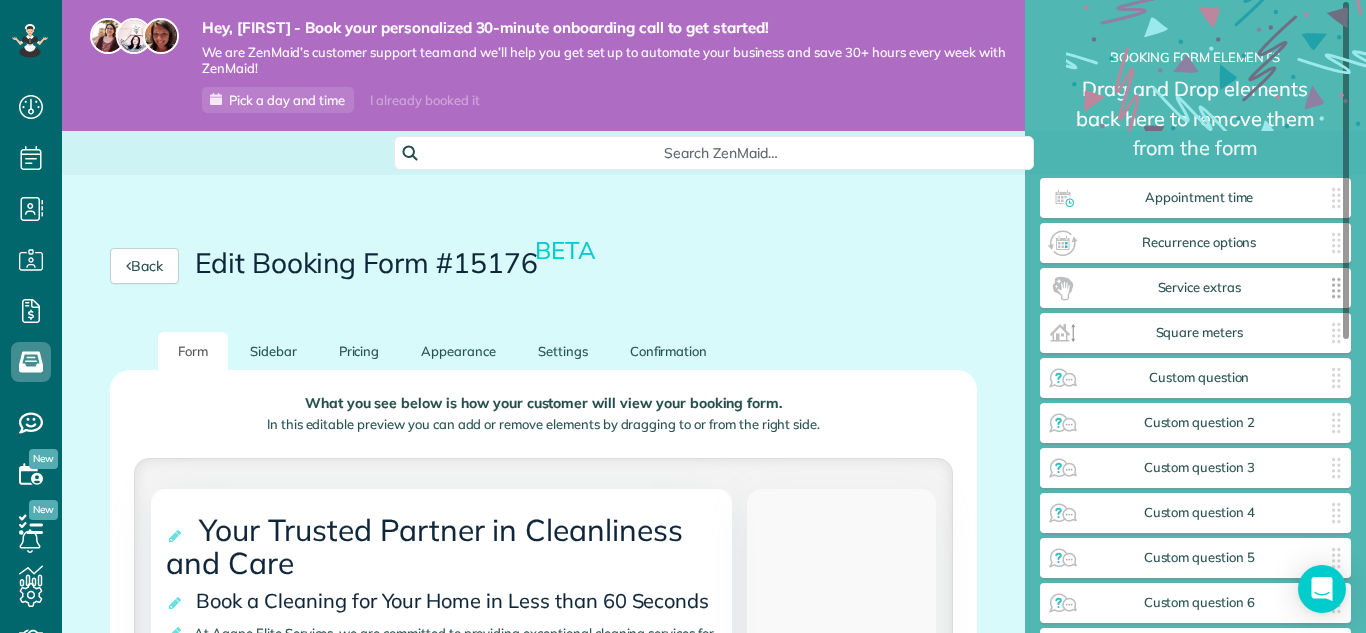 click on "Service extras" at bounding box center [1200, 288] 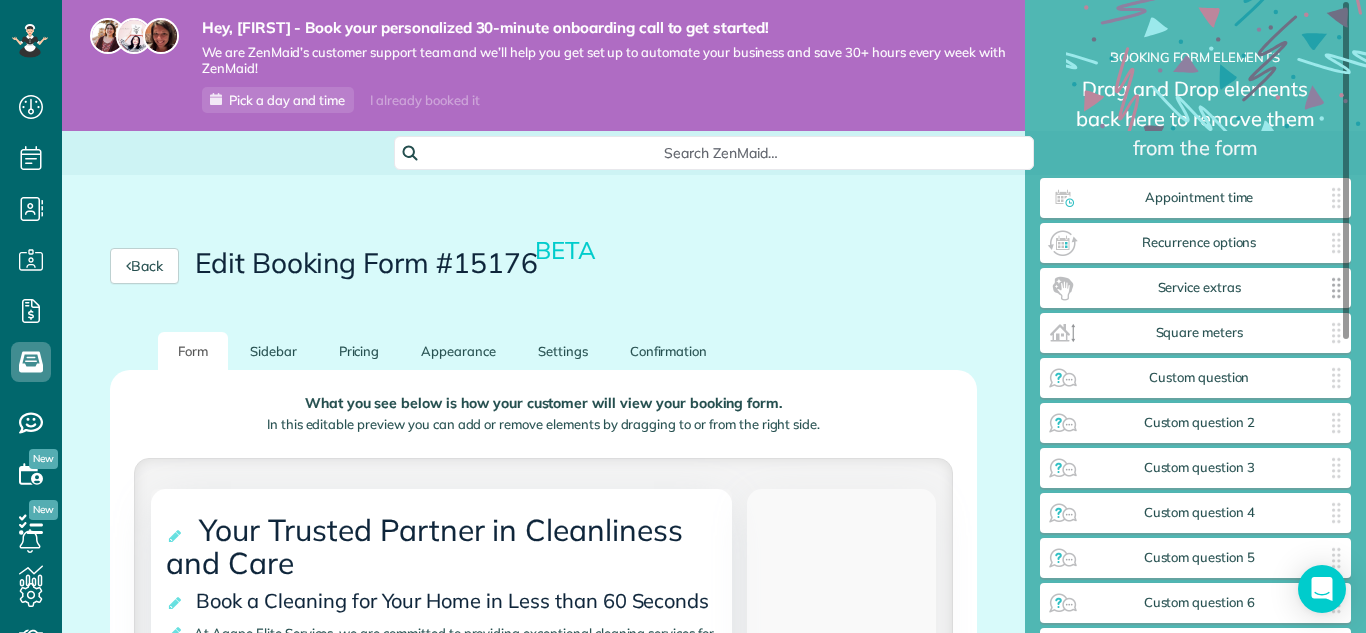 click at bounding box center [1063, 288] 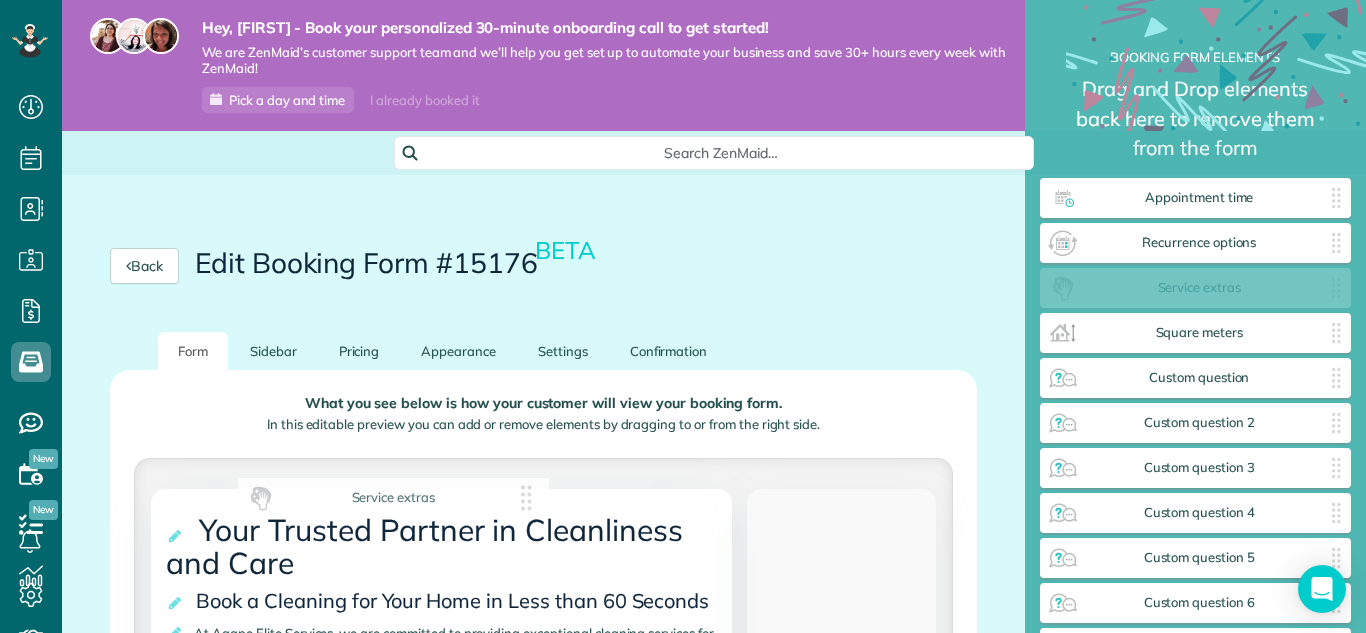 drag, startPoint x: 1066, startPoint y: 294, endPoint x: 226, endPoint y: 486, distance: 861.6635 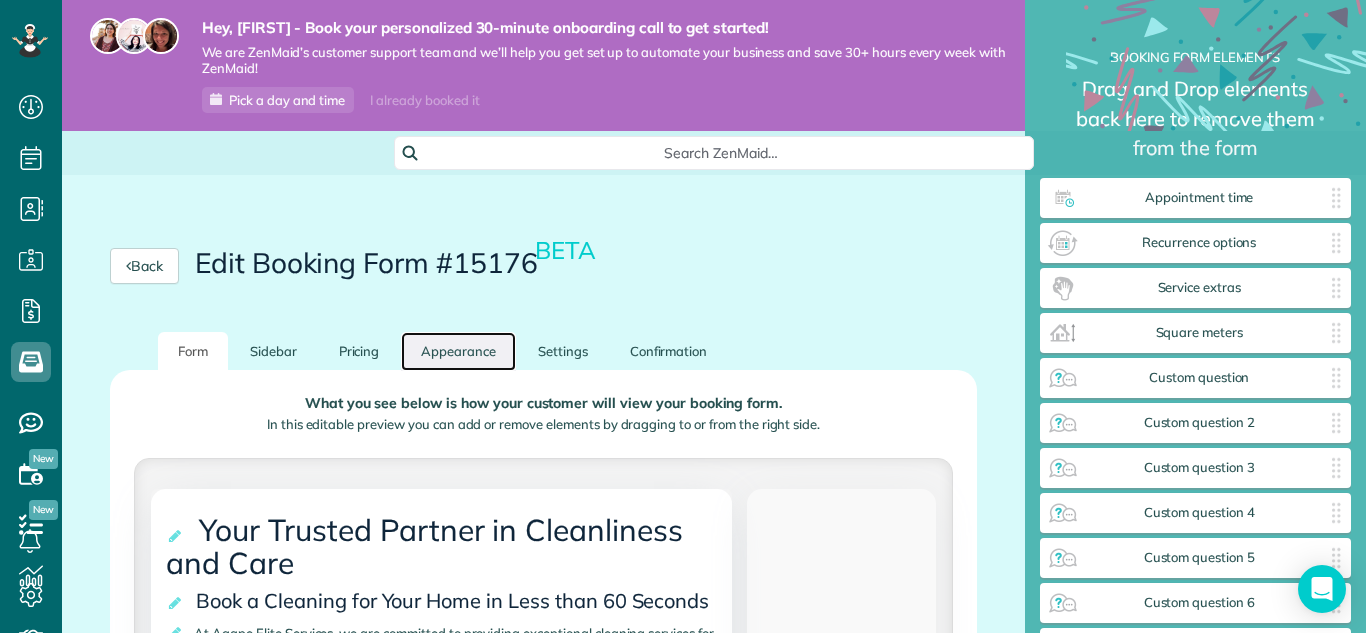 click on "Appearance" at bounding box center (458, 351) 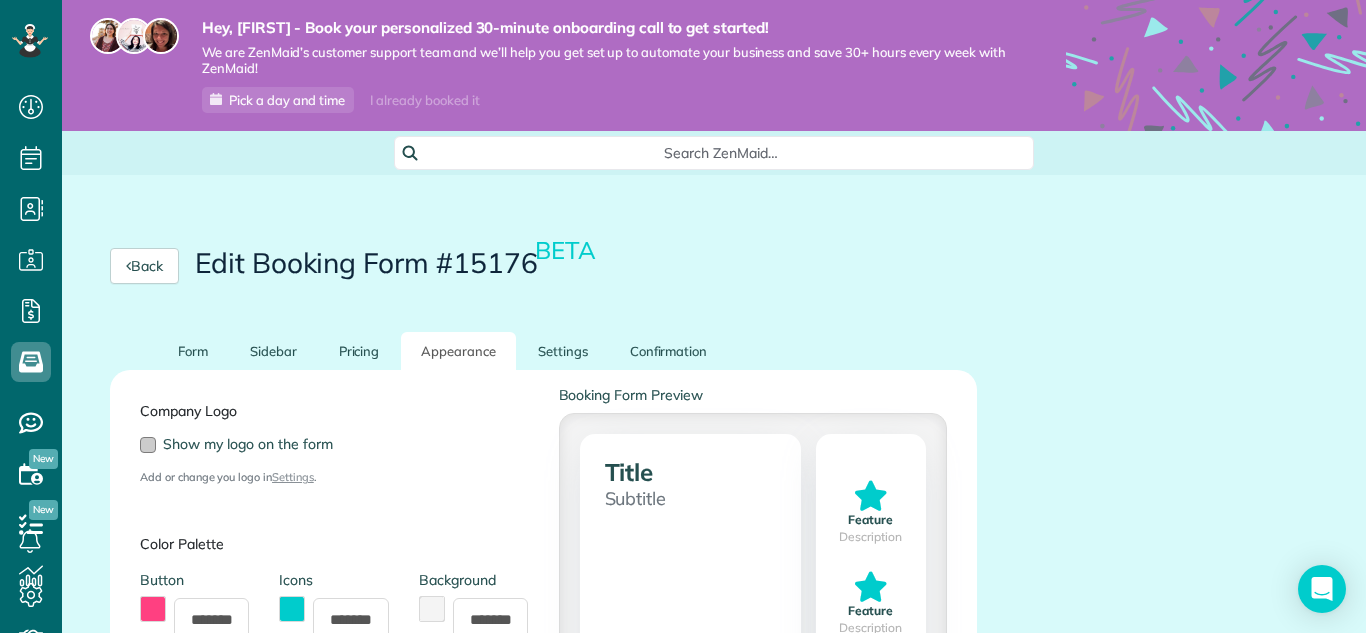 click at bounding box center (148, 445) 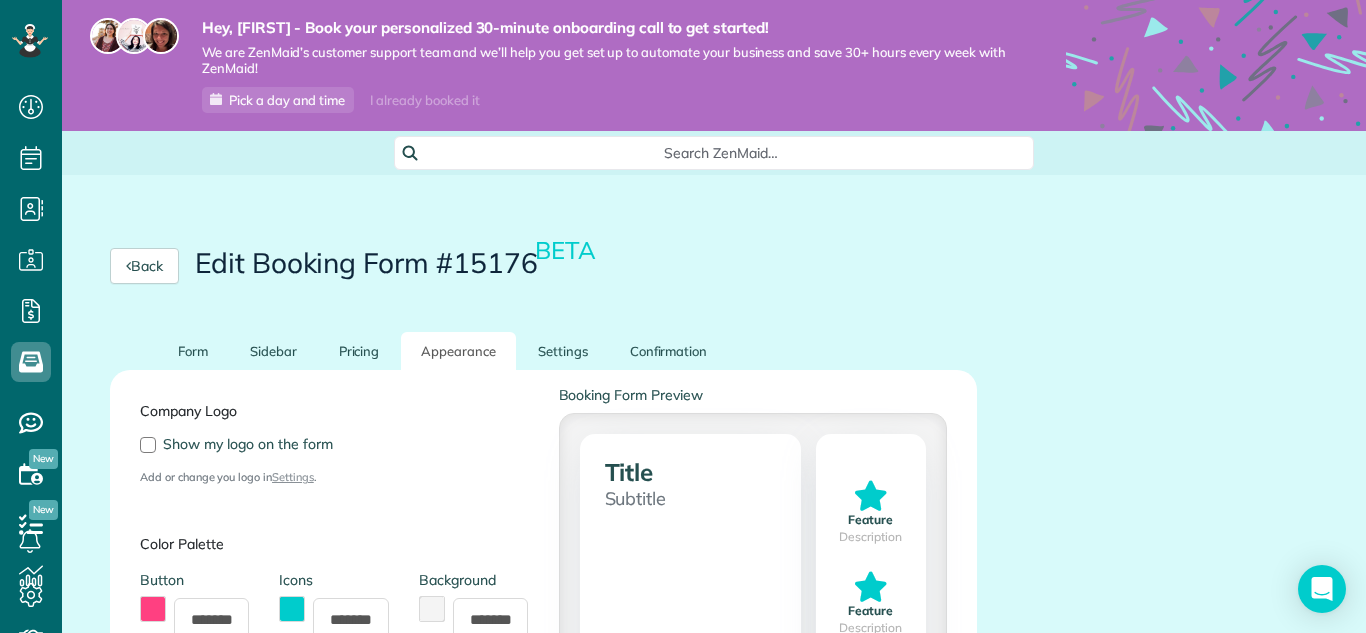 click on "Company Logo
Show my logo on the form
Add or change you logo in
Settings .
Color Palette
Button
*******
Icons
*******
Background
*******
Booking Form Preview
Title
Subtitle
Book Now
Feature
Description
Feature
Description" at bounding box center (543, 550) 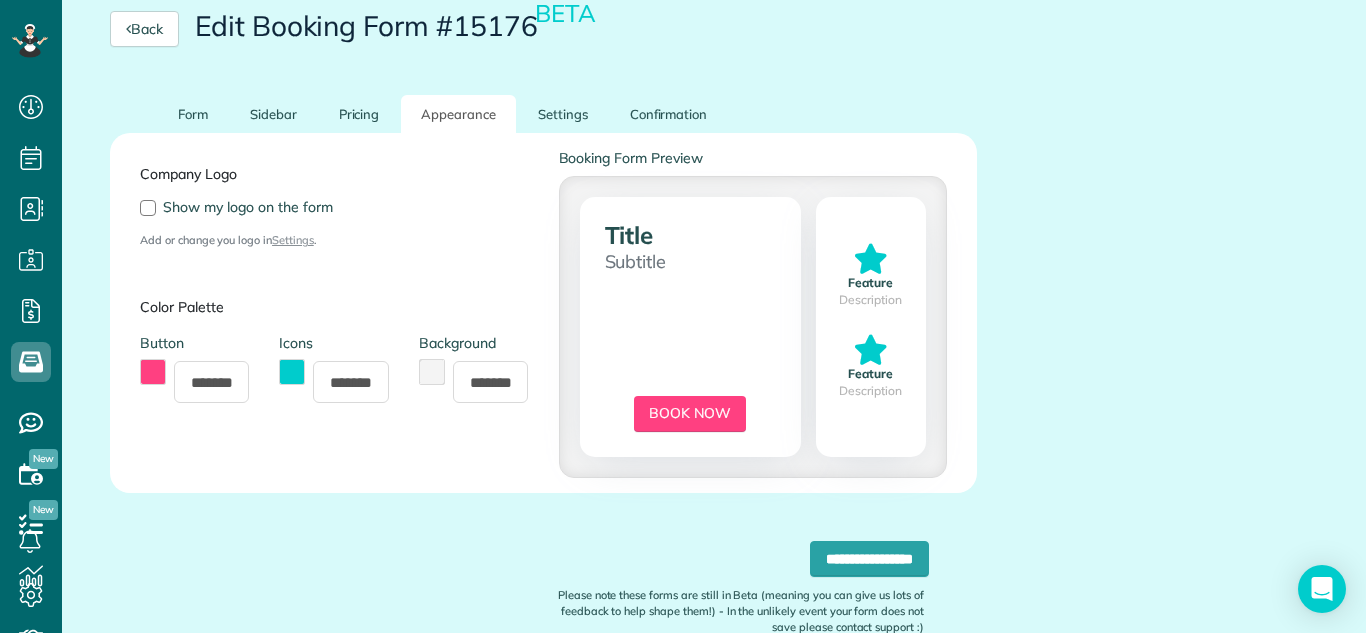 scroll, scrollTop: 239, scrollLeft: 0, axis: vertical 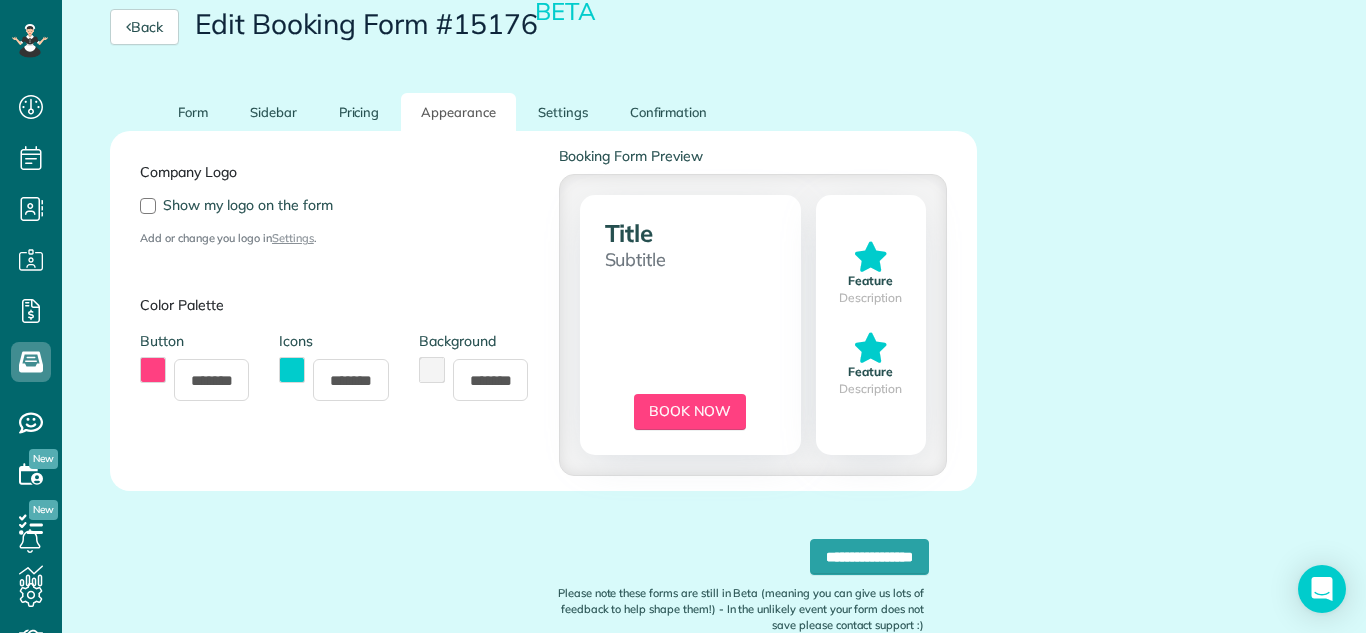 click on "Company Logo
Show my logo on the form
Add or change you logo in
Settings .
Color Palette
Button
*******
Icons
*******
Background
*******
Booking Form Preview
Title
Subtitle
Book Now
Feature
Description
Feature
Description" at bounding box center (543, 311) 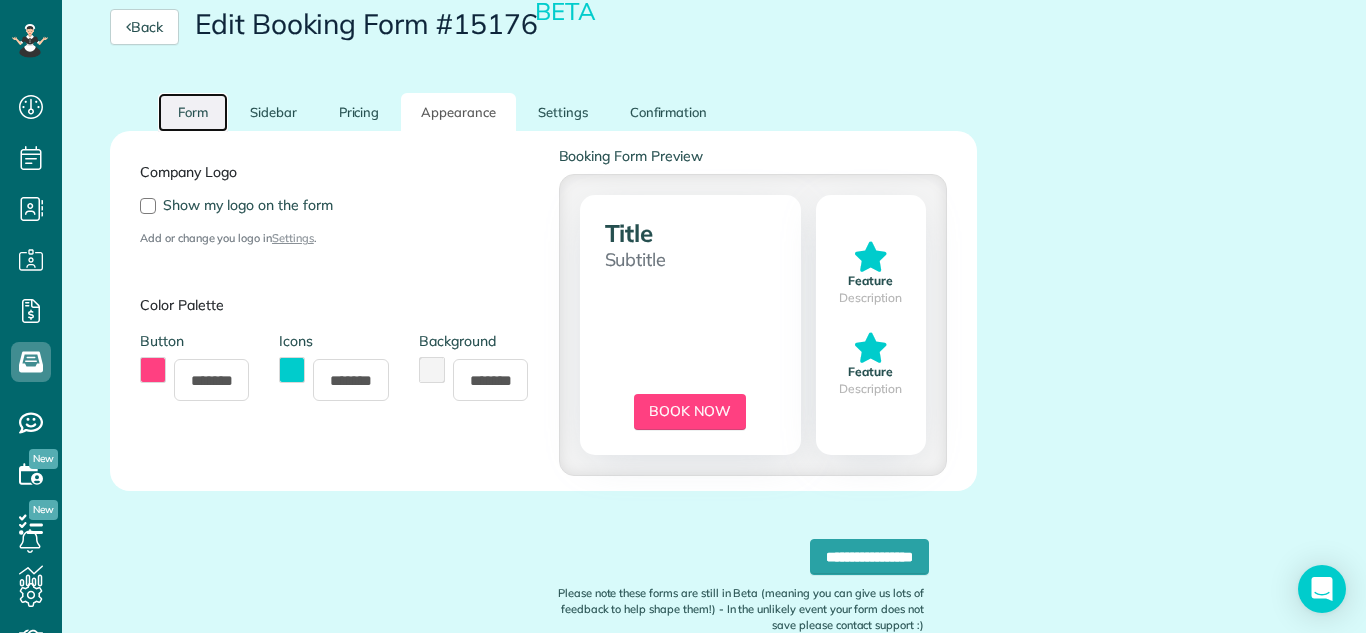 click on "Form" at bounding box center [193, 112] 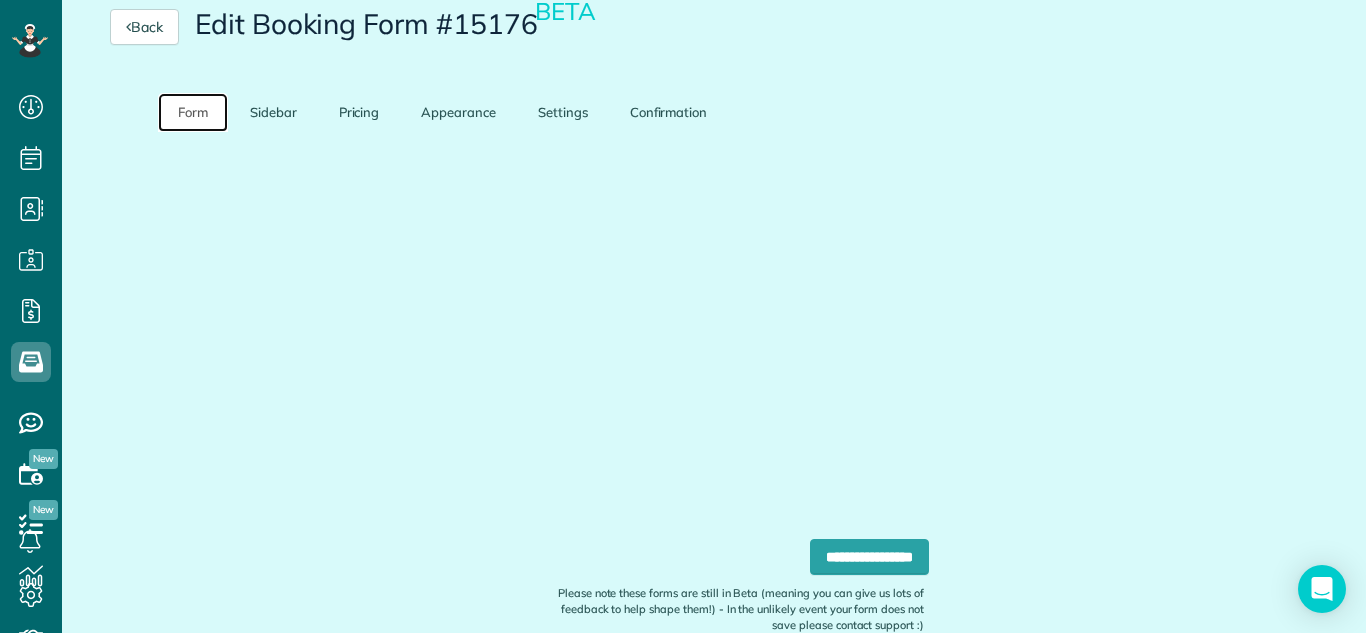 click on "Form" at bounding box center (193, 112) 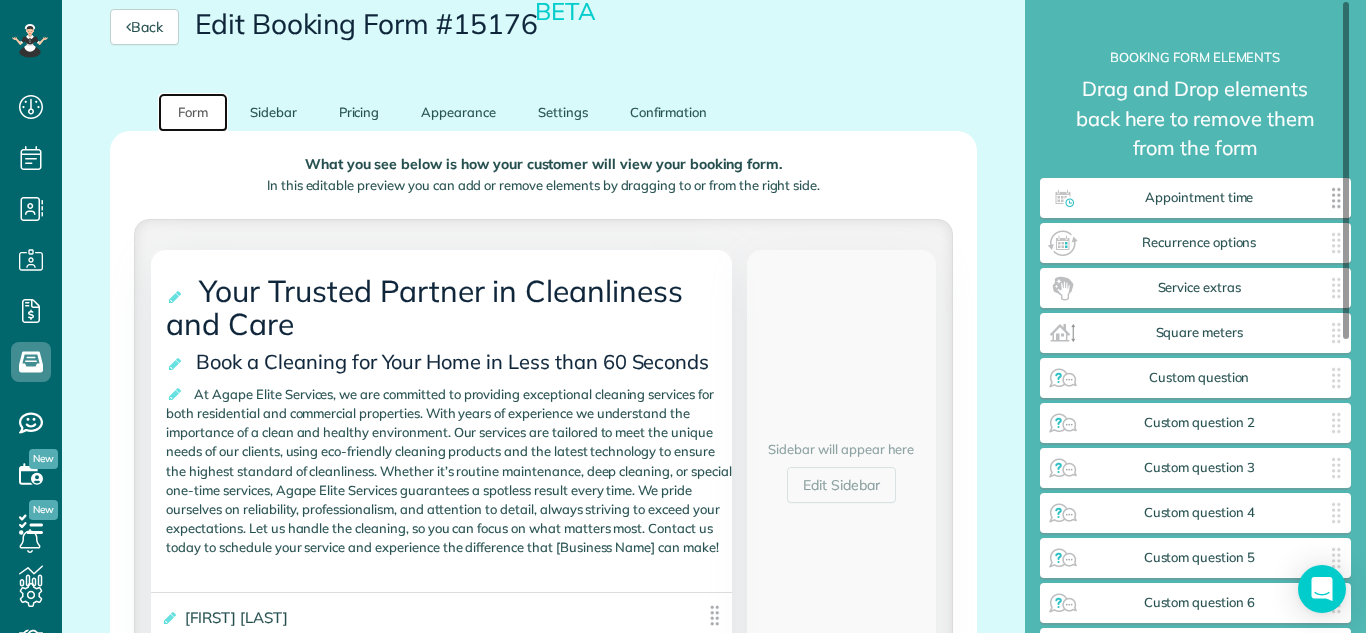 click on "Appointment time" at bounding box center [1200, 198] 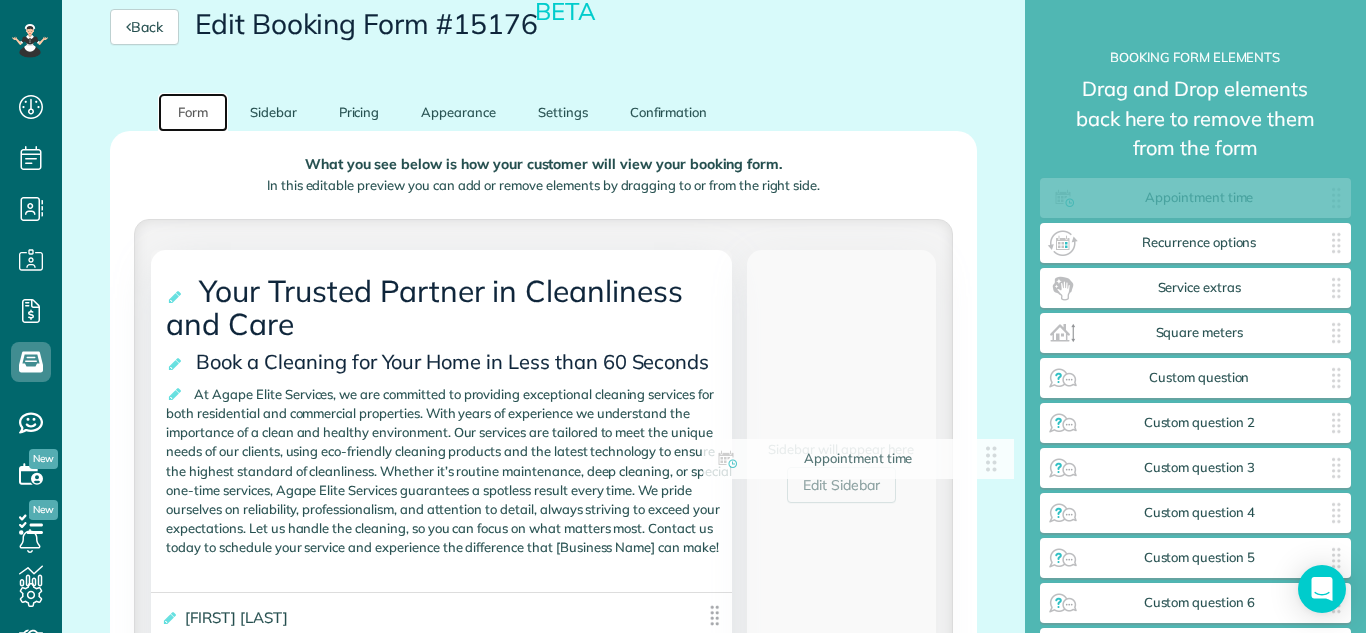 drag, startPoint x: 1177, startPoint y: 203, endPoint x: 823, endPoint y: 466, distance: 441.00455 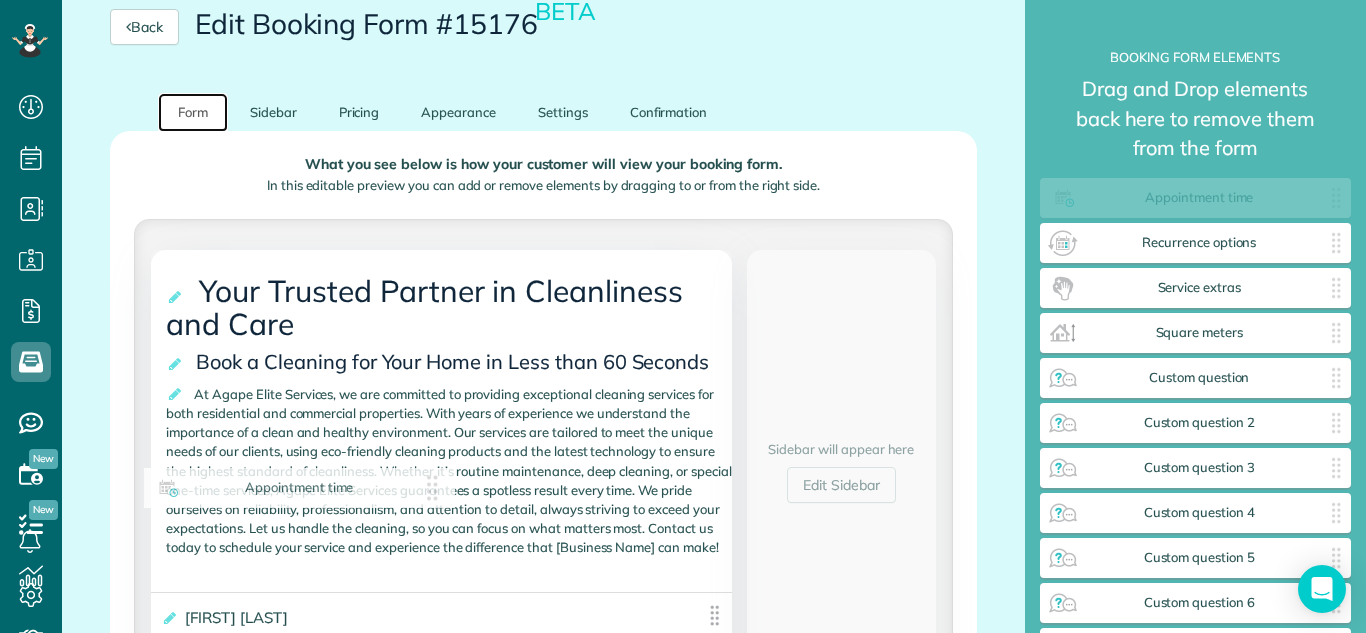 drag, startPoint x: 1117, startPoint y: 203, endPoint x: 175, endPoint y: 491, distance: 985.0421 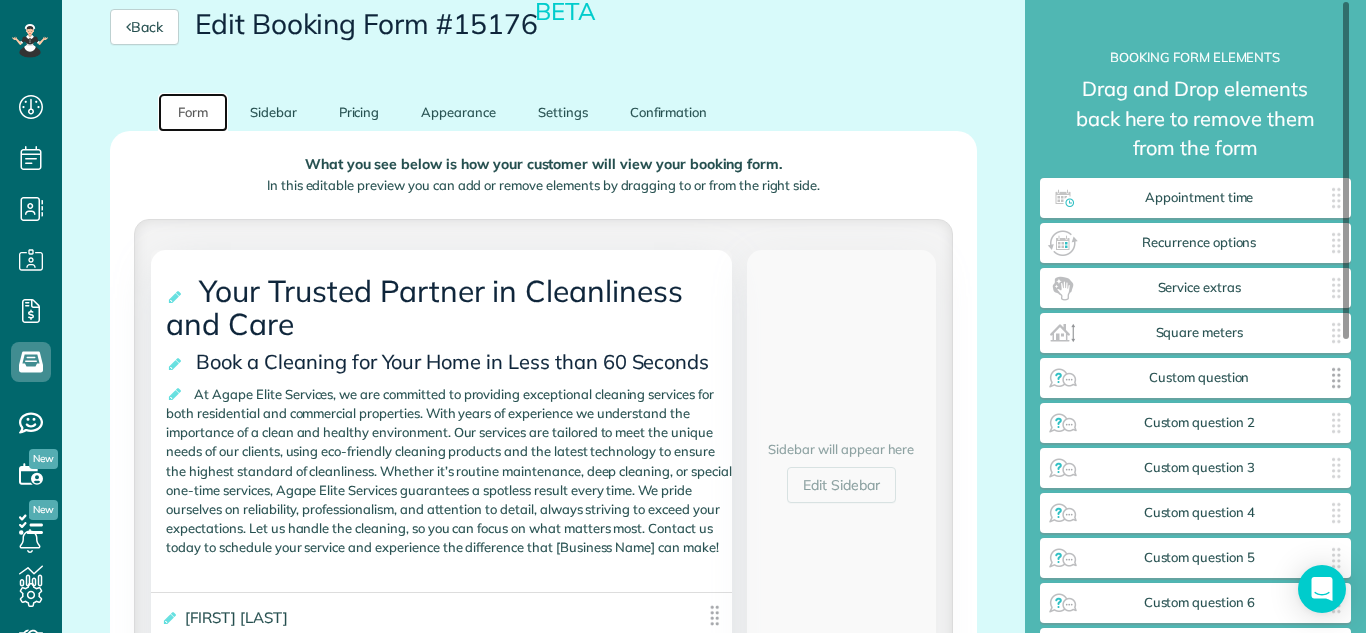 click on "Custom question" at bounding box center [1200, 378] 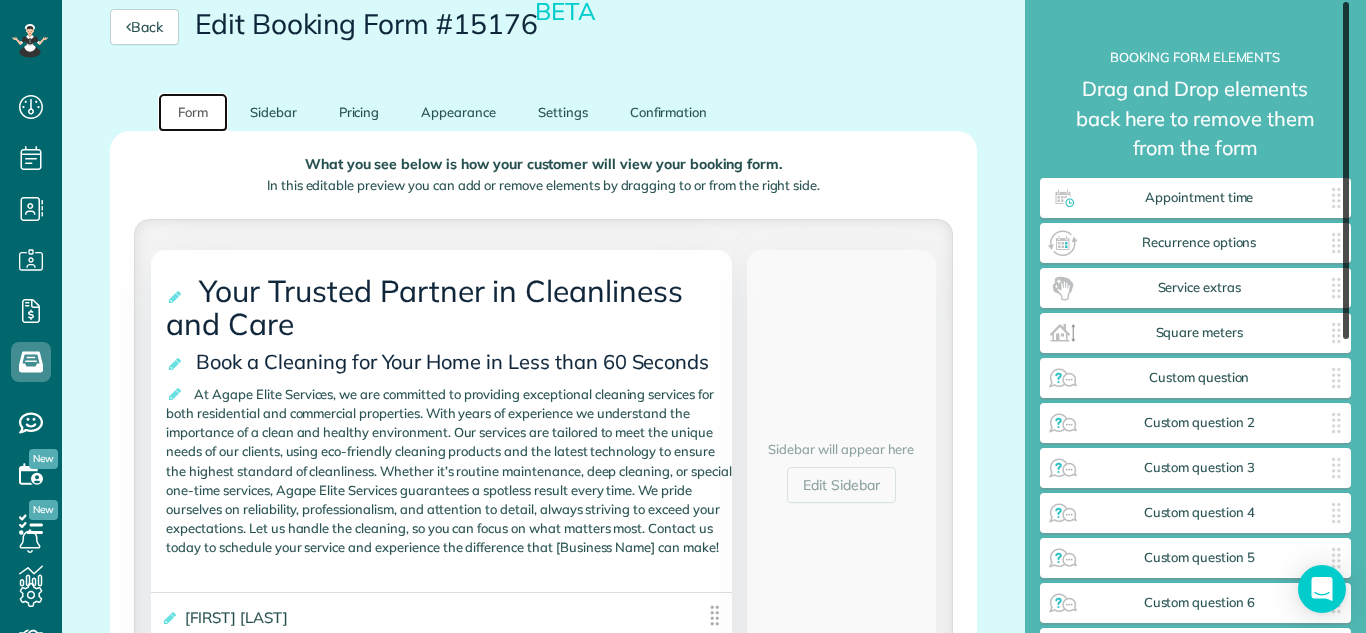 click at bounding box center [1346, 170] 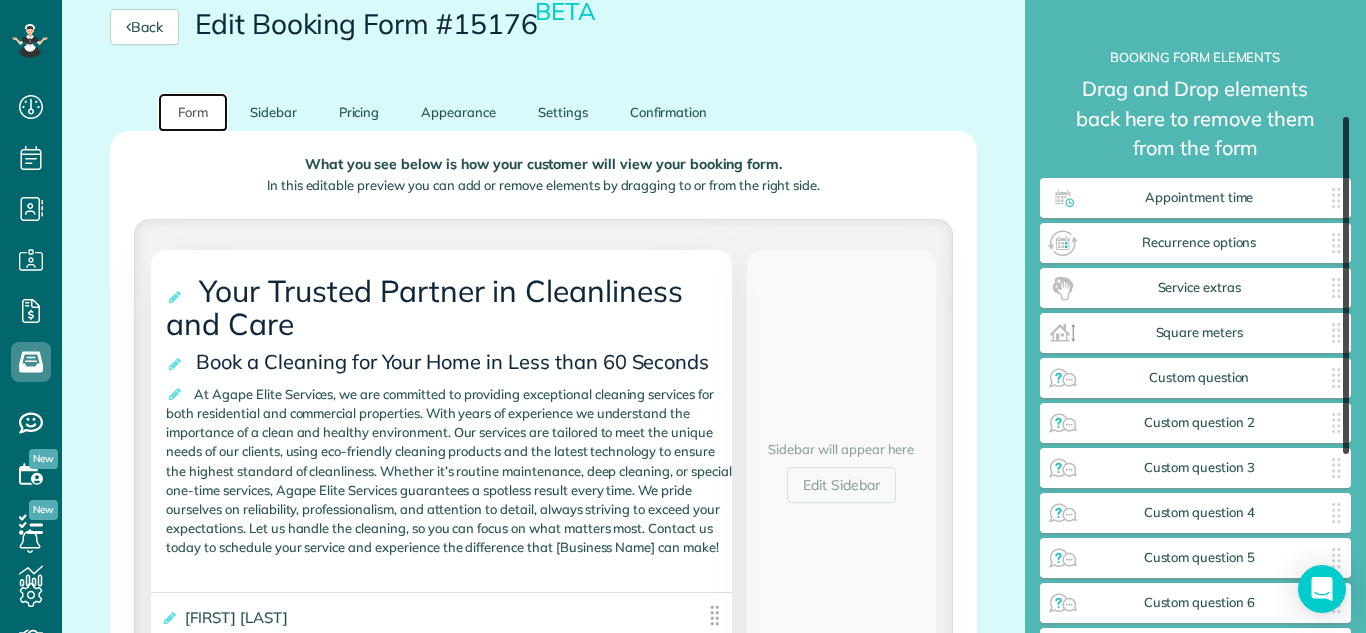 scroll, scrollTop: 217, scrollLeft: 0, axis: vertical 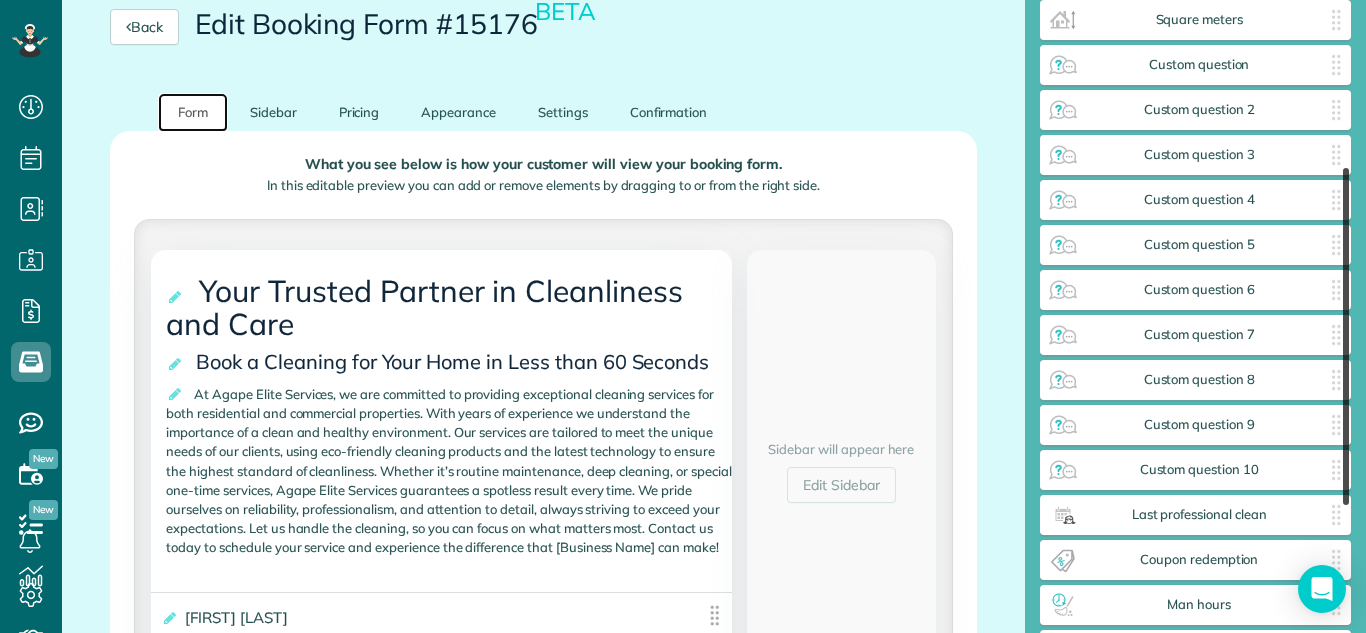 drag, startPoint x: 1341, startPoint y: 49, endPoint x: 1355, endPoint y: 233, distance: 184.53185 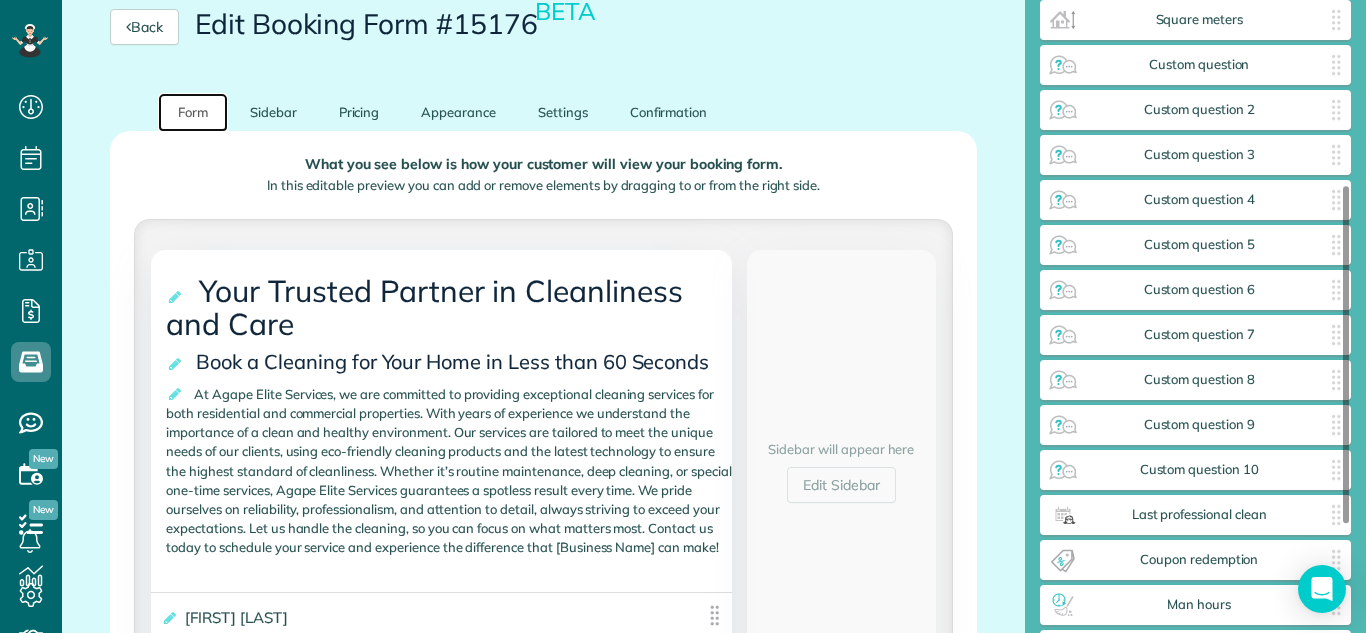 scroll, scrollTop: 347, scrollLeft: 0, axis: vertical 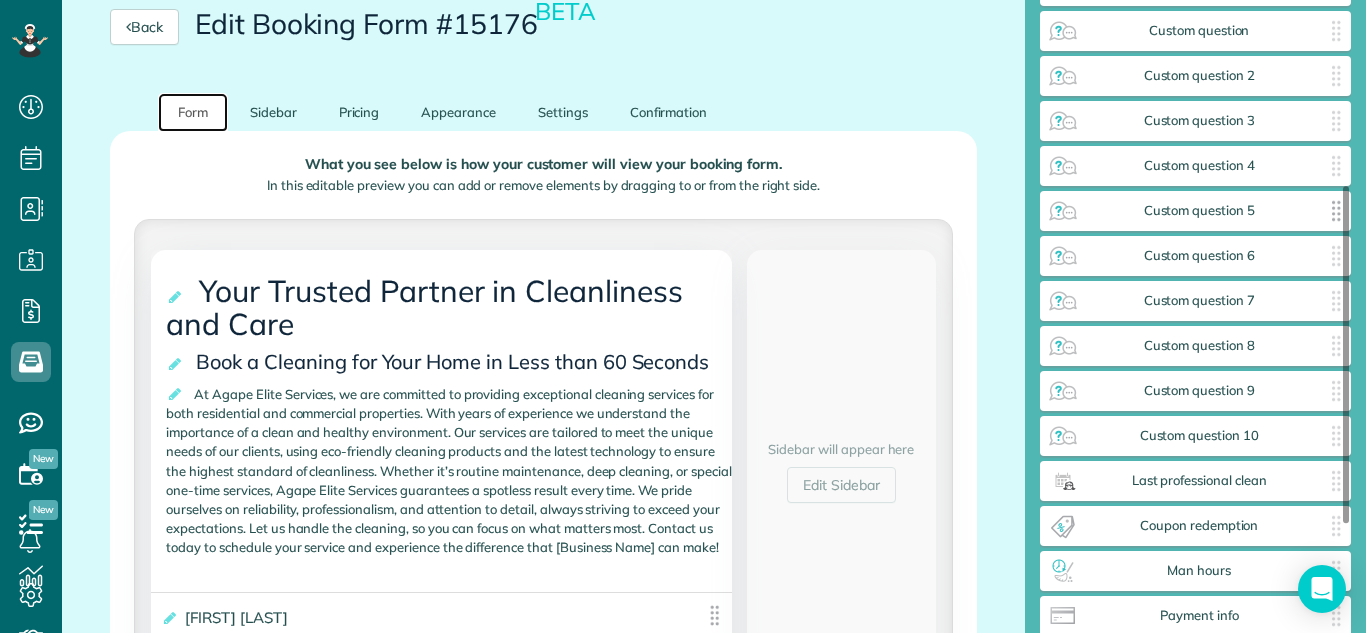 click on "Custom question 5" at bounding box center [1200, 211] 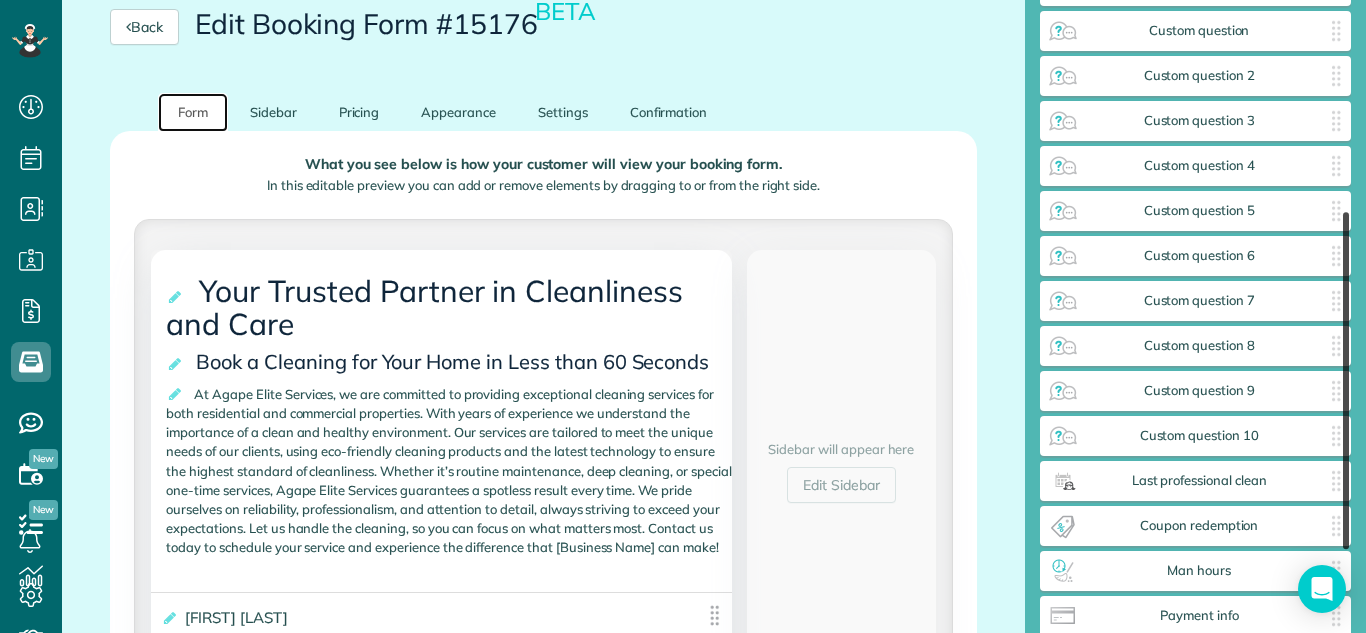 scroll, scrollTop: 550, scrollLeft: 0, axis: vertical 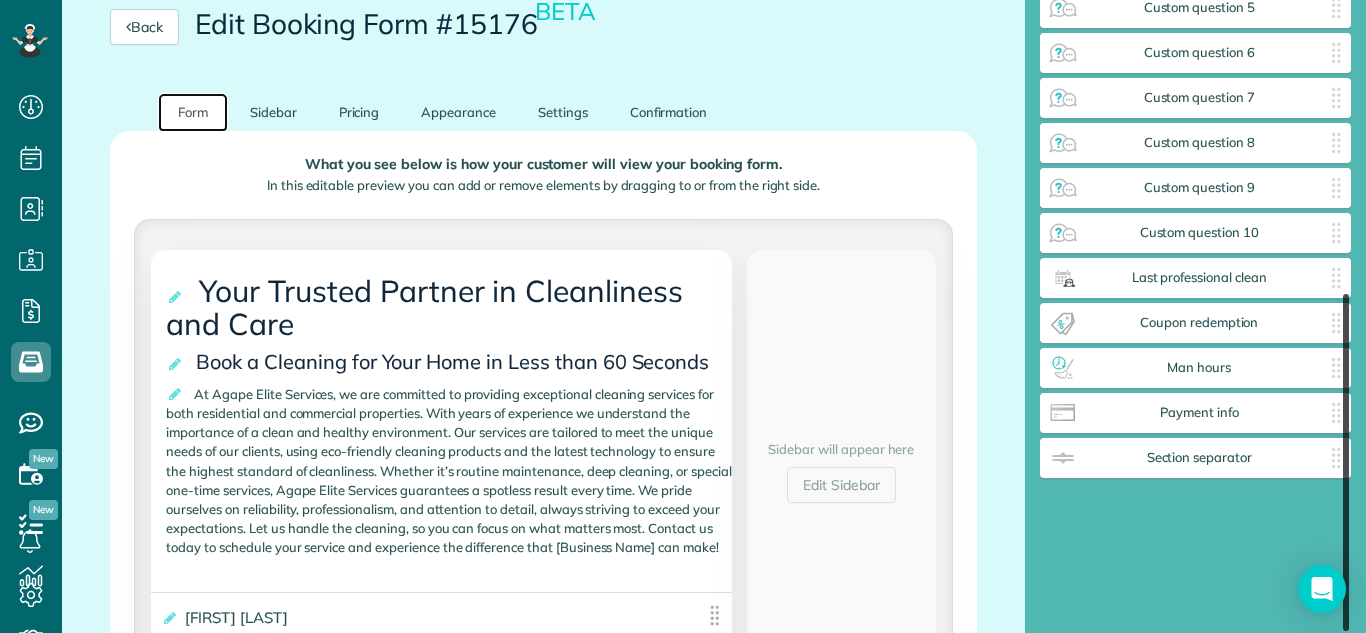 drag, startPoint x: 1340, startPoint y: 299, endPoint x: 1339, endPoint y: 475, distance: 176.00284 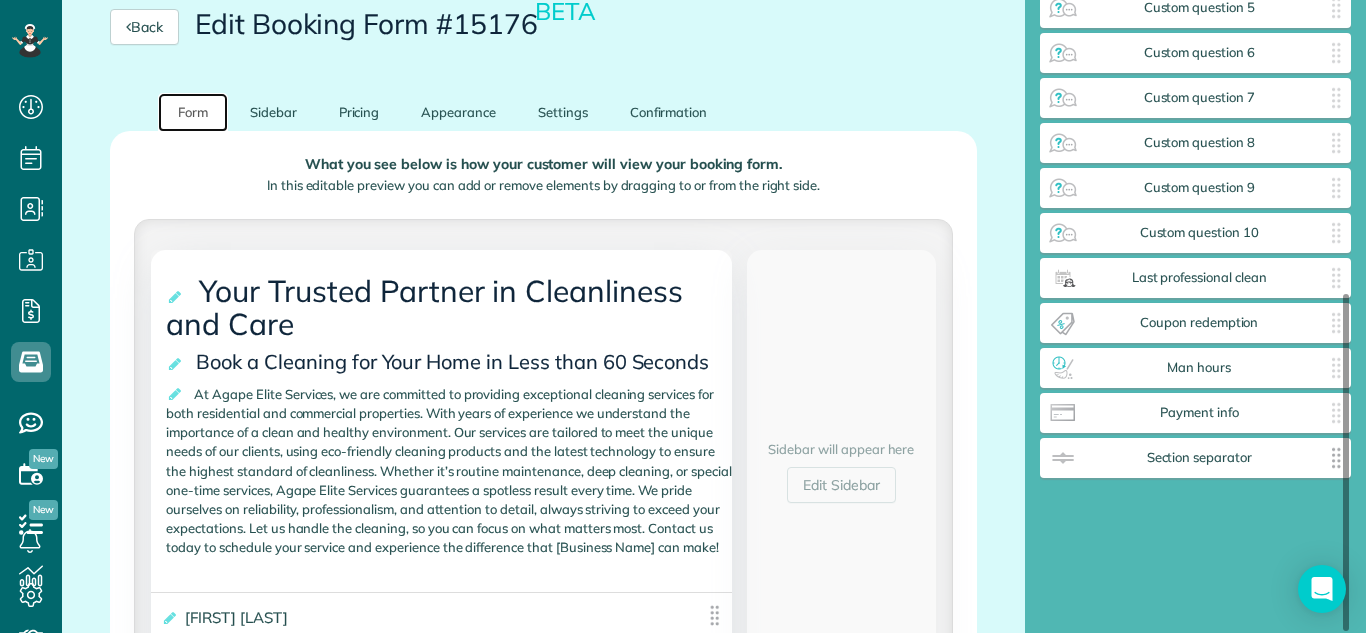 click on "Section separator" at bounding box center [1200, 458] 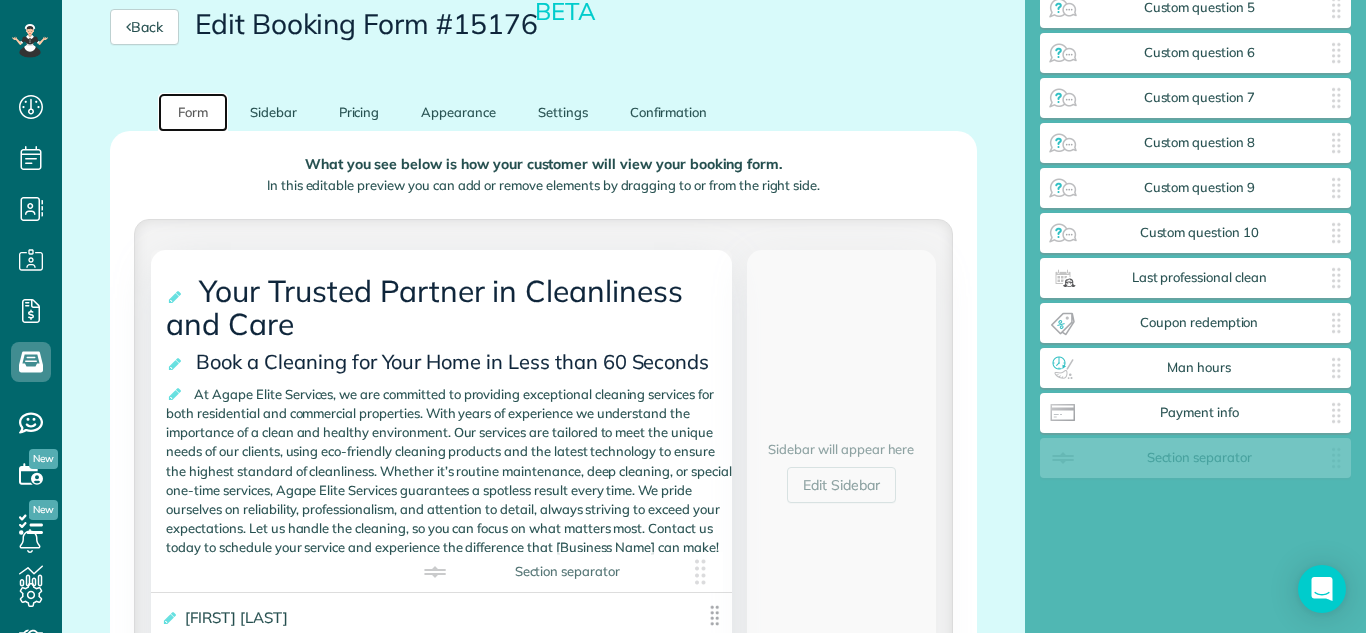 drag, startPoint x: 1140, startPoint y: 455, endPoint x: 429, endPoint y: 579, distance: 721.73193 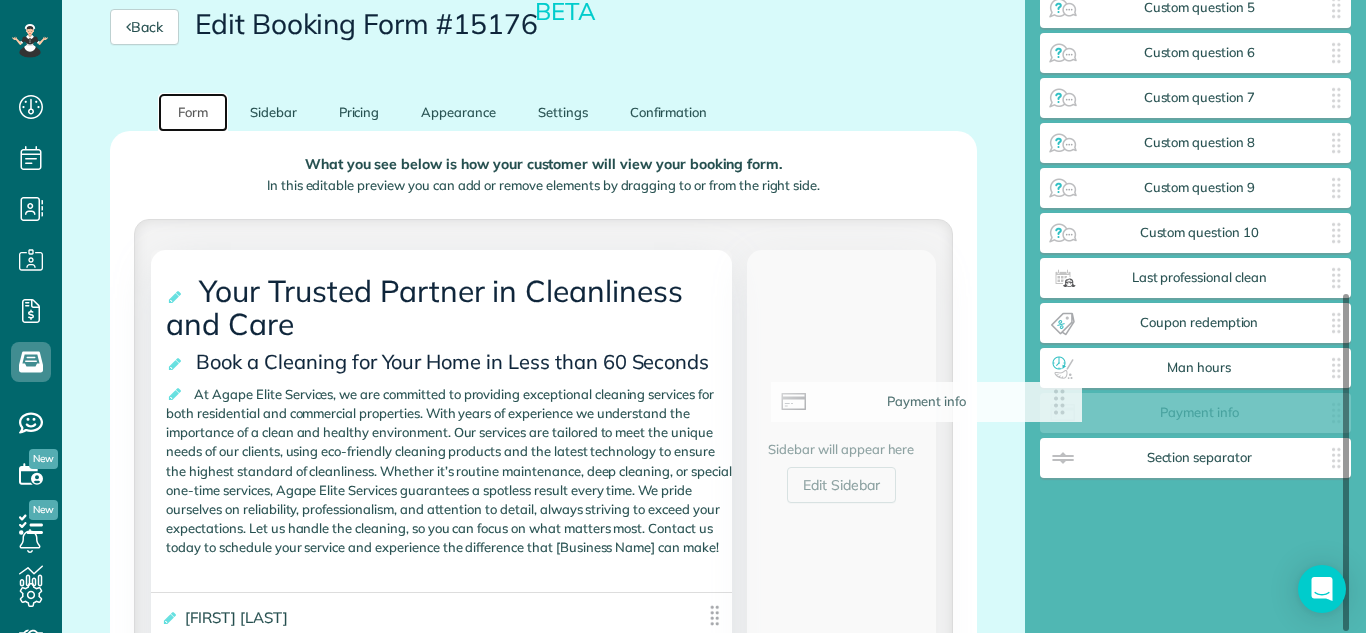 drag, startPoint x: 1136, startPoint y: 415, endPoint x: 773, endPoint y: 391, distance: 363.7925 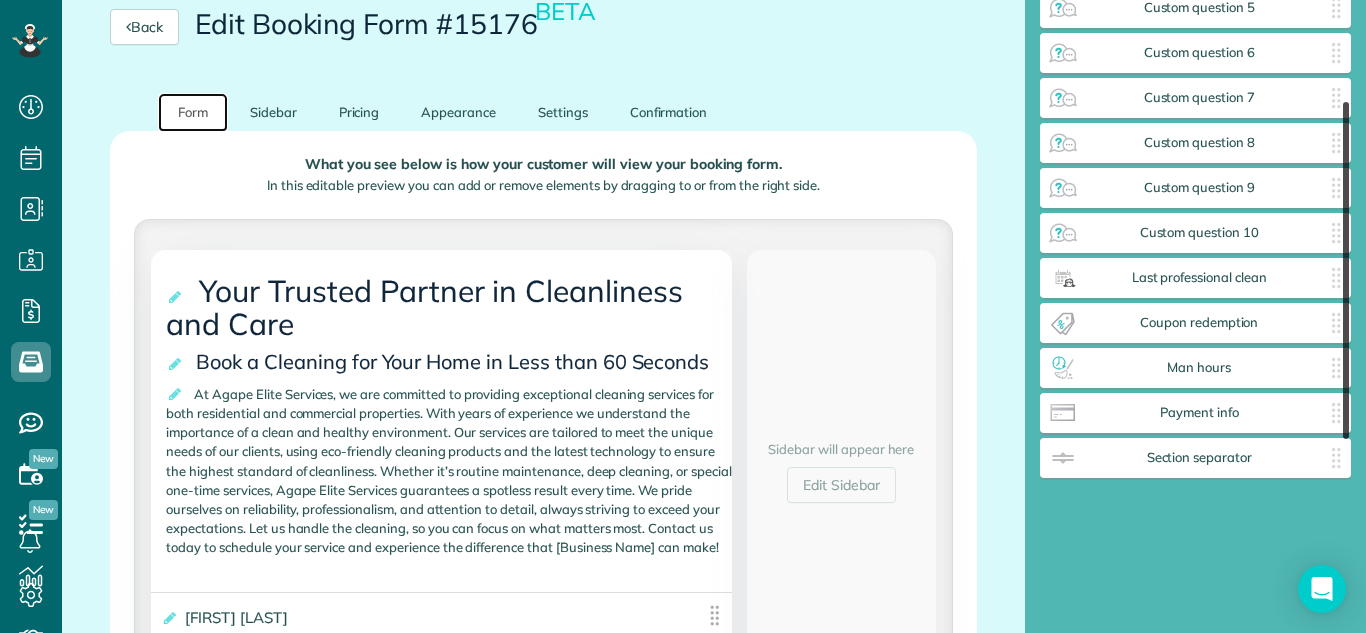 scroll, scrollTop: 188, scrollLeft: 0, axis: vertical 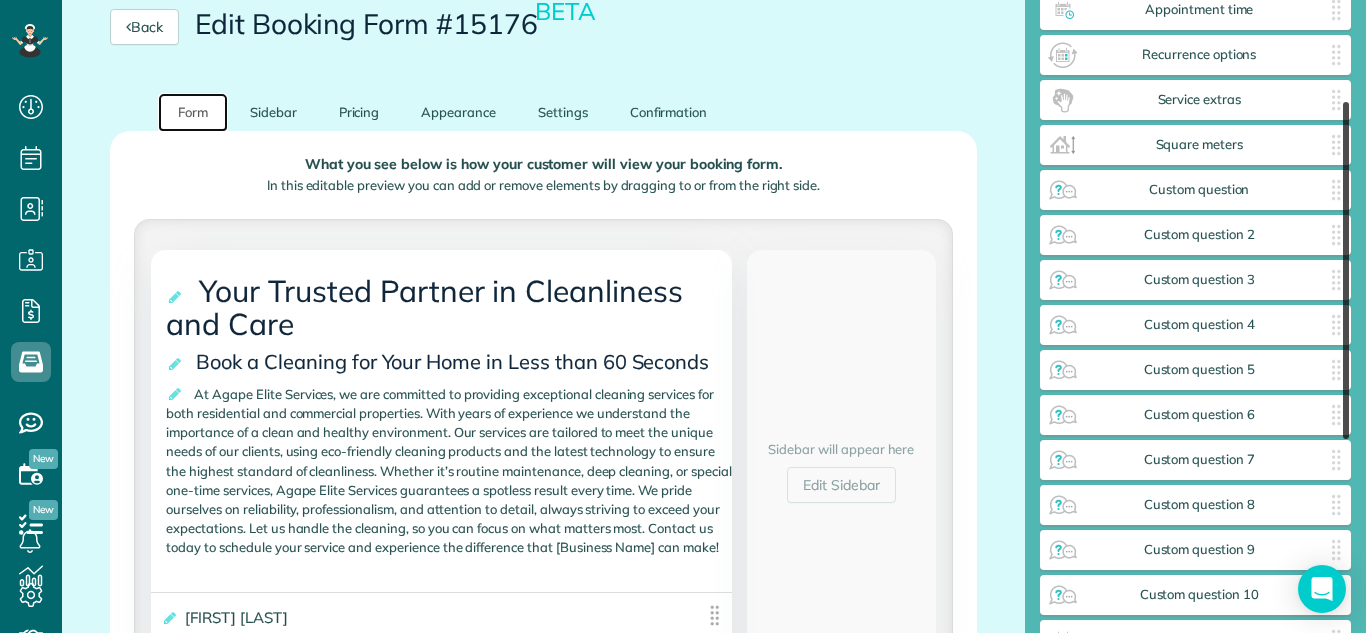 drag, startPoint x: 1344, startPoint y: 367, endPoint x: 1348, endPoint y: 175, distance: 192.04166 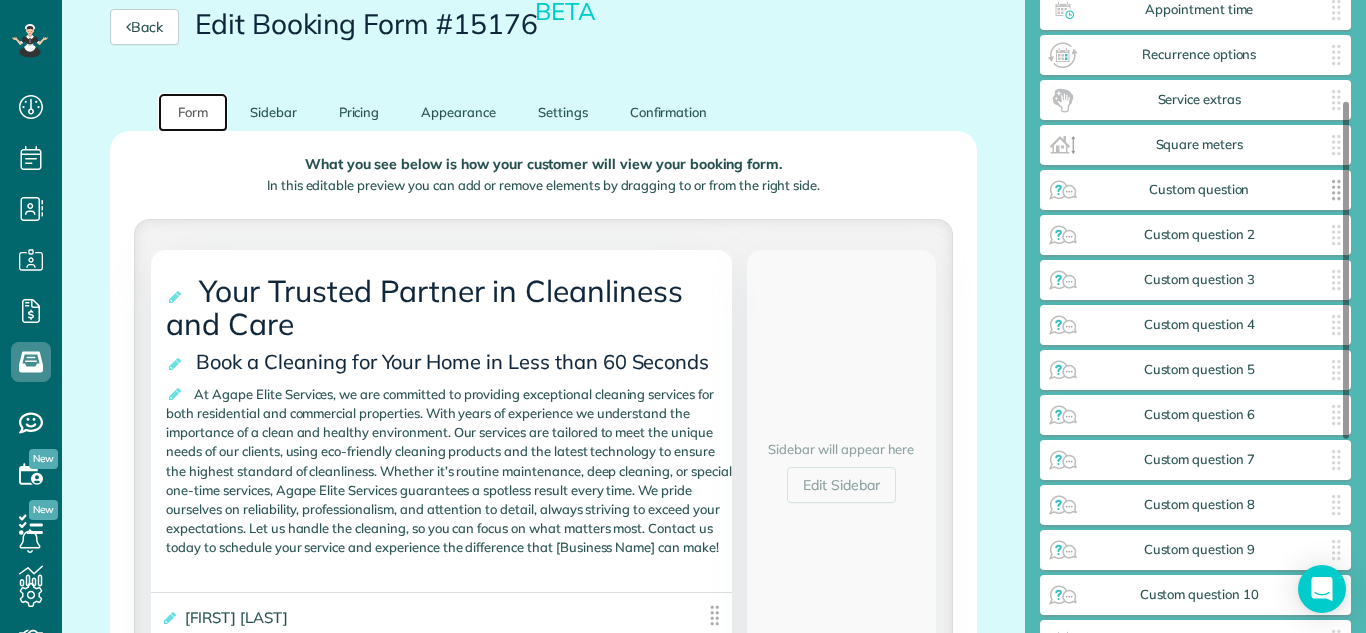 click on "Custom question
✕" at bounding box center (1196, 190) 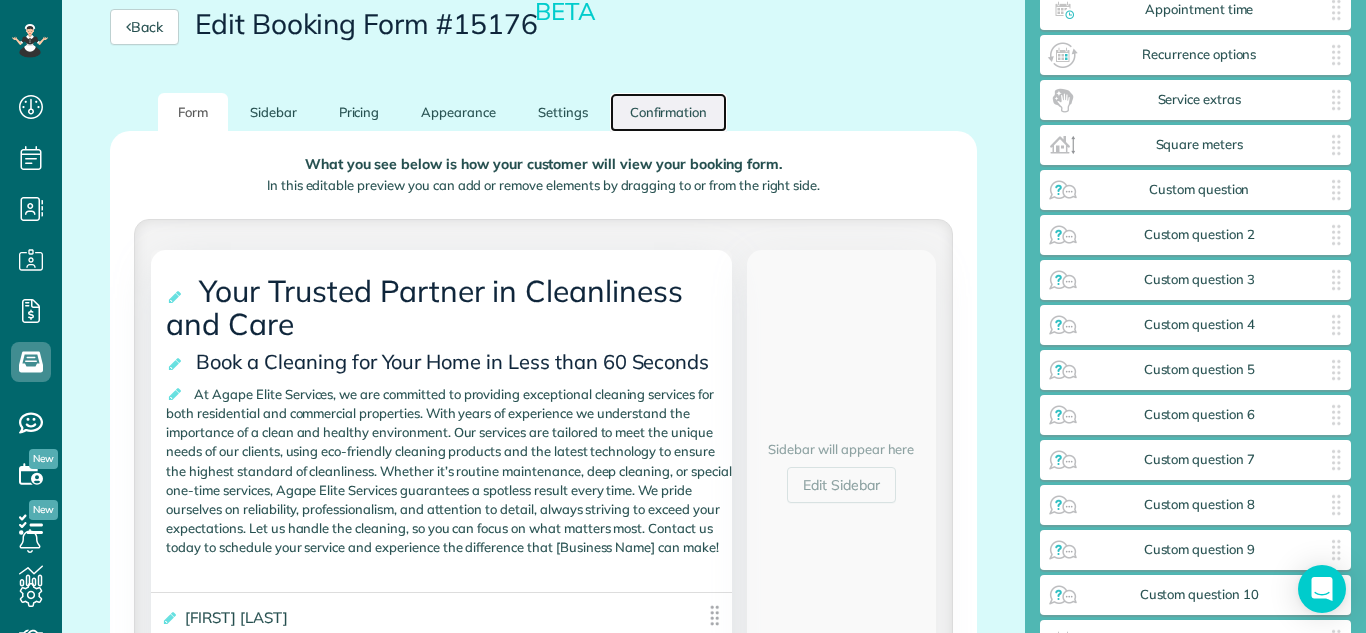 click on "Confirmation" at bounding box center [669, 112] 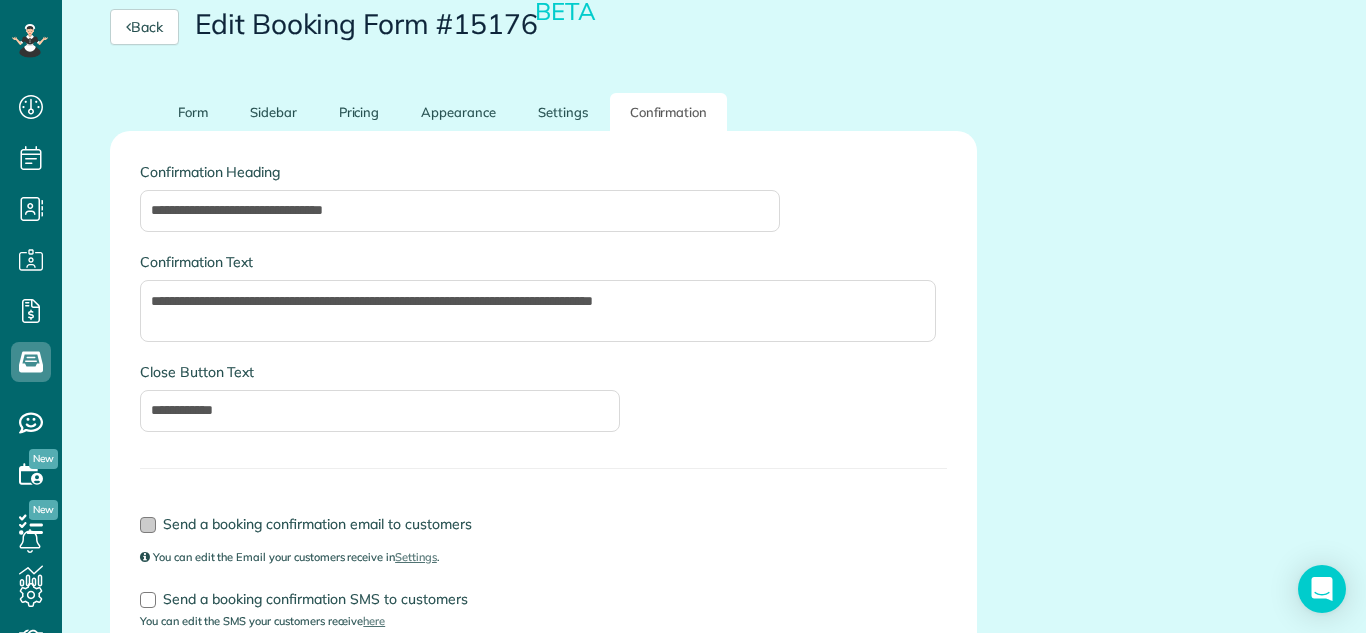 click on "Send a booking confirmation email to customers" at bounding box center (543, 524) 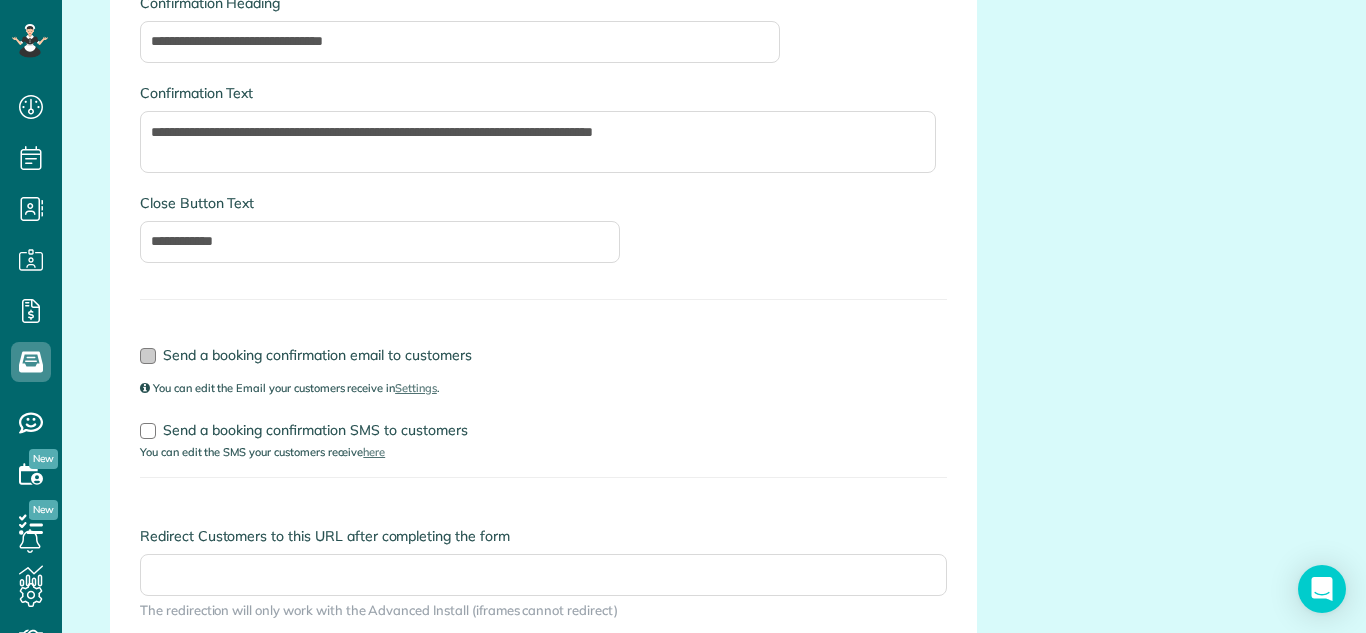 scroll, scrollTop: 417, scrollLeft: 0, axis: vertical 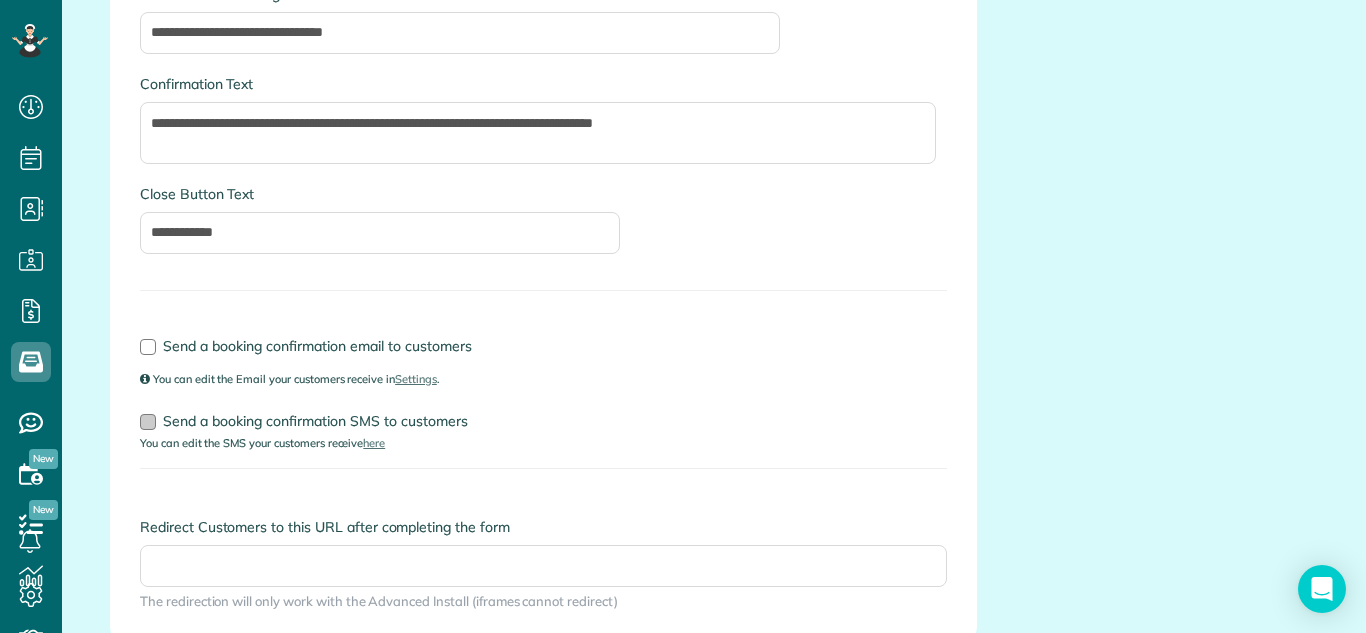 click at bounding box center [148, 422] 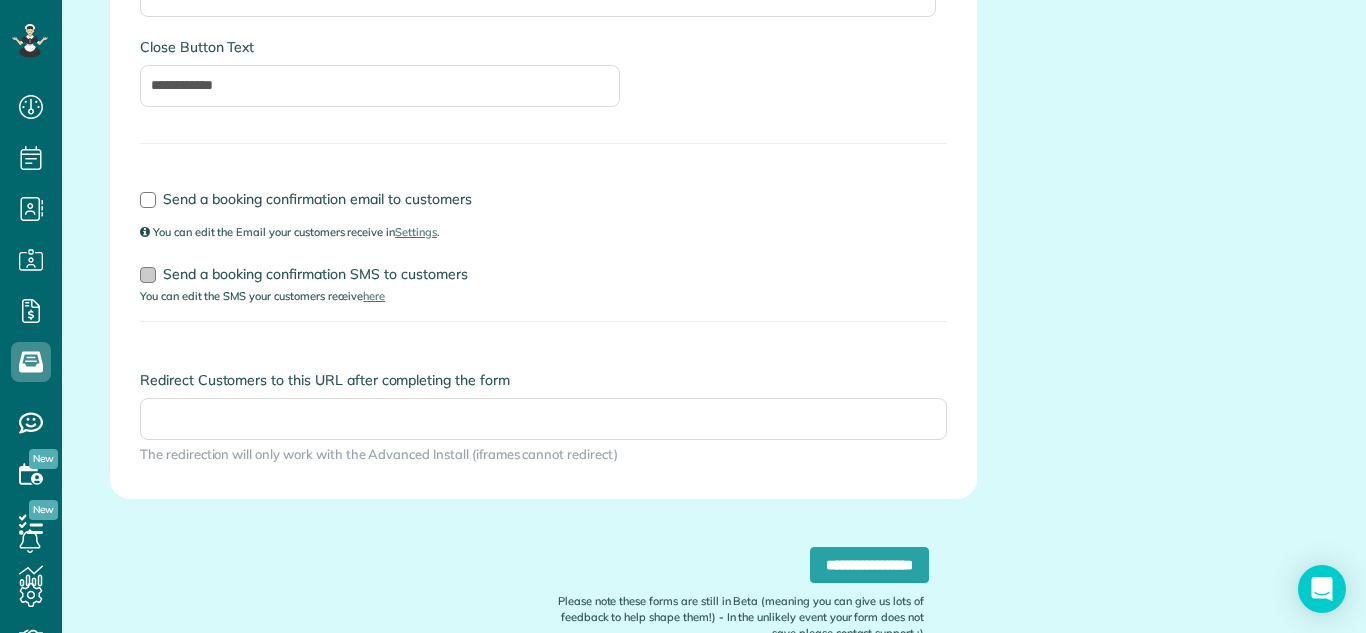 scroll, scrollTop: 566, scrollLeft: 0, axis: vertical 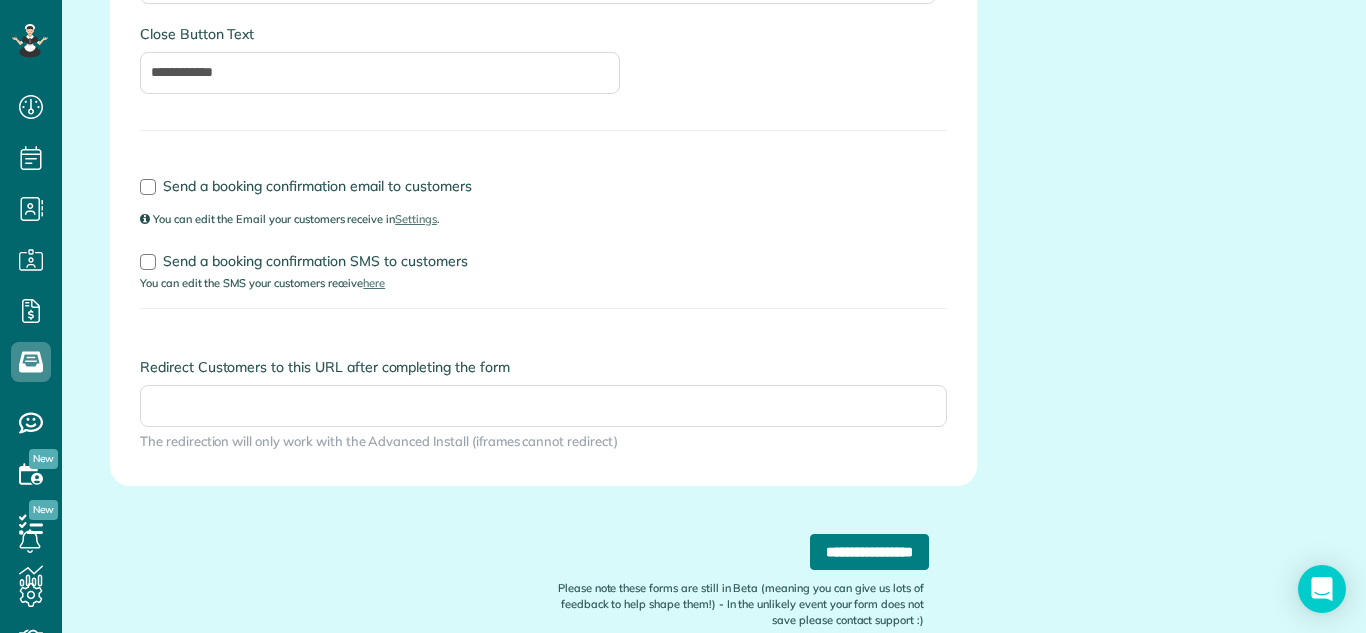 click on "**********" at bounding box center [869, 552] 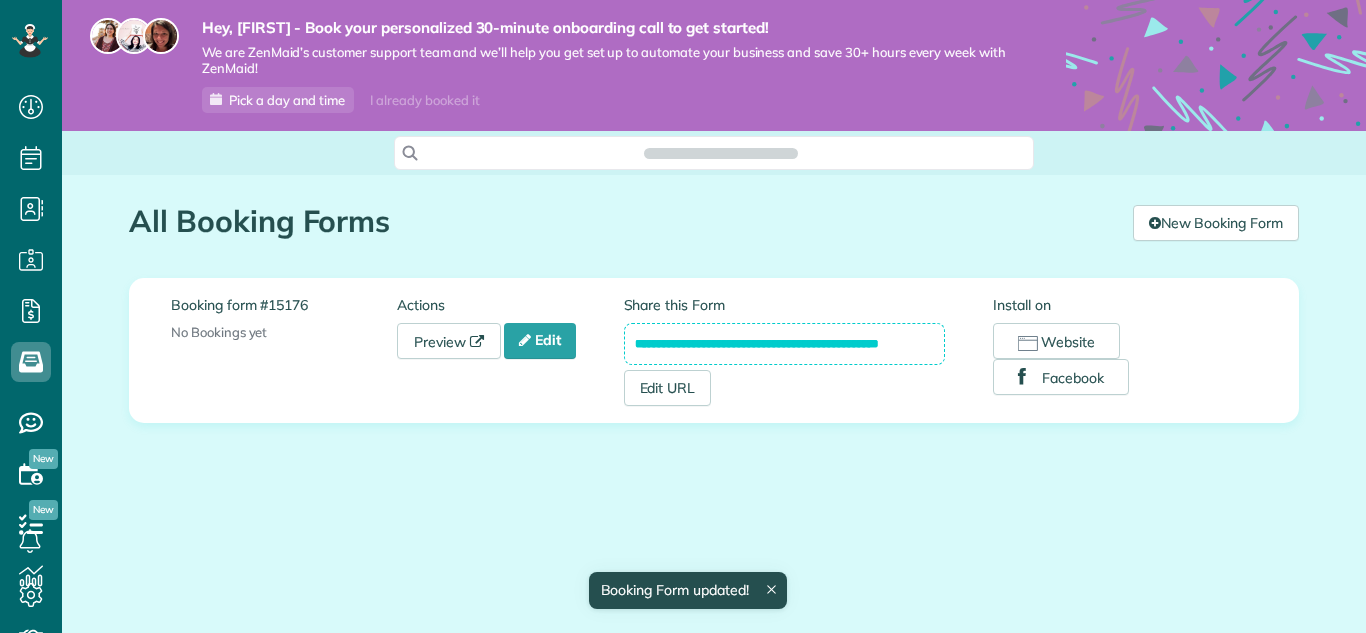 scroll, scrollTop: 0, scrollLeft: 0, axis: both 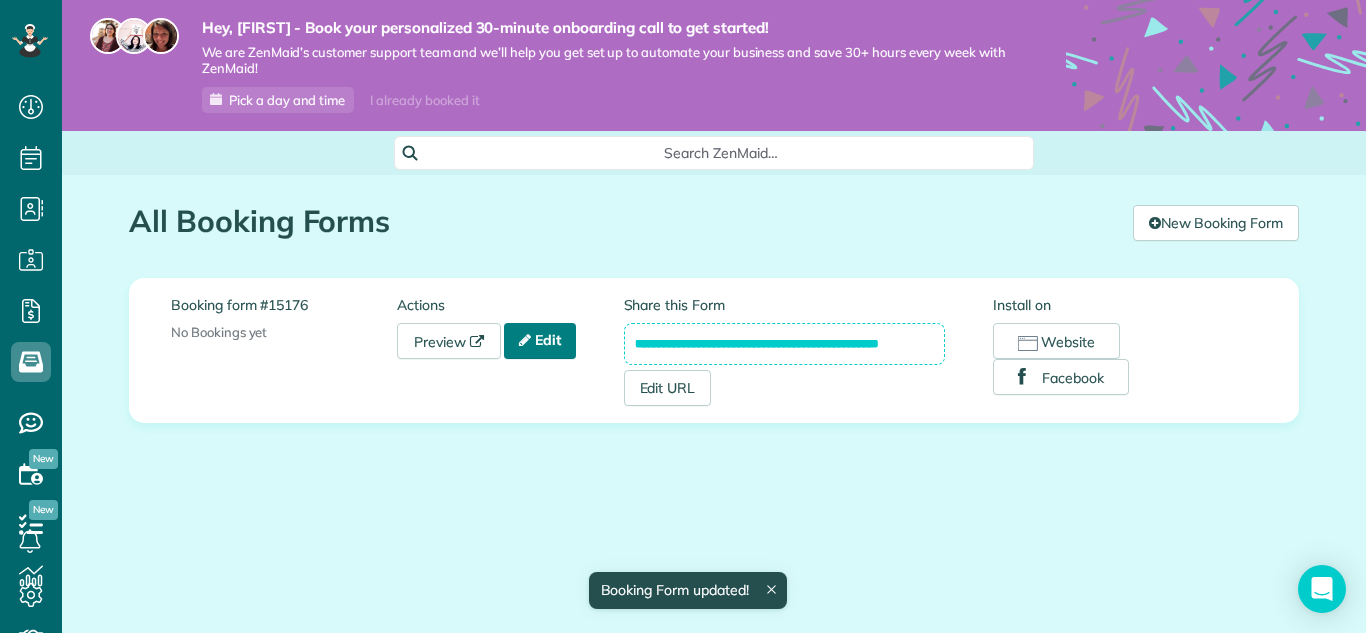 click on "Edit" at bounding box center [540, 341] 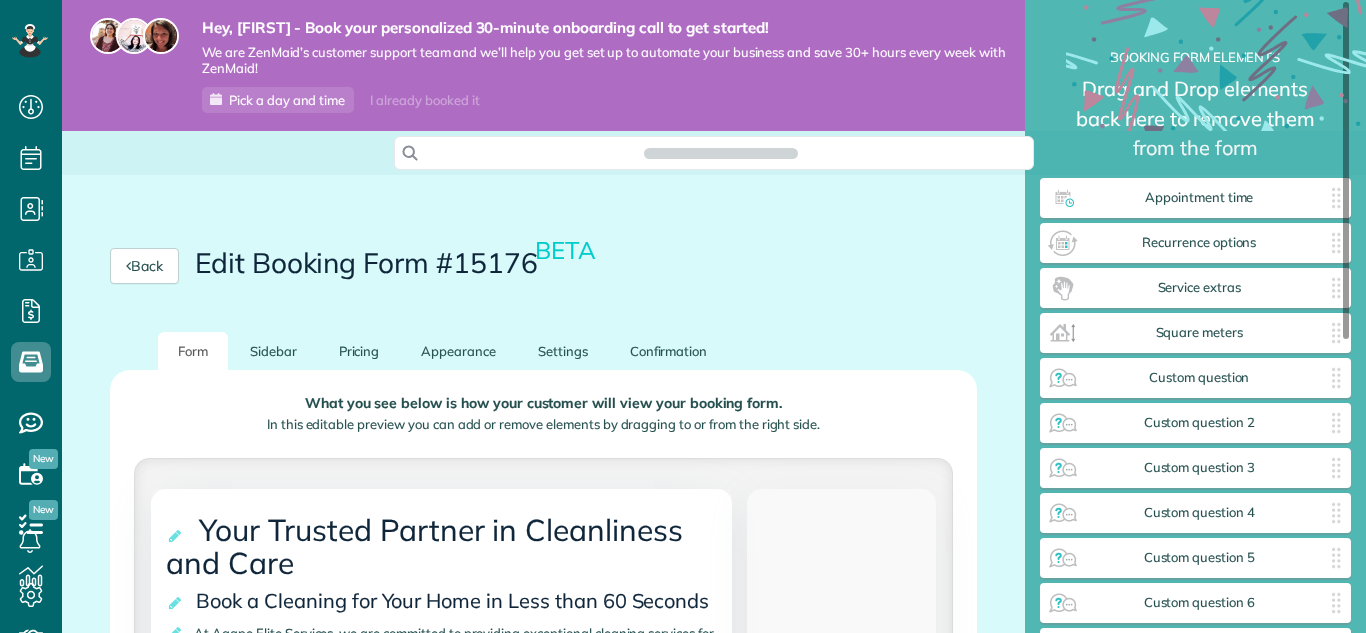 scroll, scrollTop: 0, scrollLeft: 0, axis: both 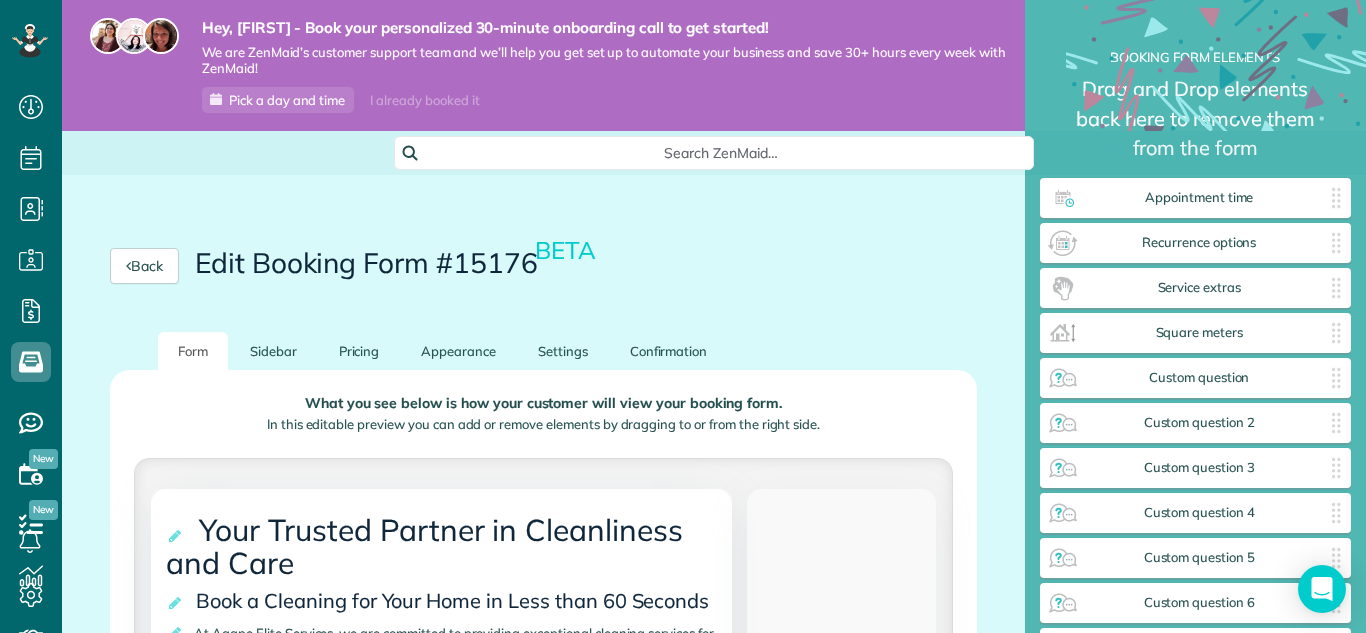 click on "Search ZenMaid…" at bounding box center [721, 153] 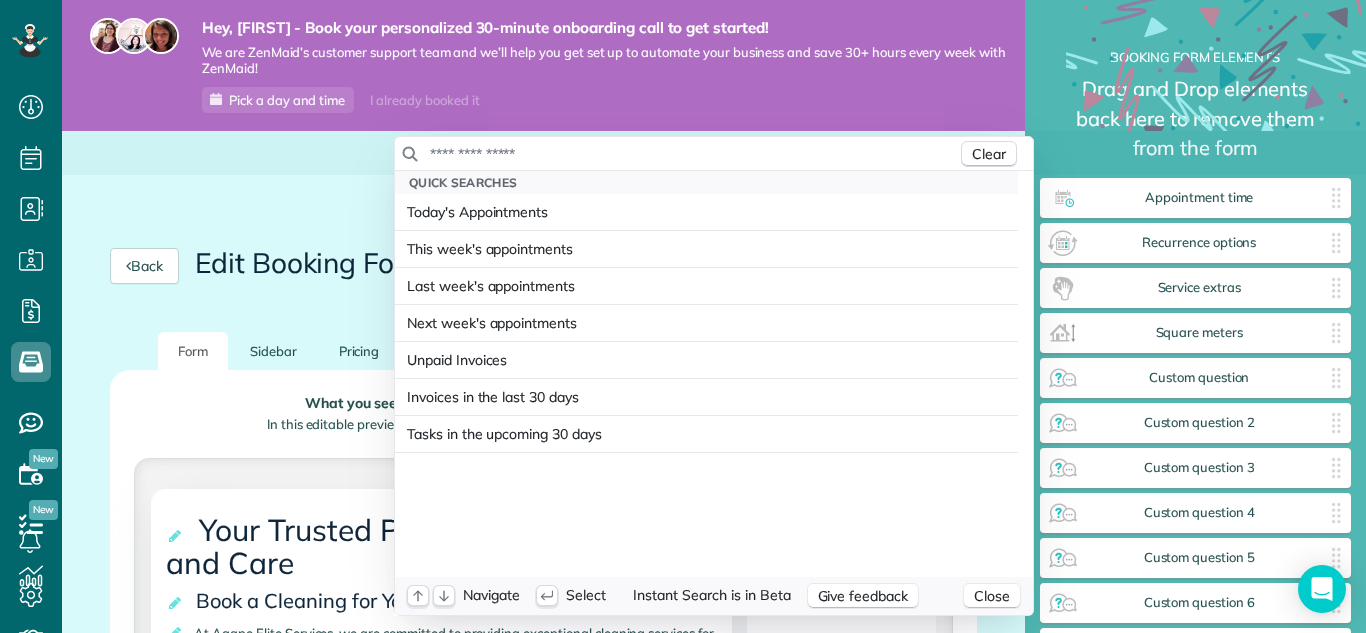 click at bounding box center (693, 154) 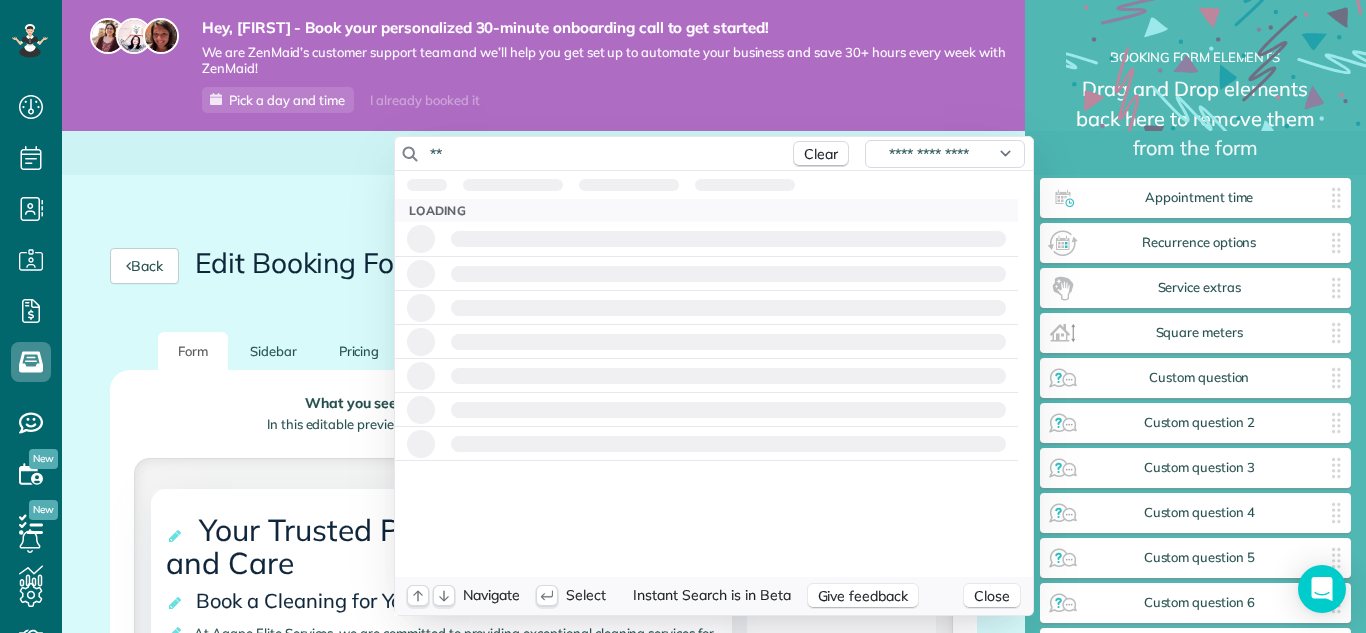type on "*" 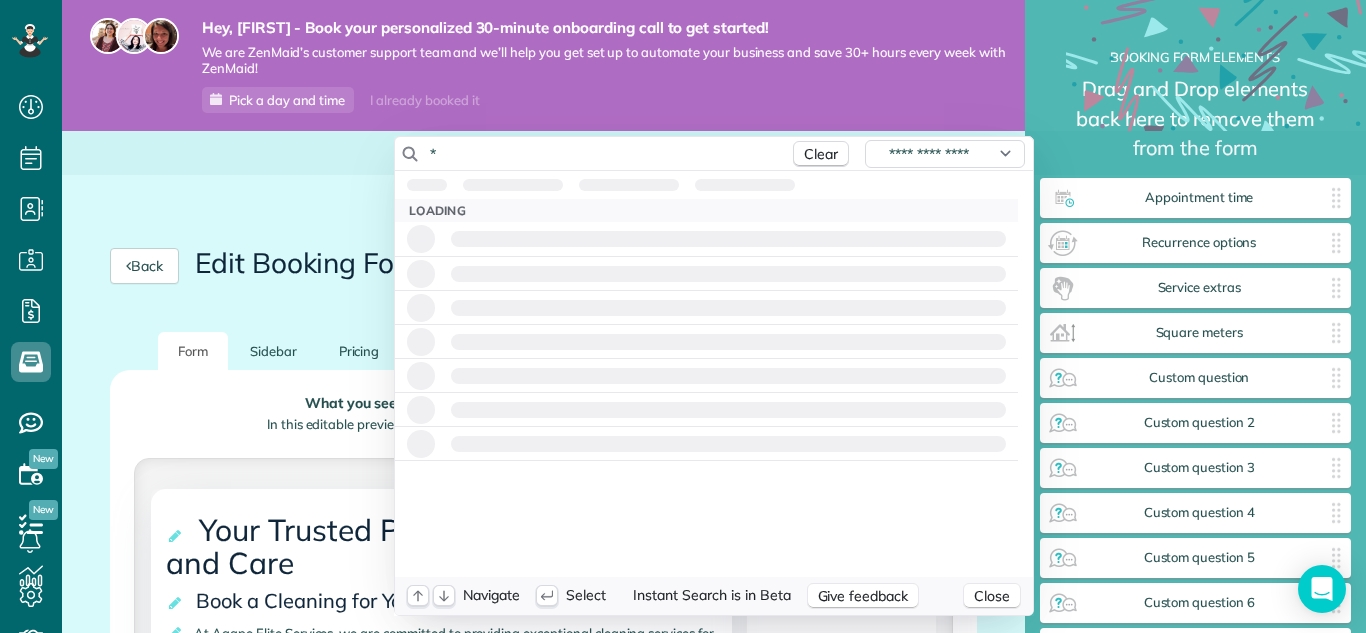 type 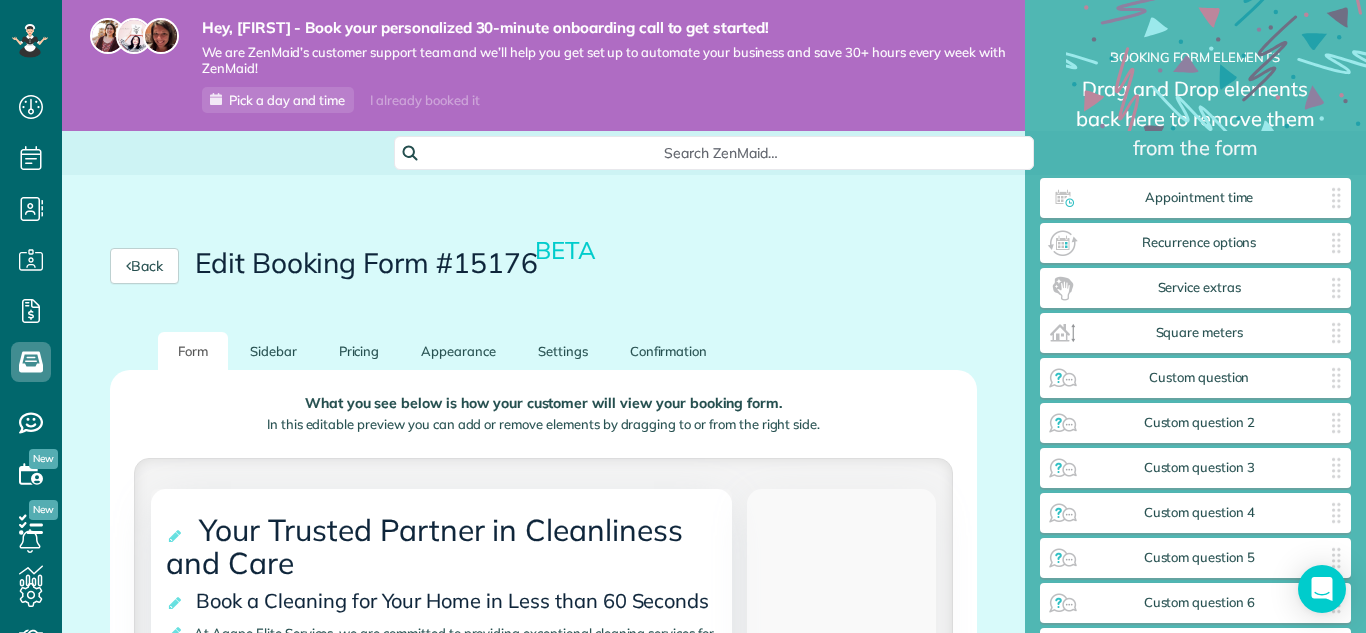 click on "Dashboard
Scheduling
Calendar View
List View
Dispatch View - Weekly scheduling (Beta)" at bounding box center [683, 316] 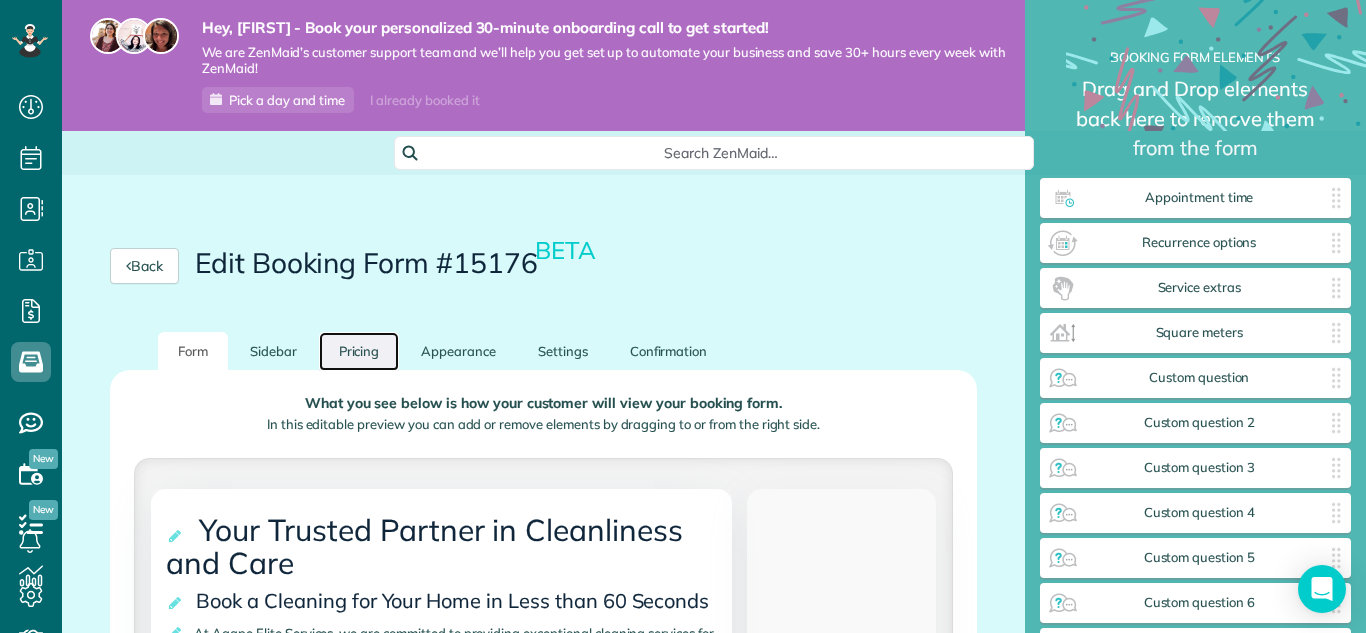 click on "Pricing" at bounding box center (359, 351) 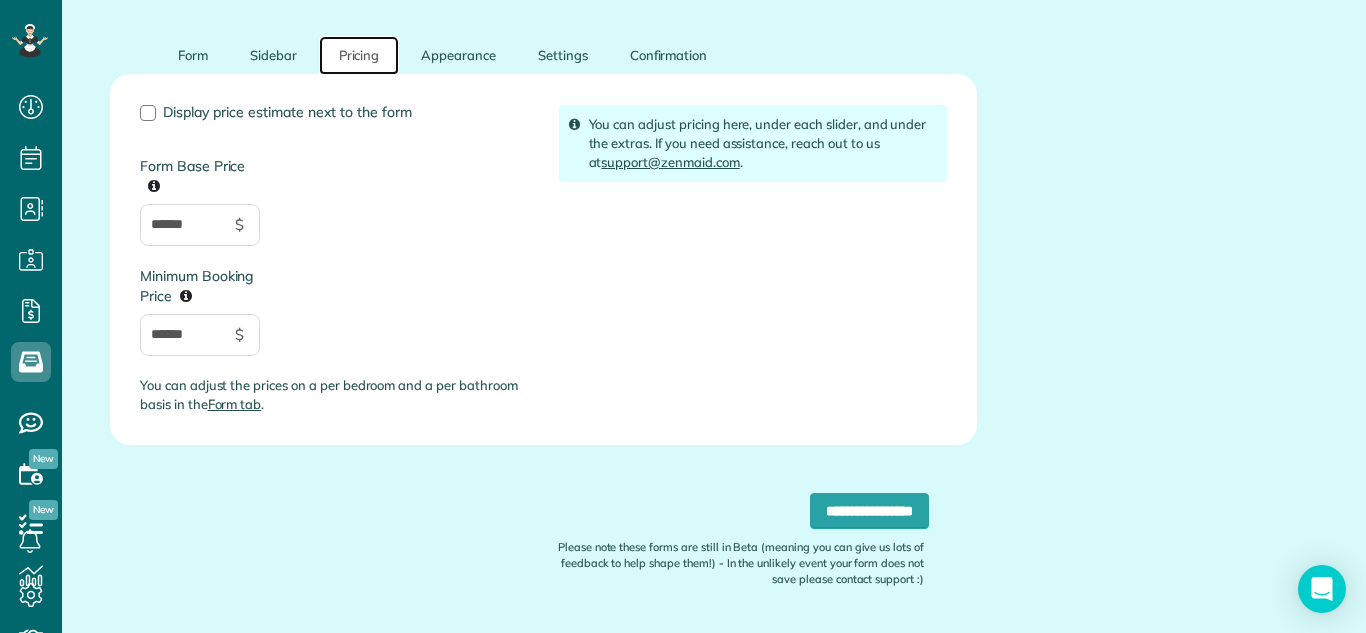 scroll, scrollTop: 294, scrollLeft: 0, axis: vertical 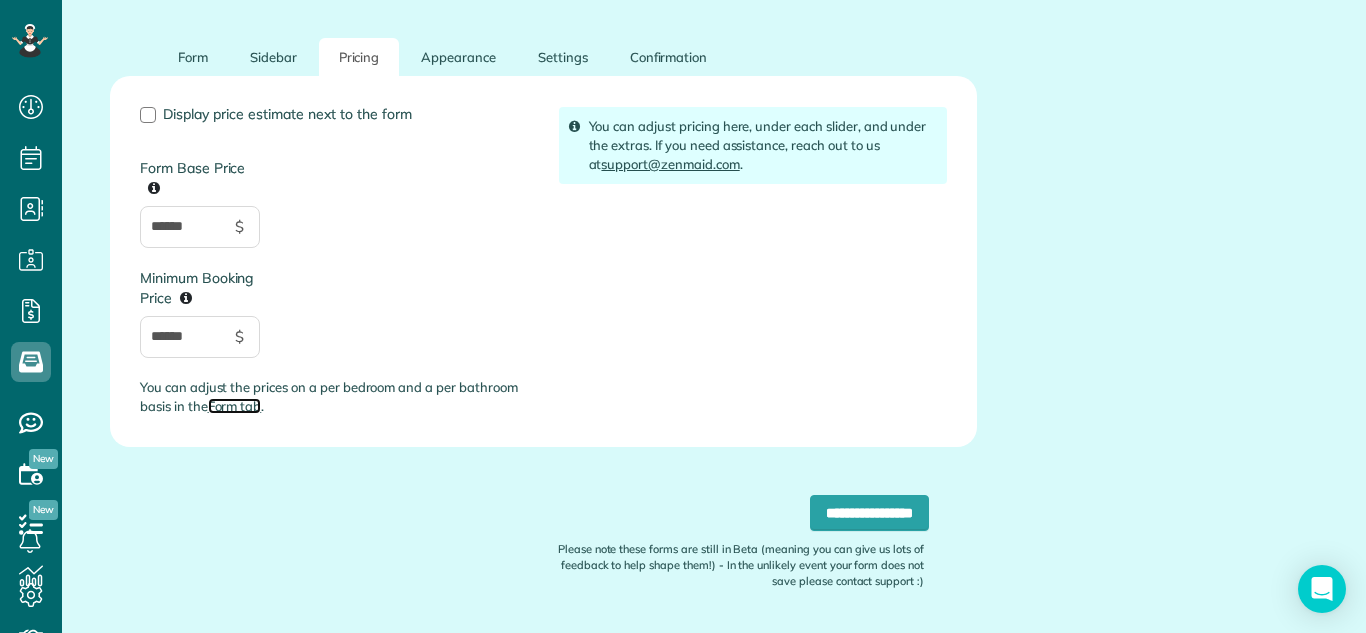 click on "Form tab" at bounding box center [235, 406] 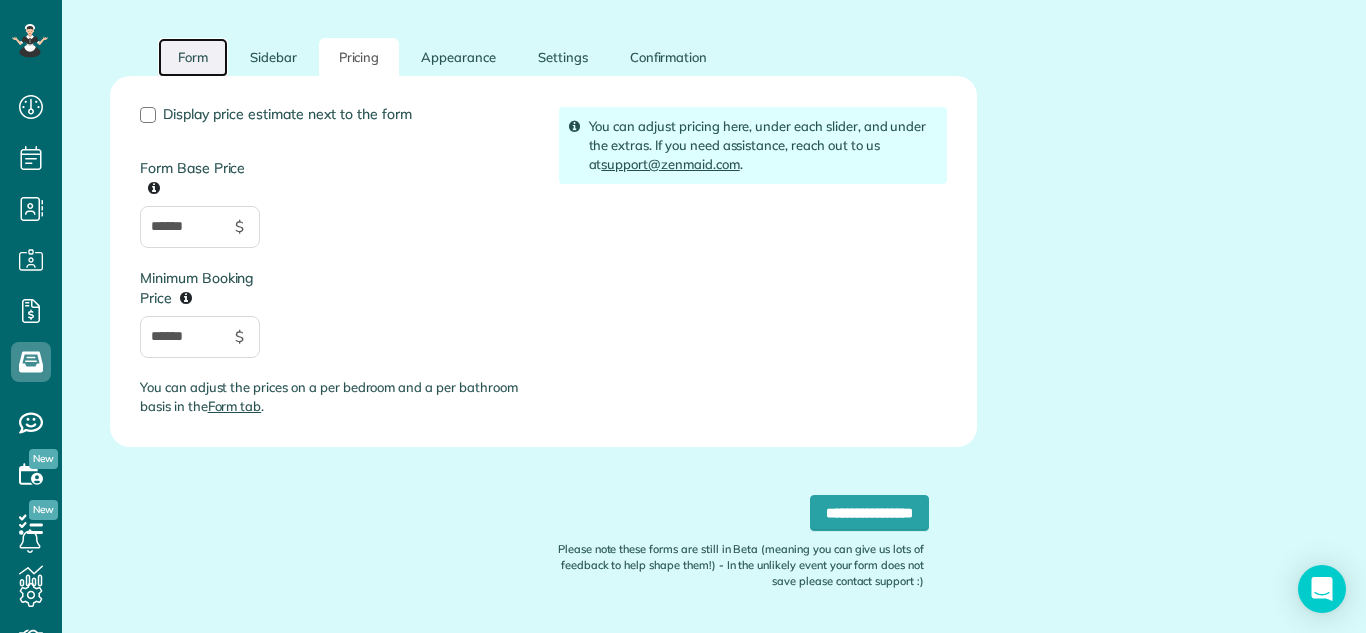 click on "Form" at bounding box center (193, 57) 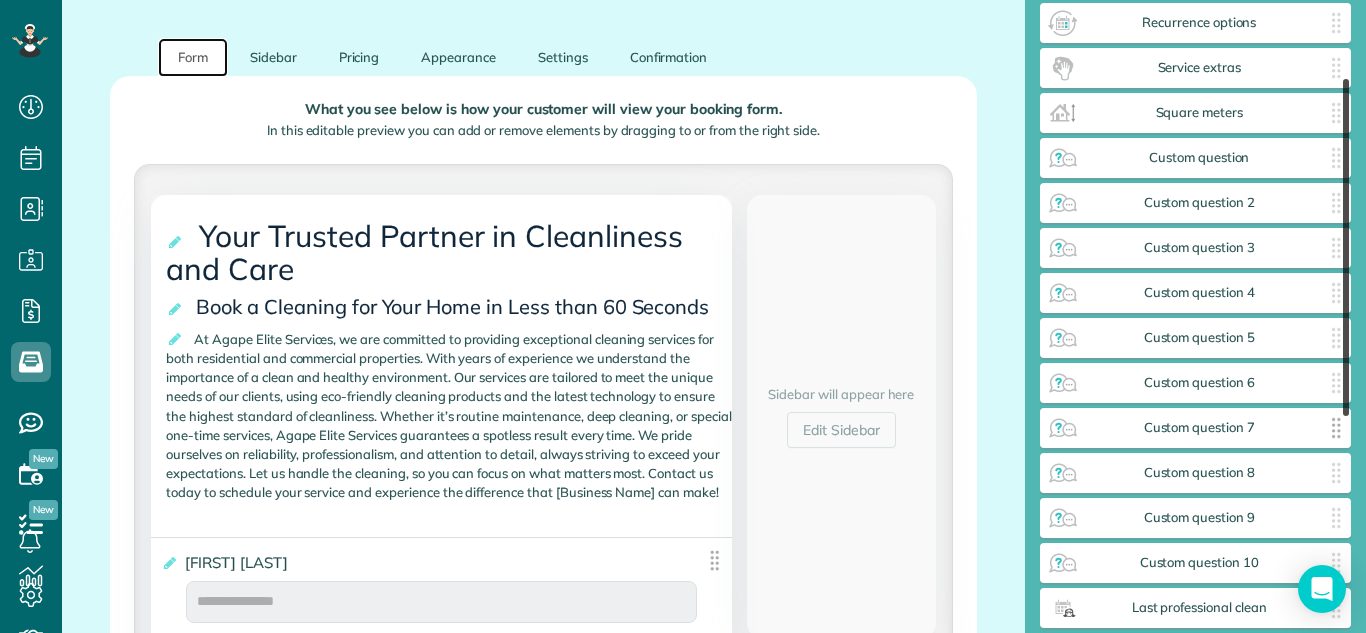 drag, startPoint x: 1348, startPoint y: 213, endPoint x: 1330, endPoint y: 366, distance: 154.05519 